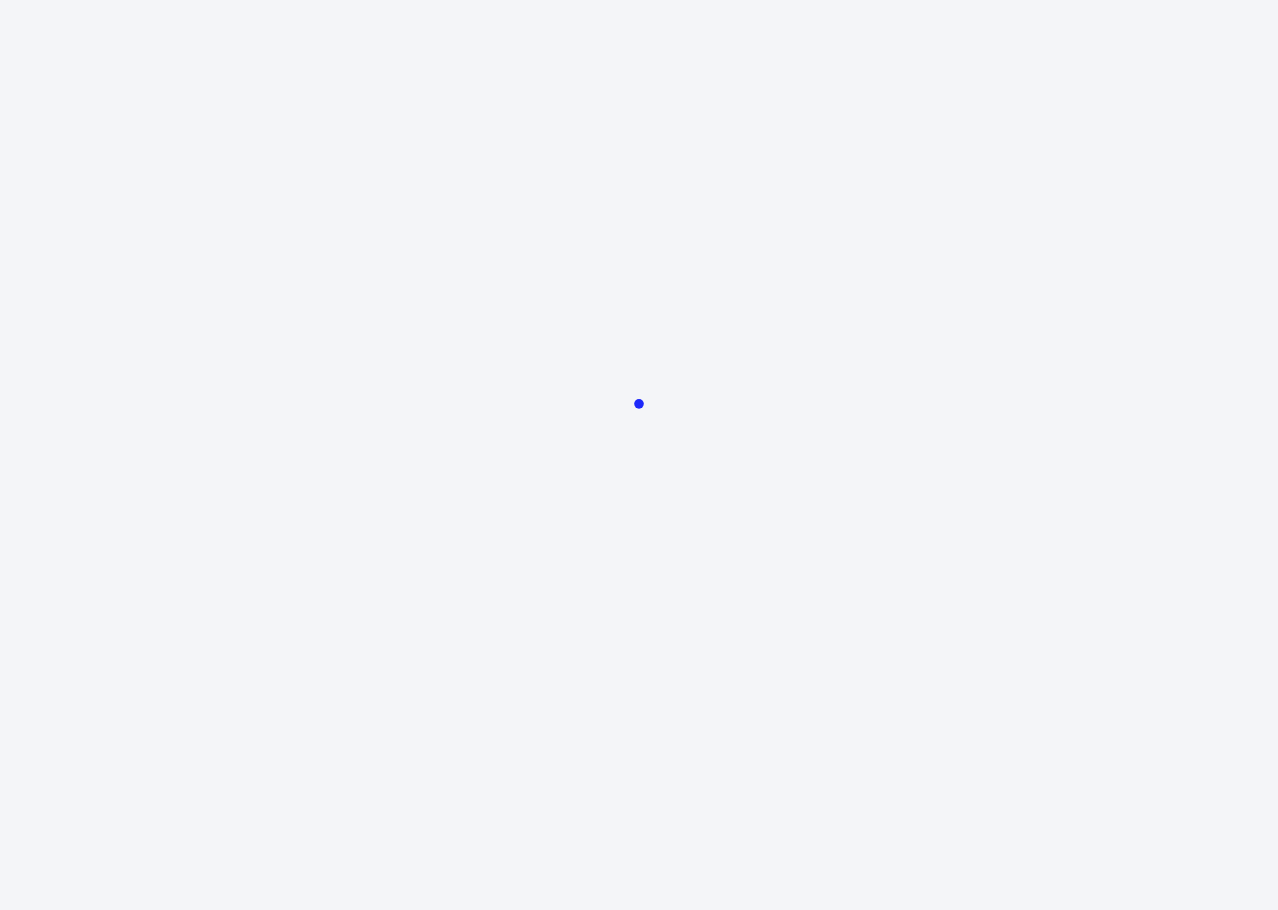 scroll, scrollTop: 0, scrollLeft: 0, axis: both 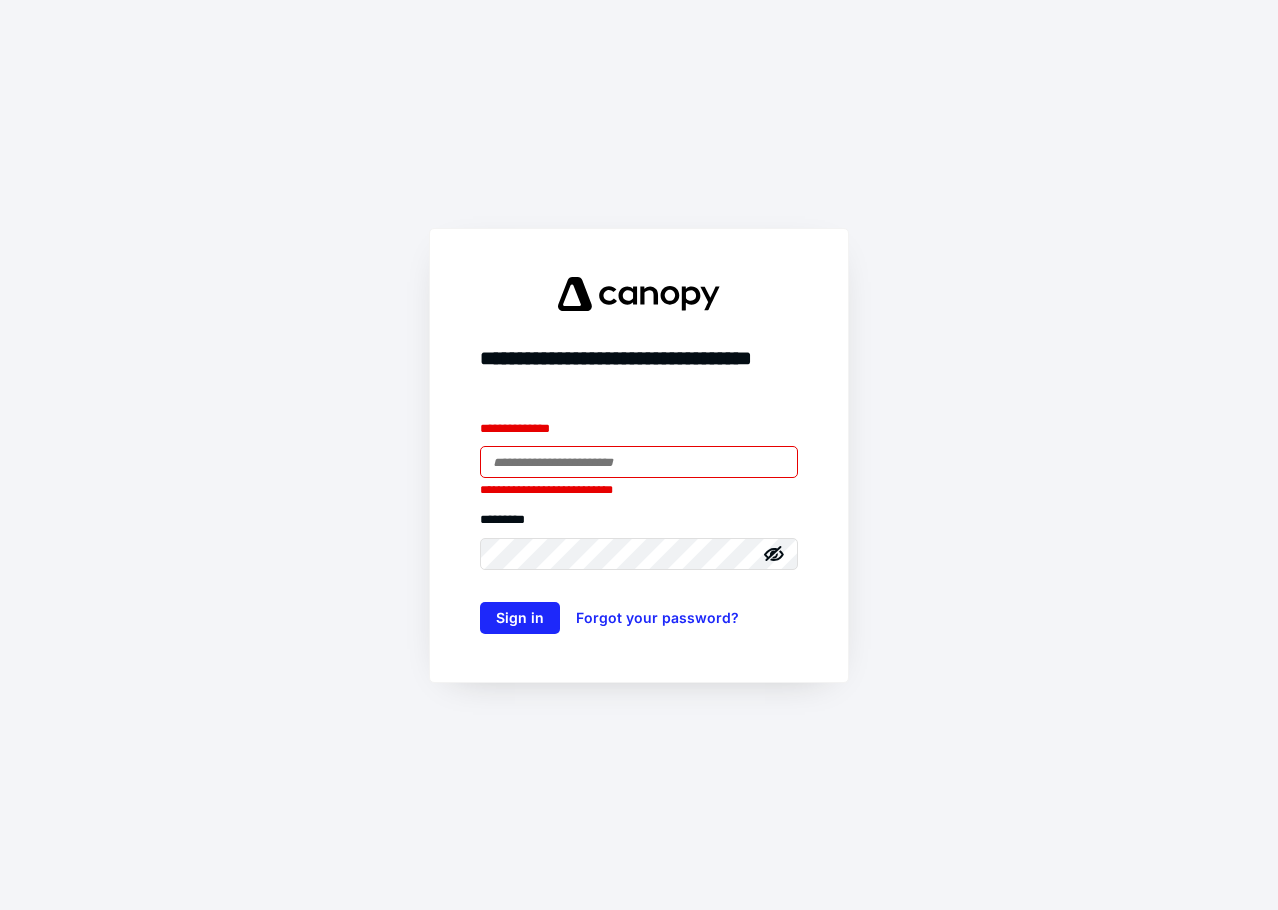 click at bounding box center [639, 462] 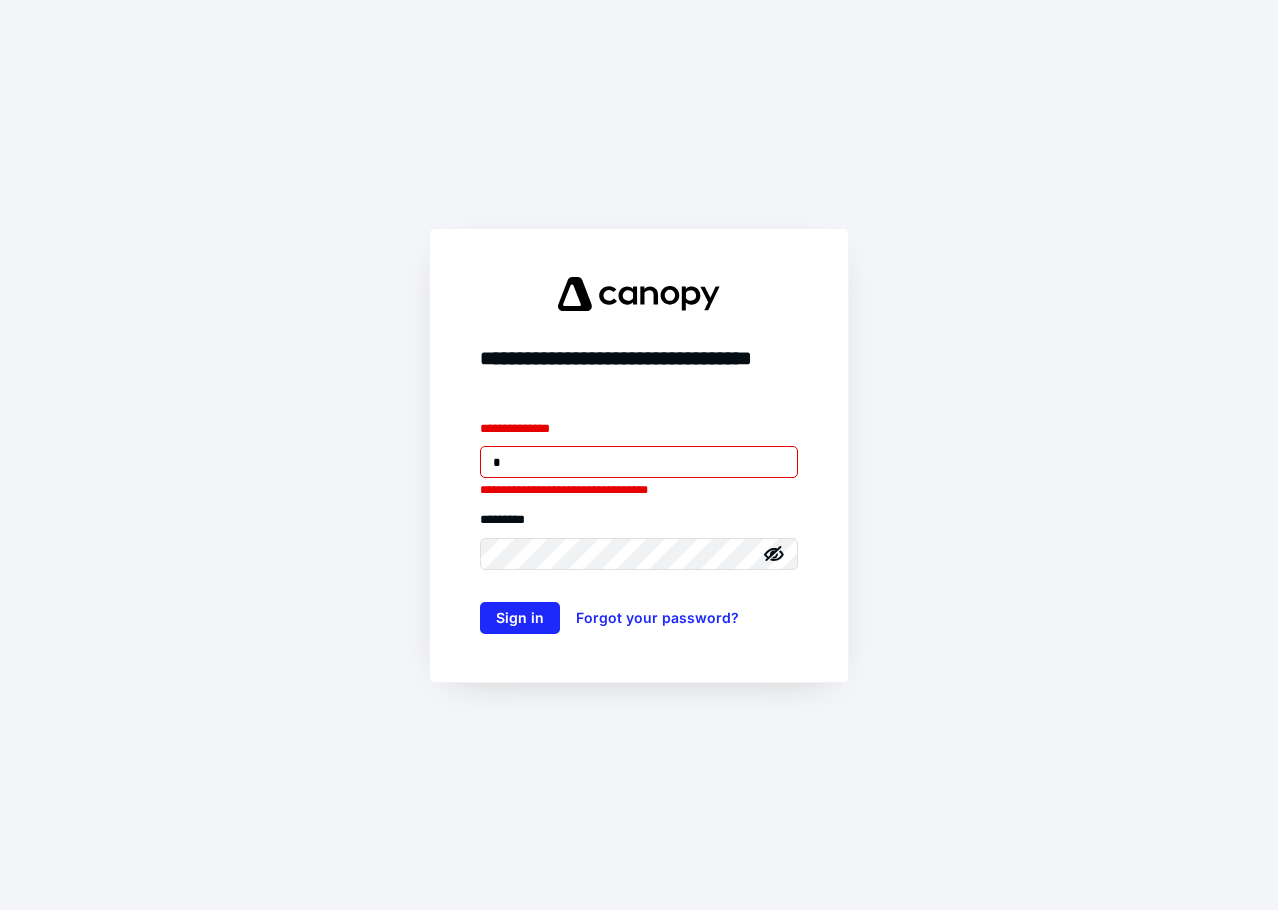 type on "**********" 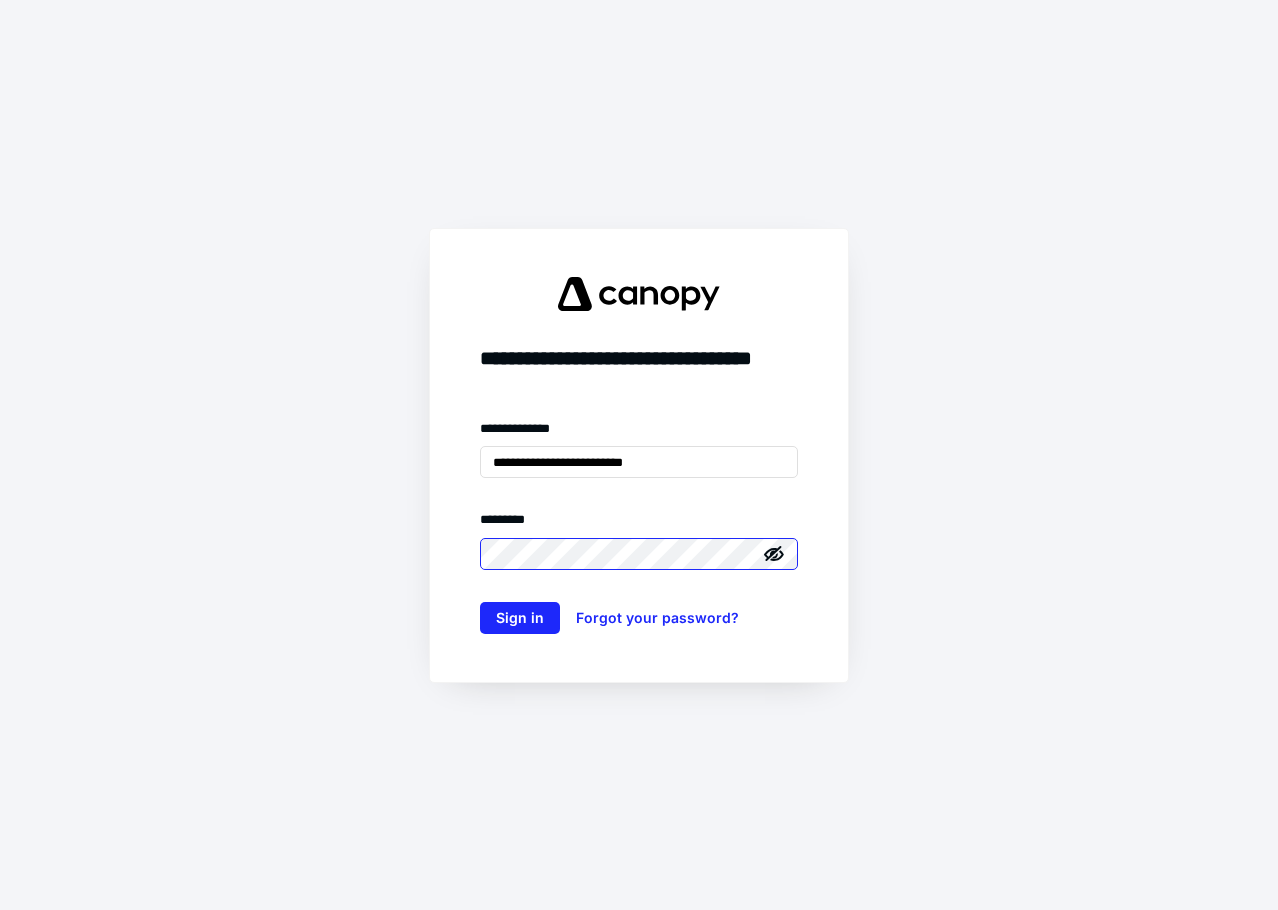 click on "Sign in" at bounding box center [520, 618] 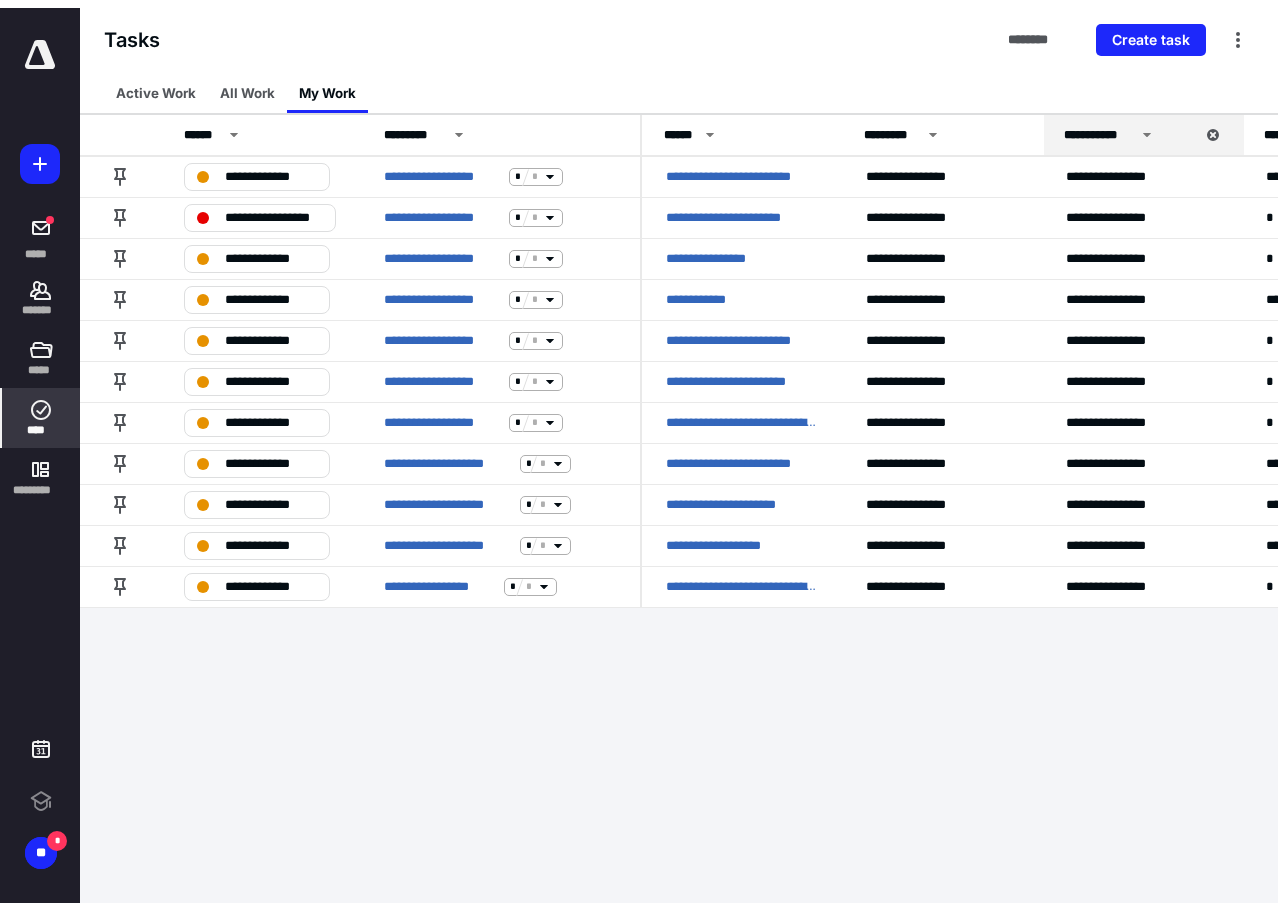 scroll, scrollTop: 0, scrollLeft: 0, axis: both 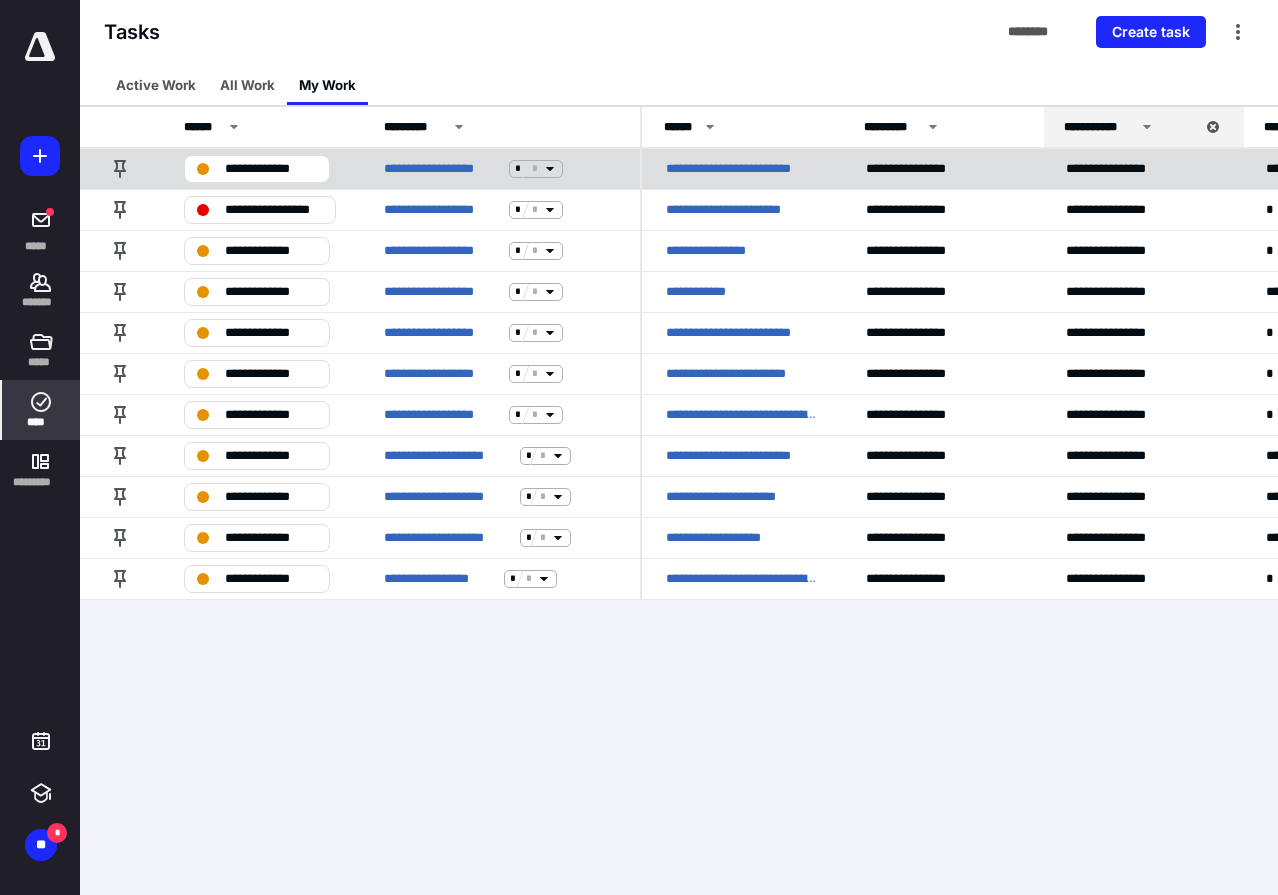 click on "**********" at bounding box center [742, 169] 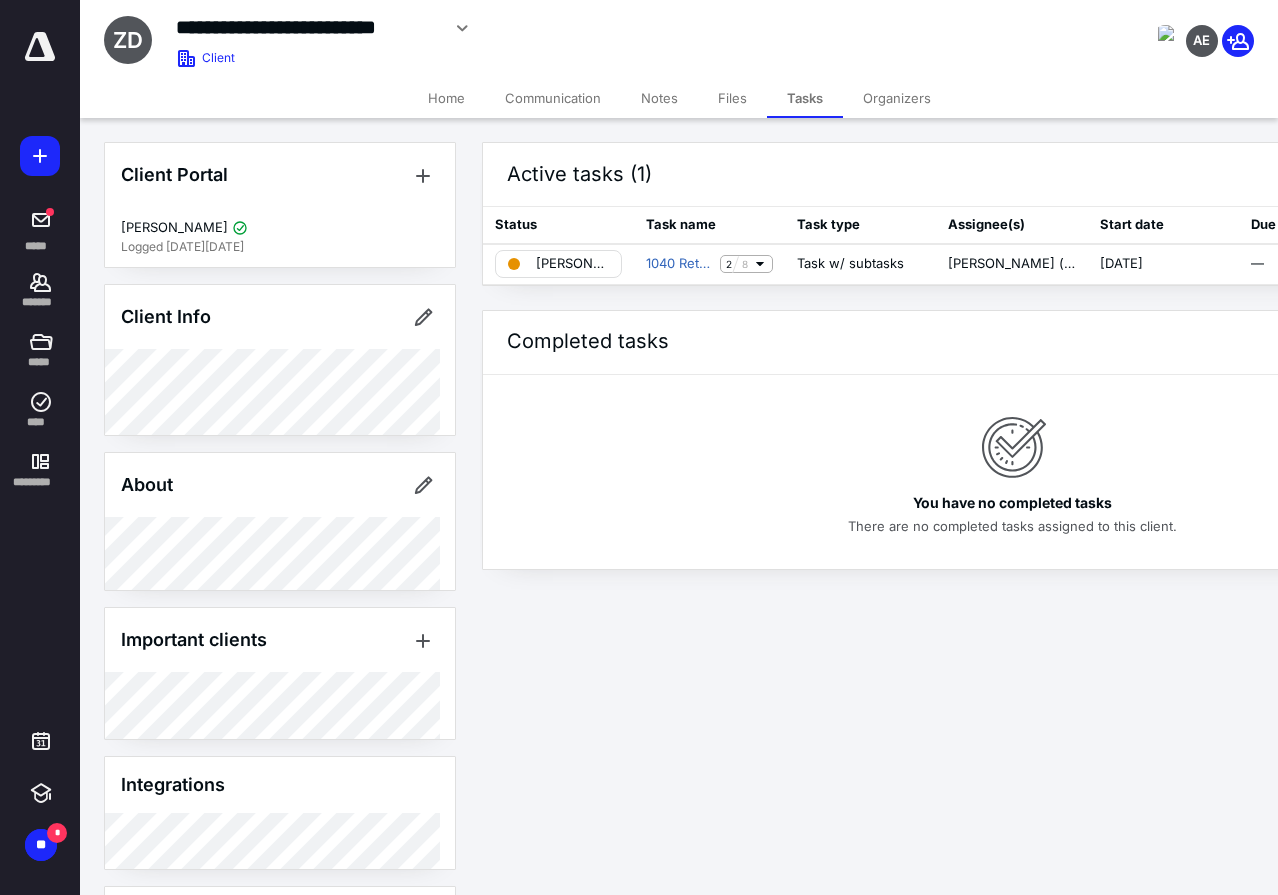 click on "Files" at bounding box center (732, 98) 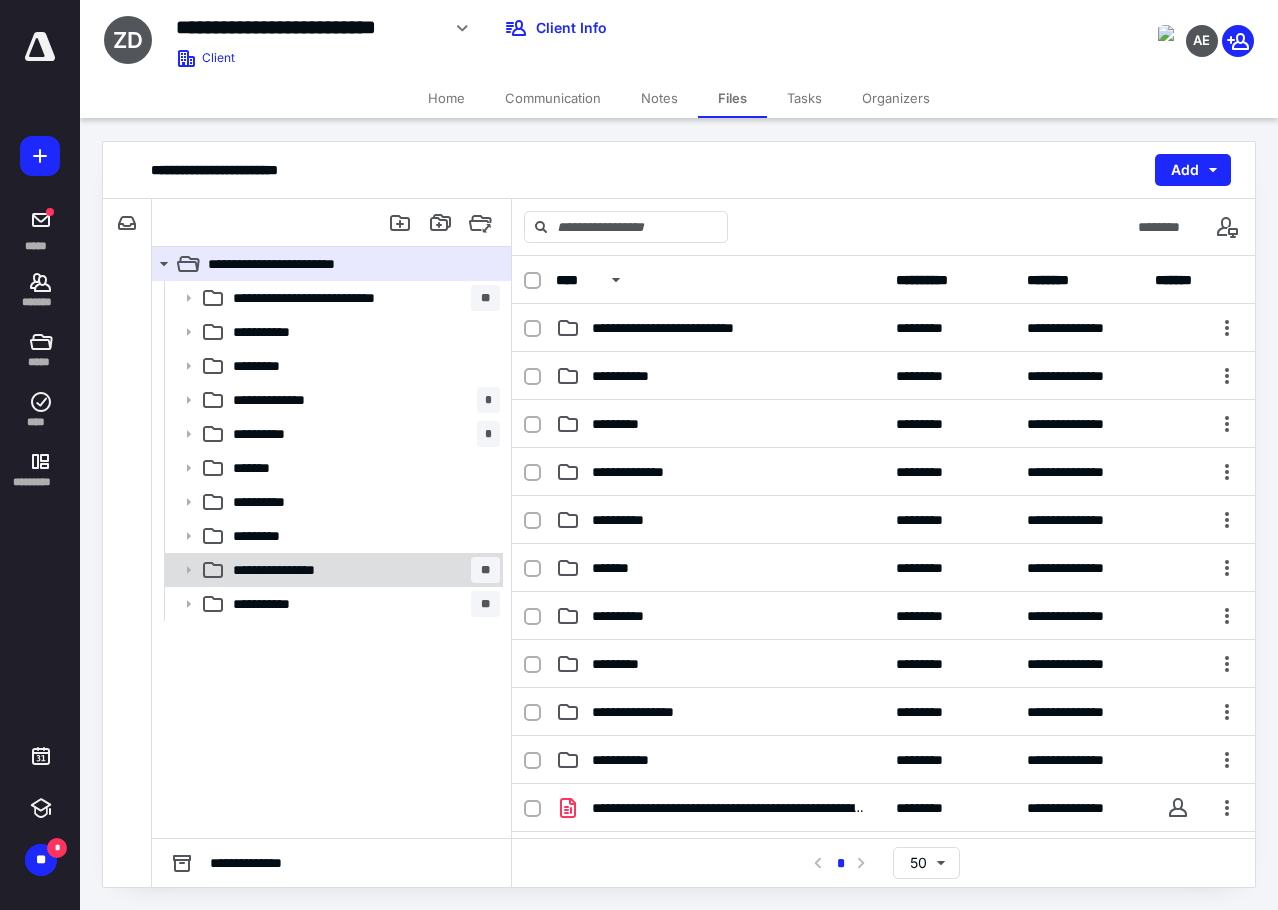click on "**********" at bounding box center [362, 570] 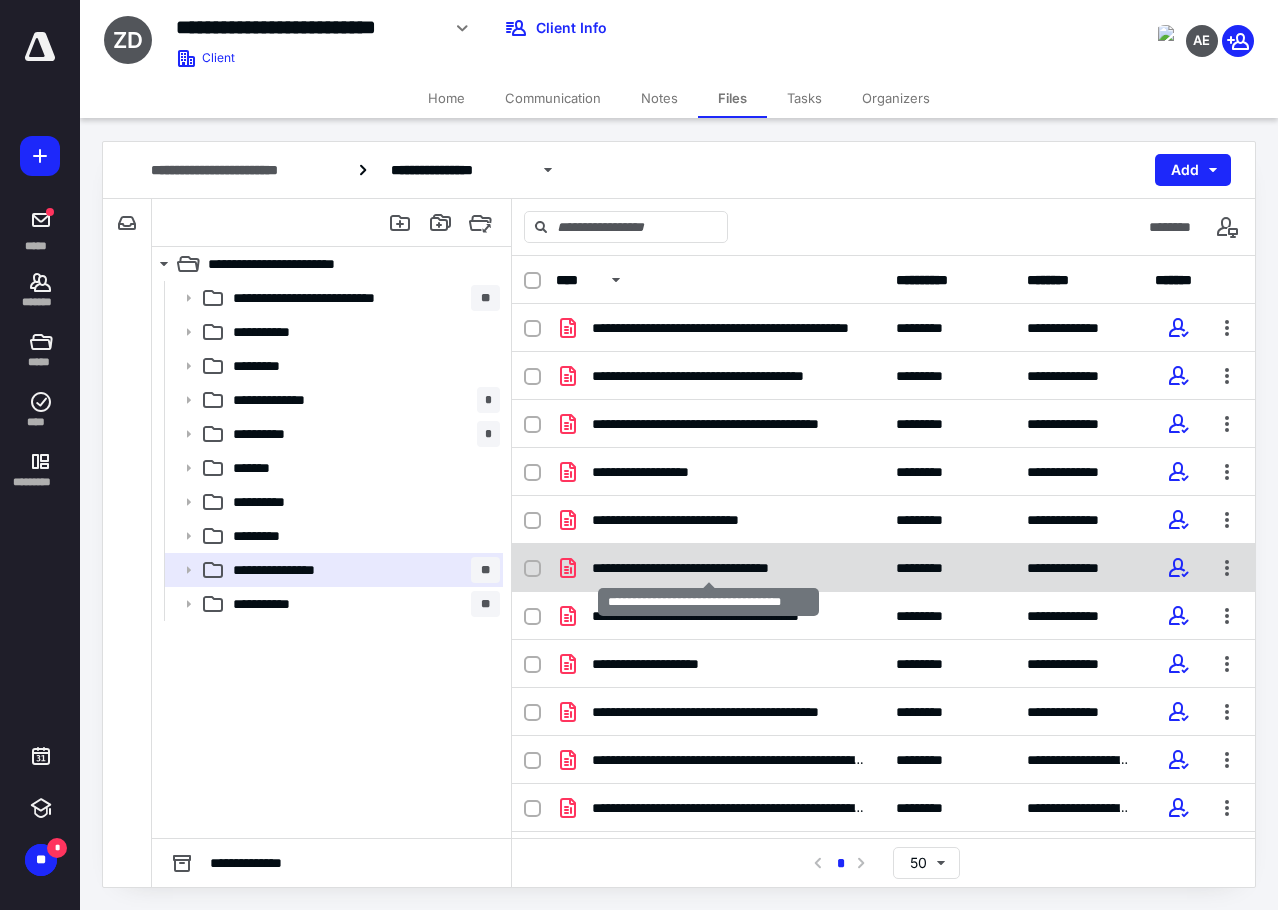click on "**********" at bounding box center (708, 568) 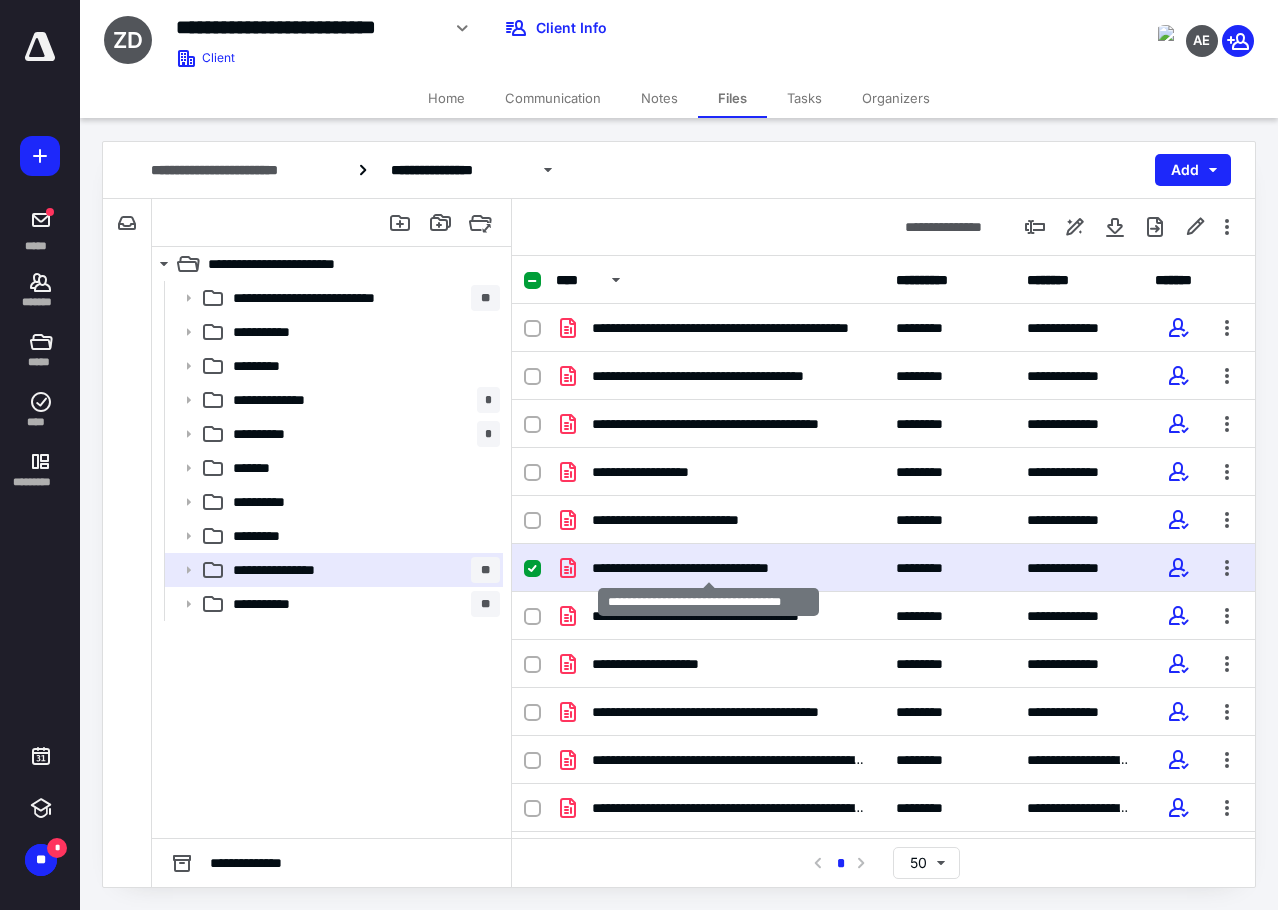 click on "**********" at bounding box center [708, 568] 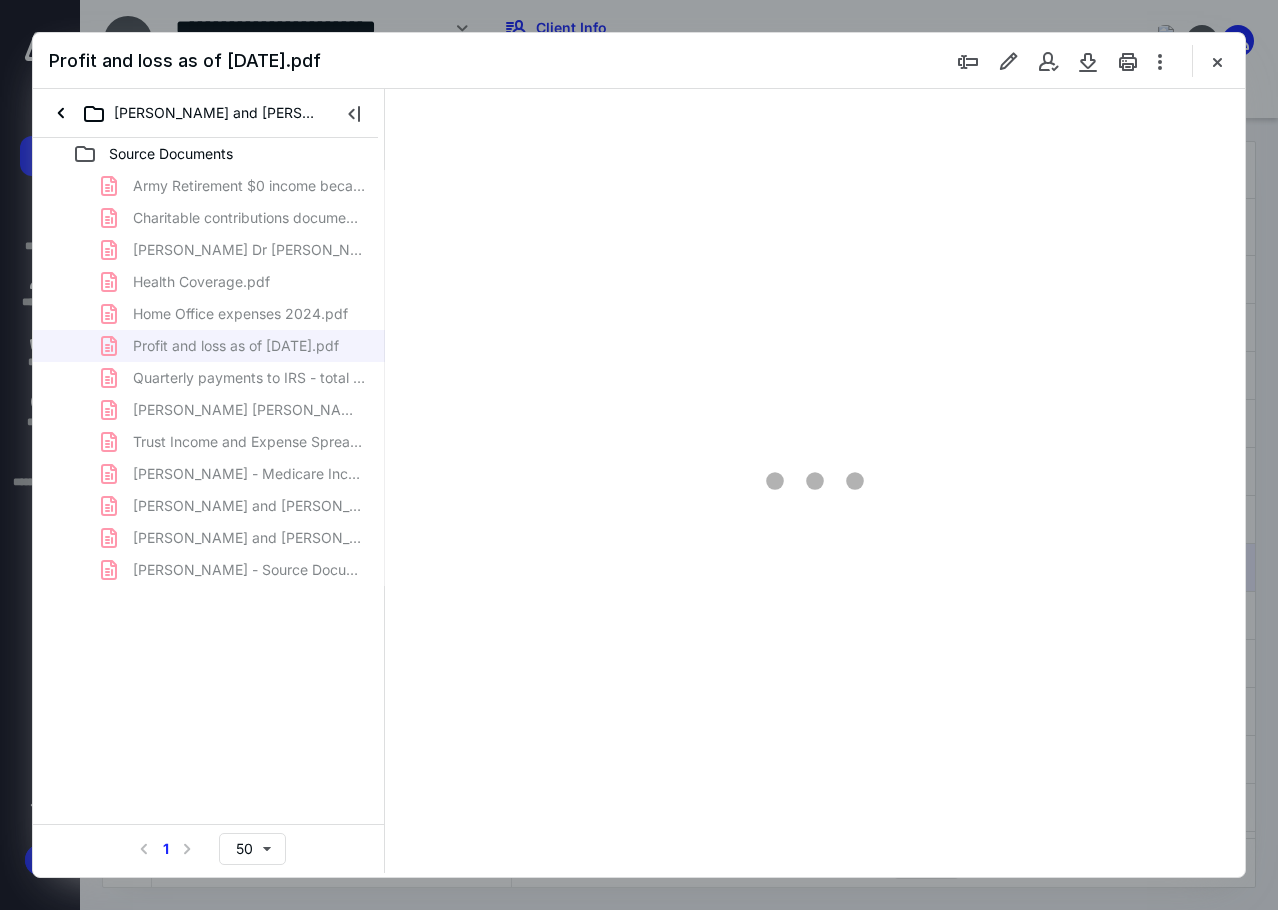 scroll, scrollTop: 0, scrollLeft: 0, axis: both 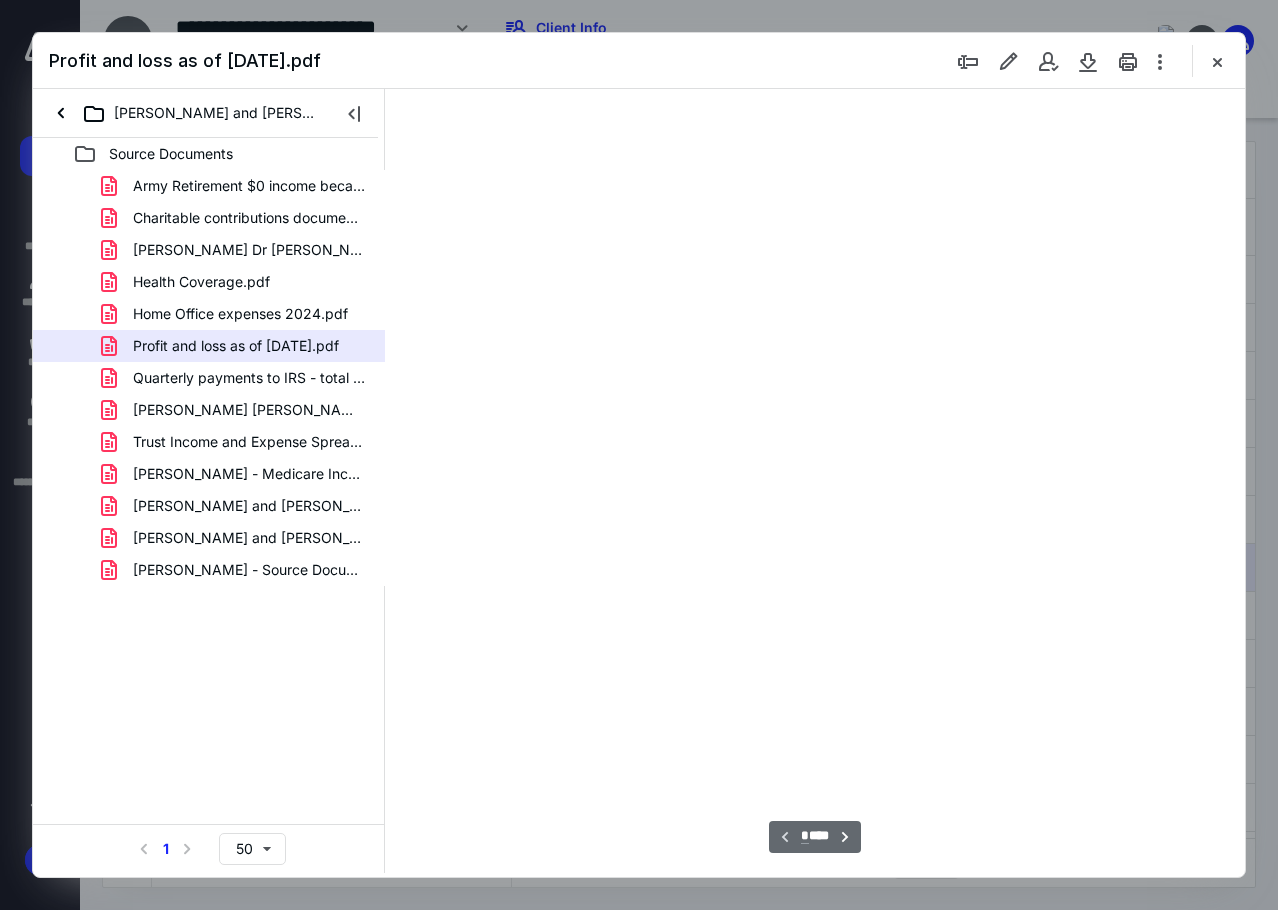 type on "85" 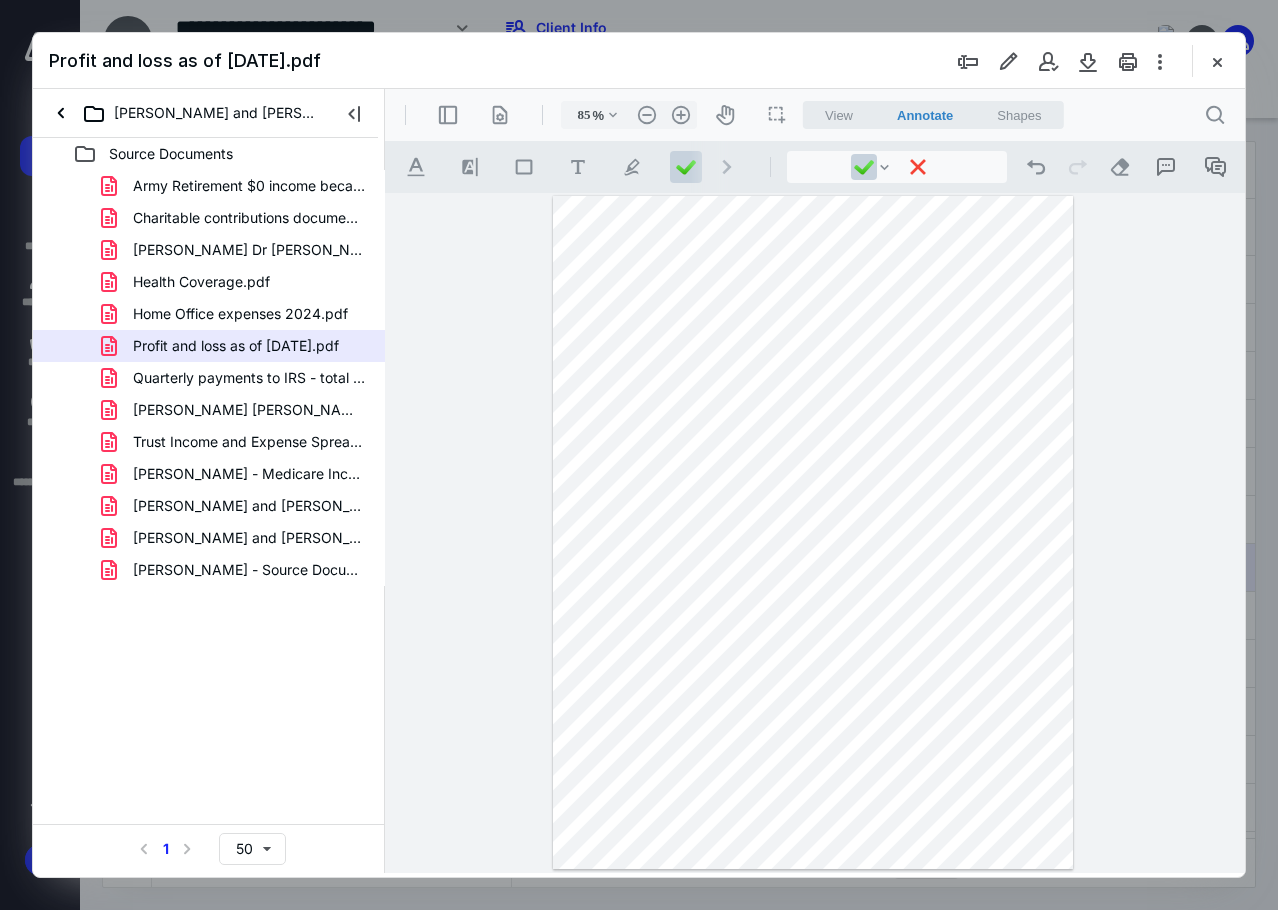 click at bounding box center (813, 532) 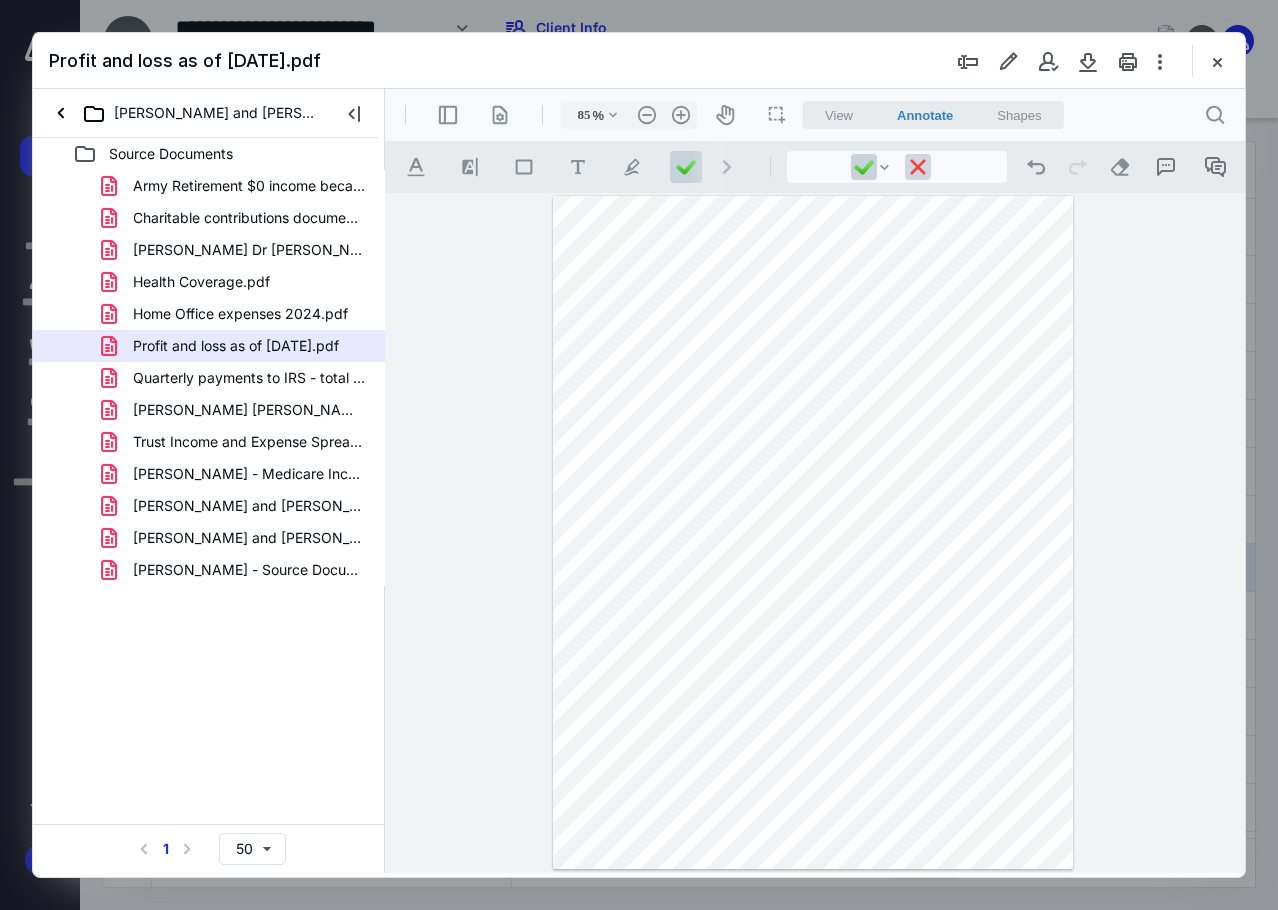 click at bounding box center [918, 167] 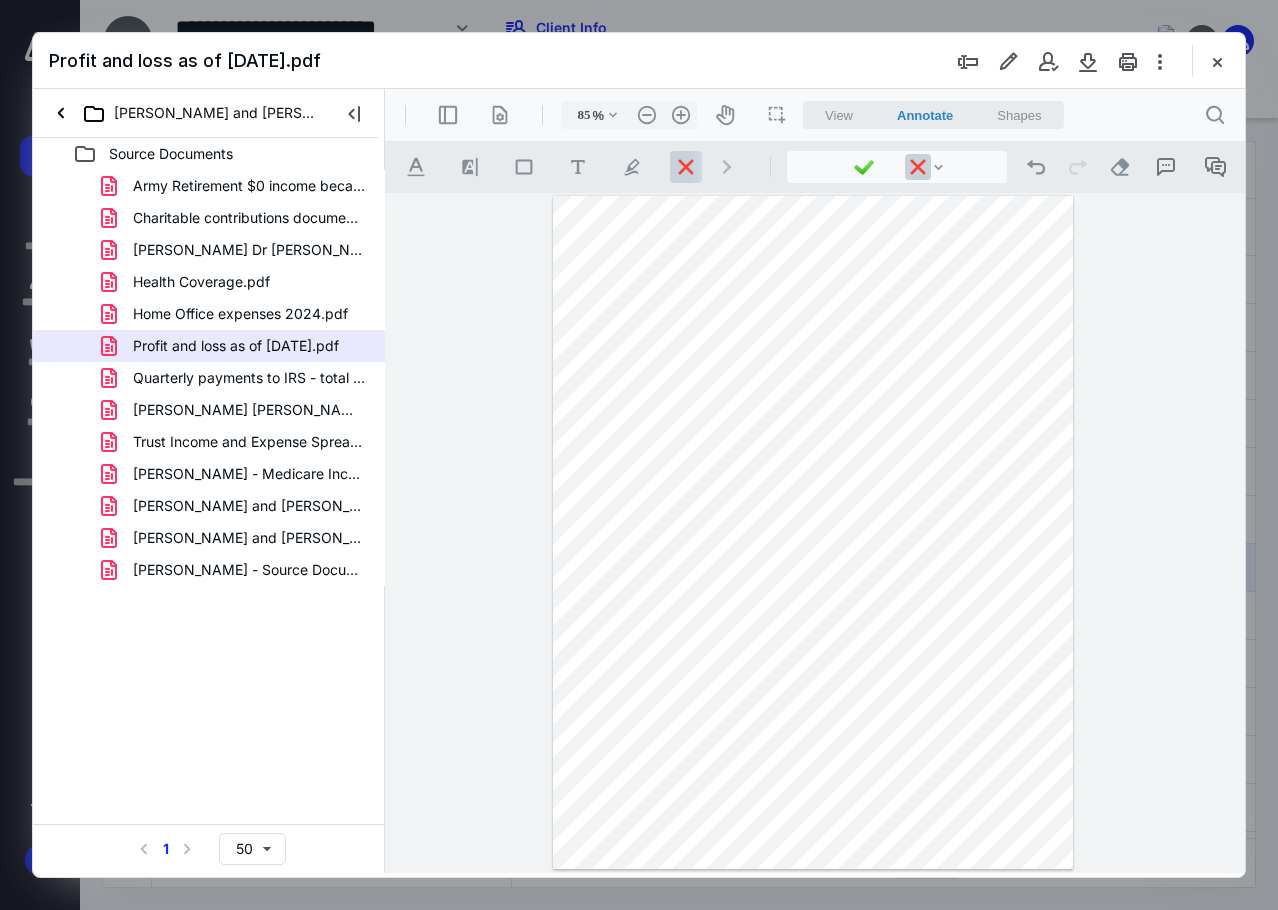 click at bounding box center (813, 532) 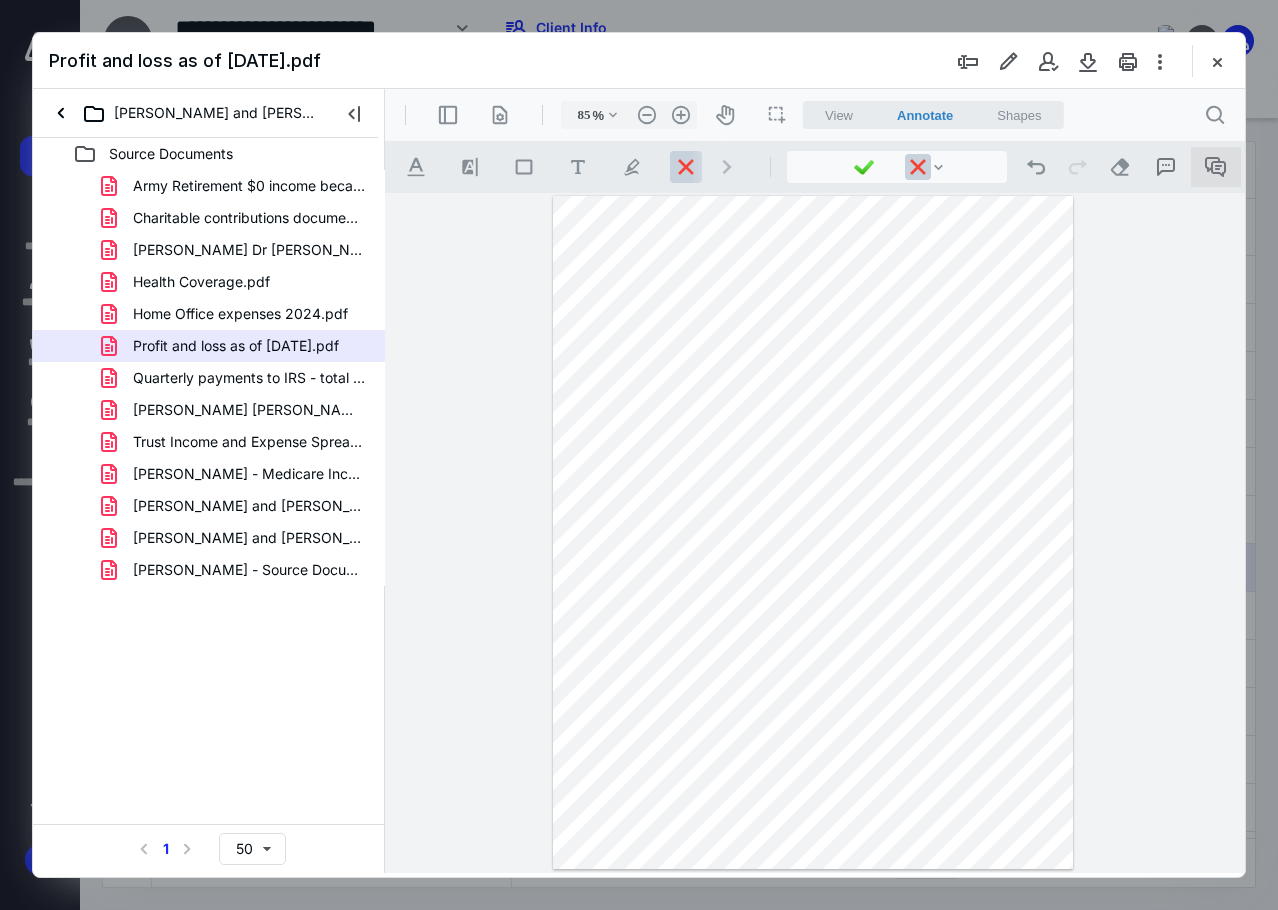 click 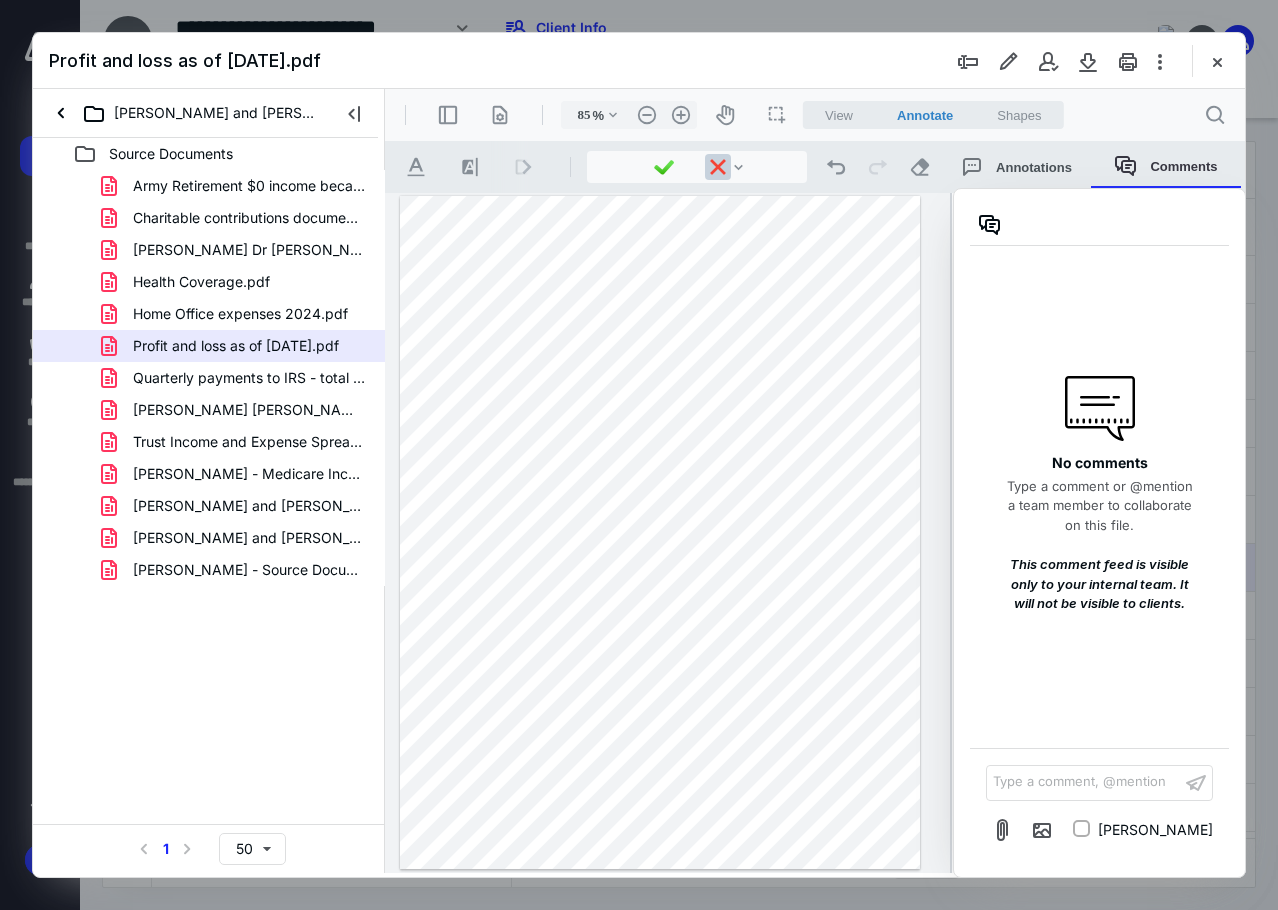 click on "No comments Type a comment or @mention a team member to collaborate on this file. This comment feed is visible only to your internal team. It will not be visible to clients. Type a comment, @mention ﻿ [PERSON_NAME]" at bounding box center (1099, 533) 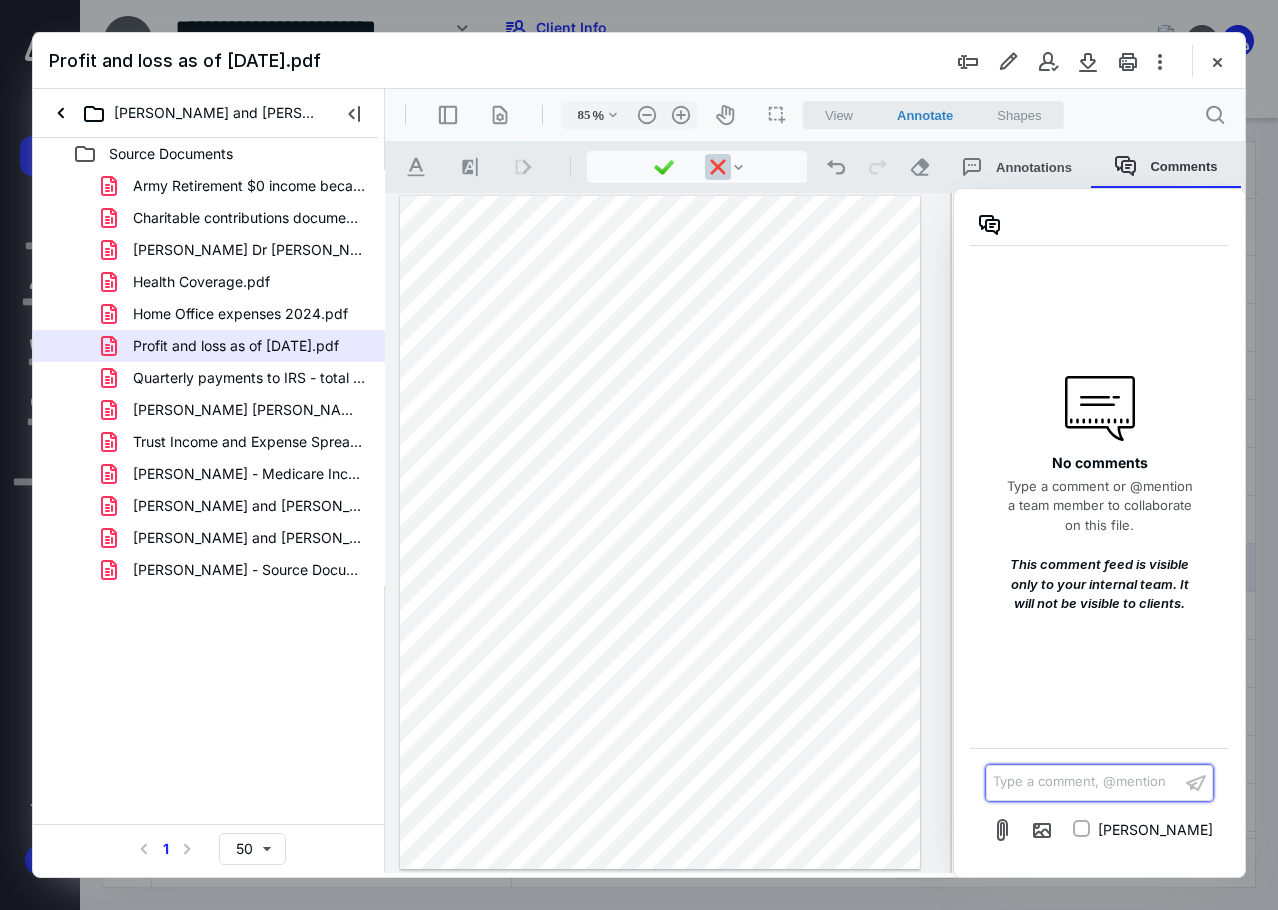 click on "Type a comment, @mention ﻿" at bounding box center [1083, 782] 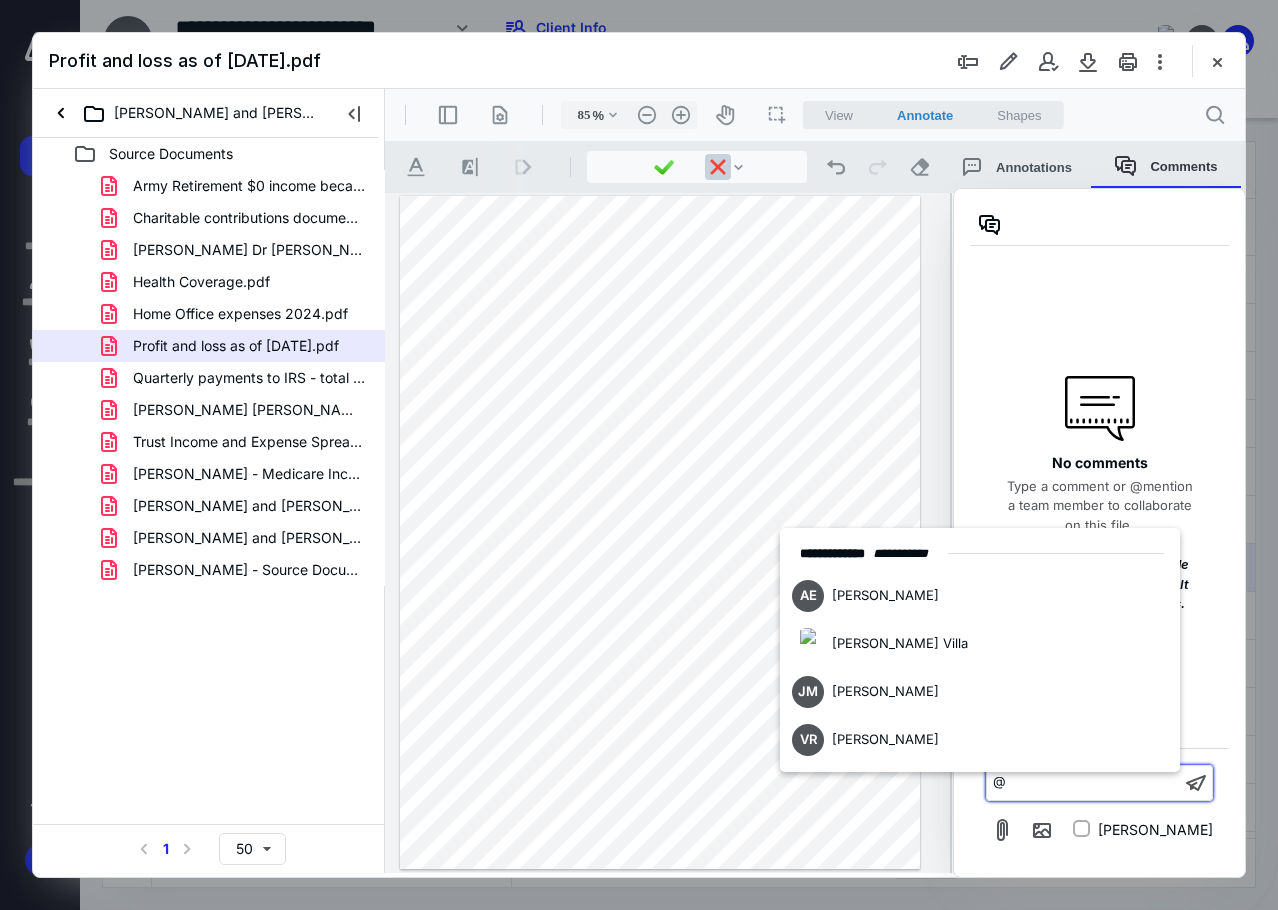 type 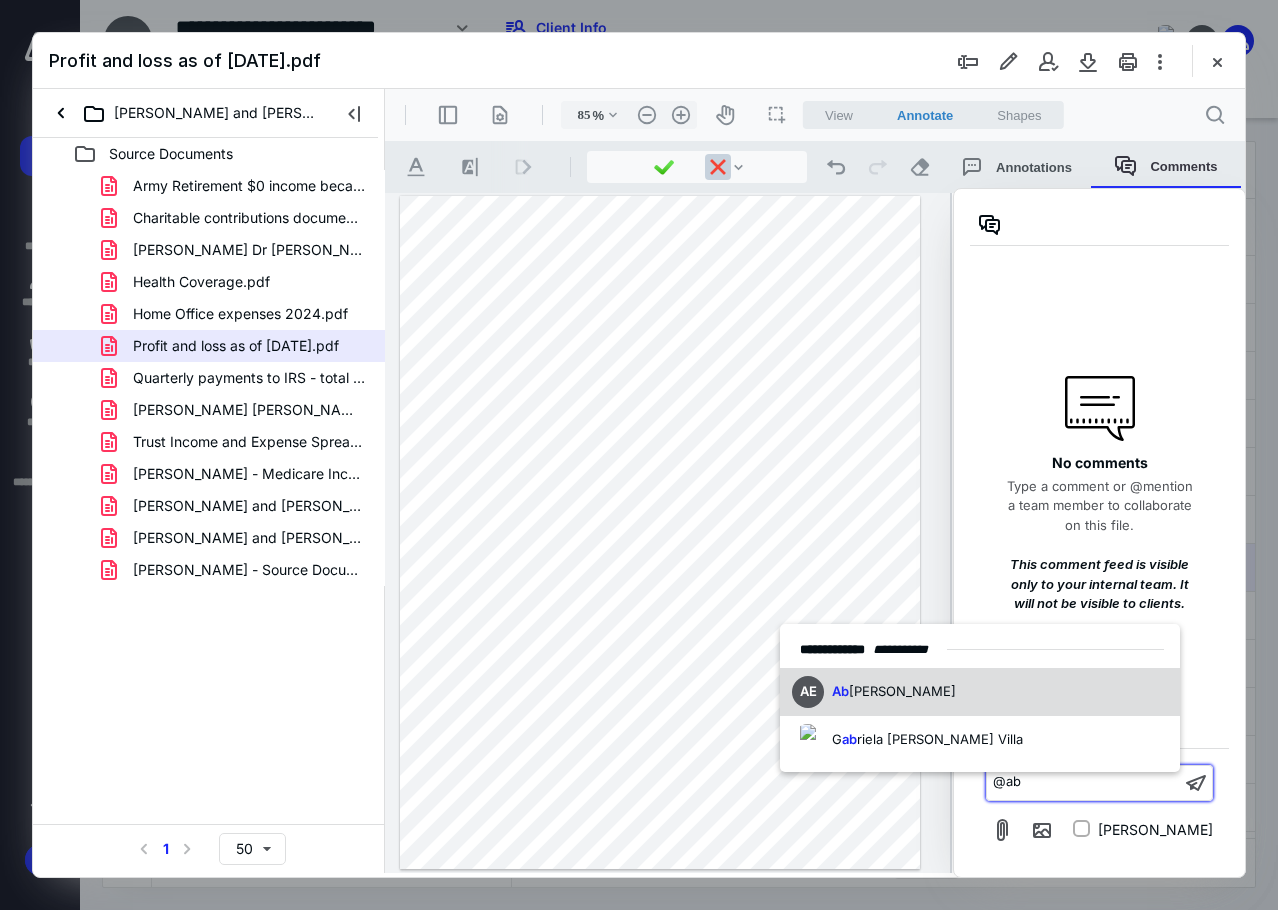 click on "[PERSON_NAME]" at bounding box center [902, 691] 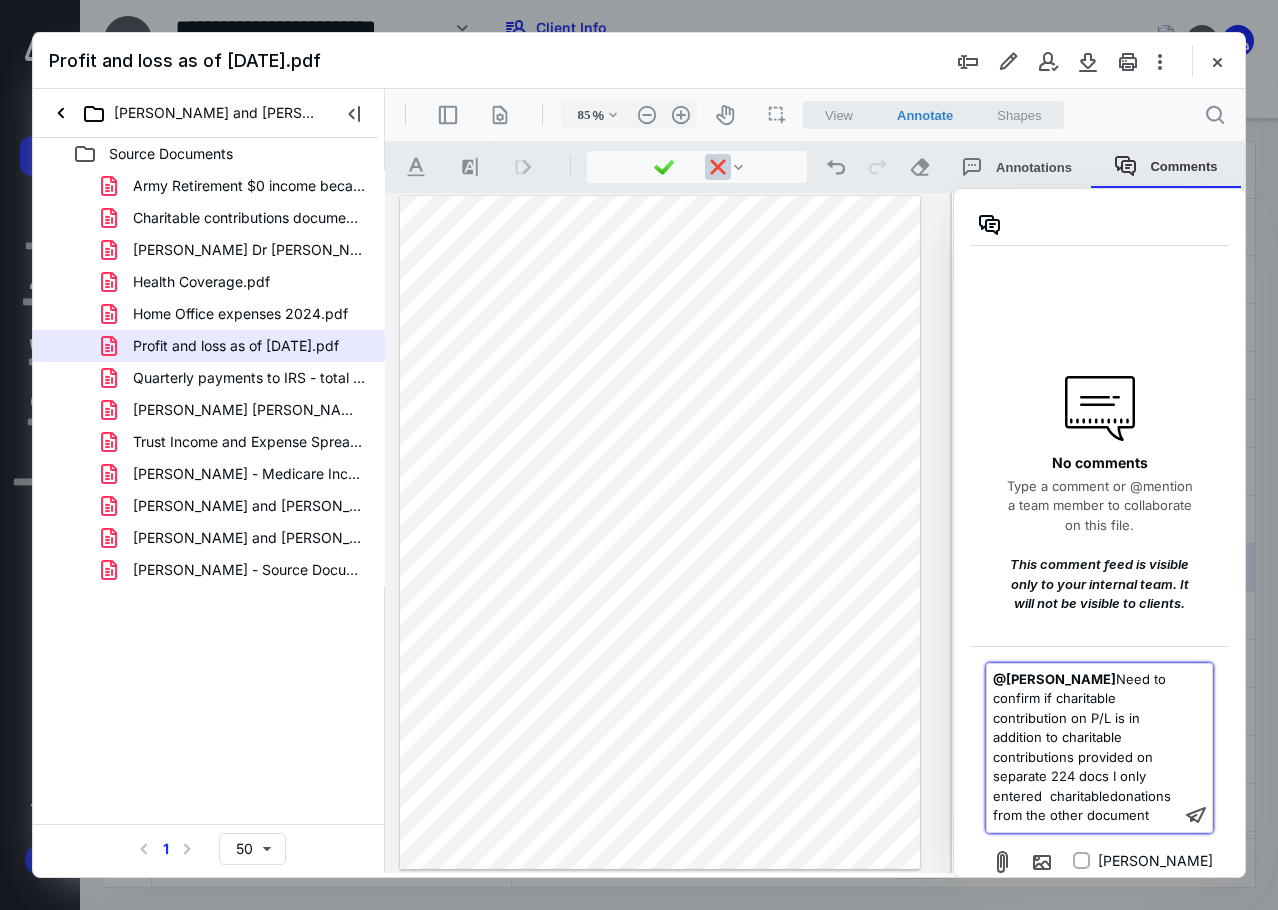 click on "Need to confirm if charitable contribution on P/L is in addition to charitable contributions provided on separate 224 docs I only entered  charitabledonations from the other document" at bounding box center (1084, 747) 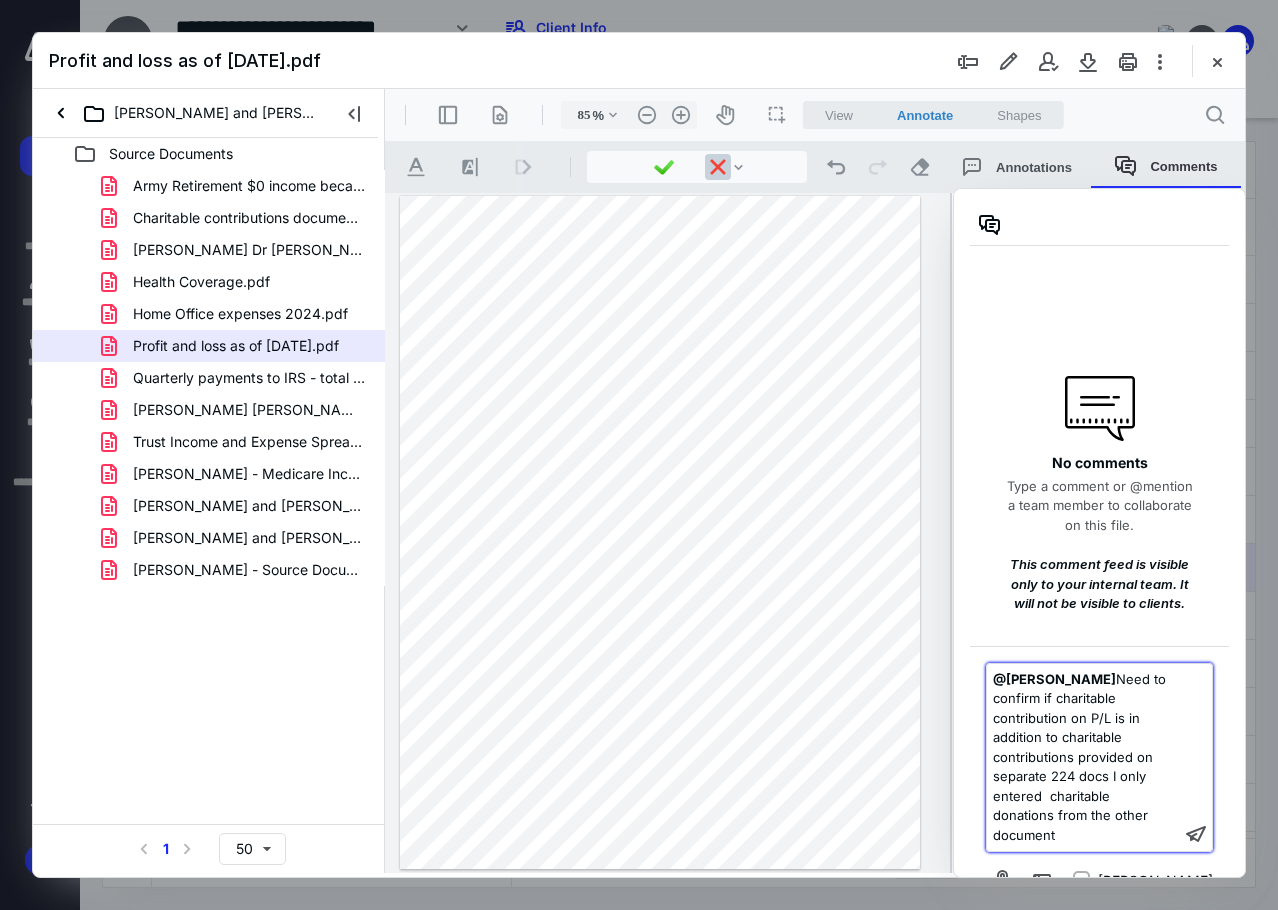 click on "Need to confirm if charitable contribution on P/L is in addition to charitable contributions provided on separate 224 docs I only entered  charitable donations from the other document" at bounding box center (1081, 757) 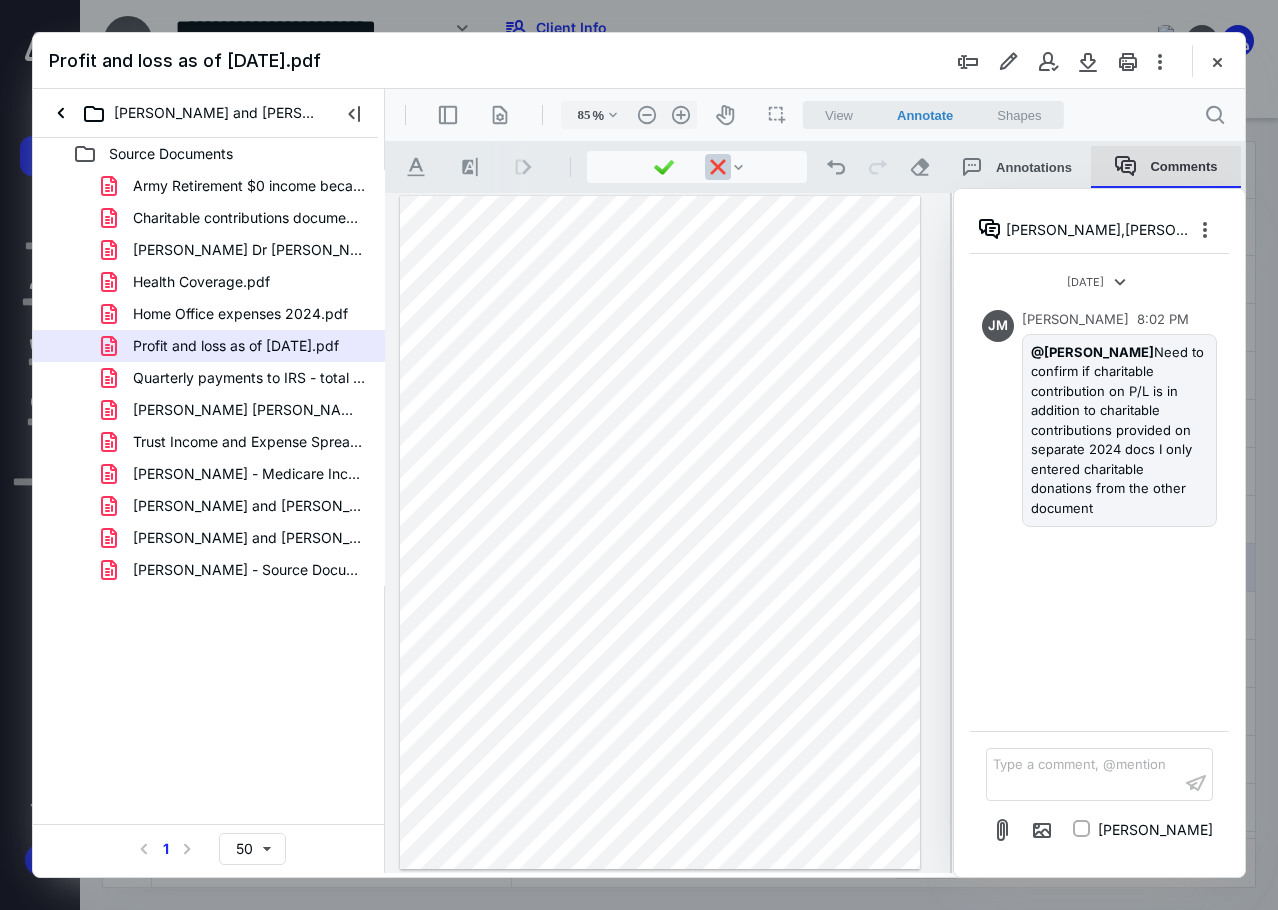 click on "Comments" at bounding box center [1166, 167] 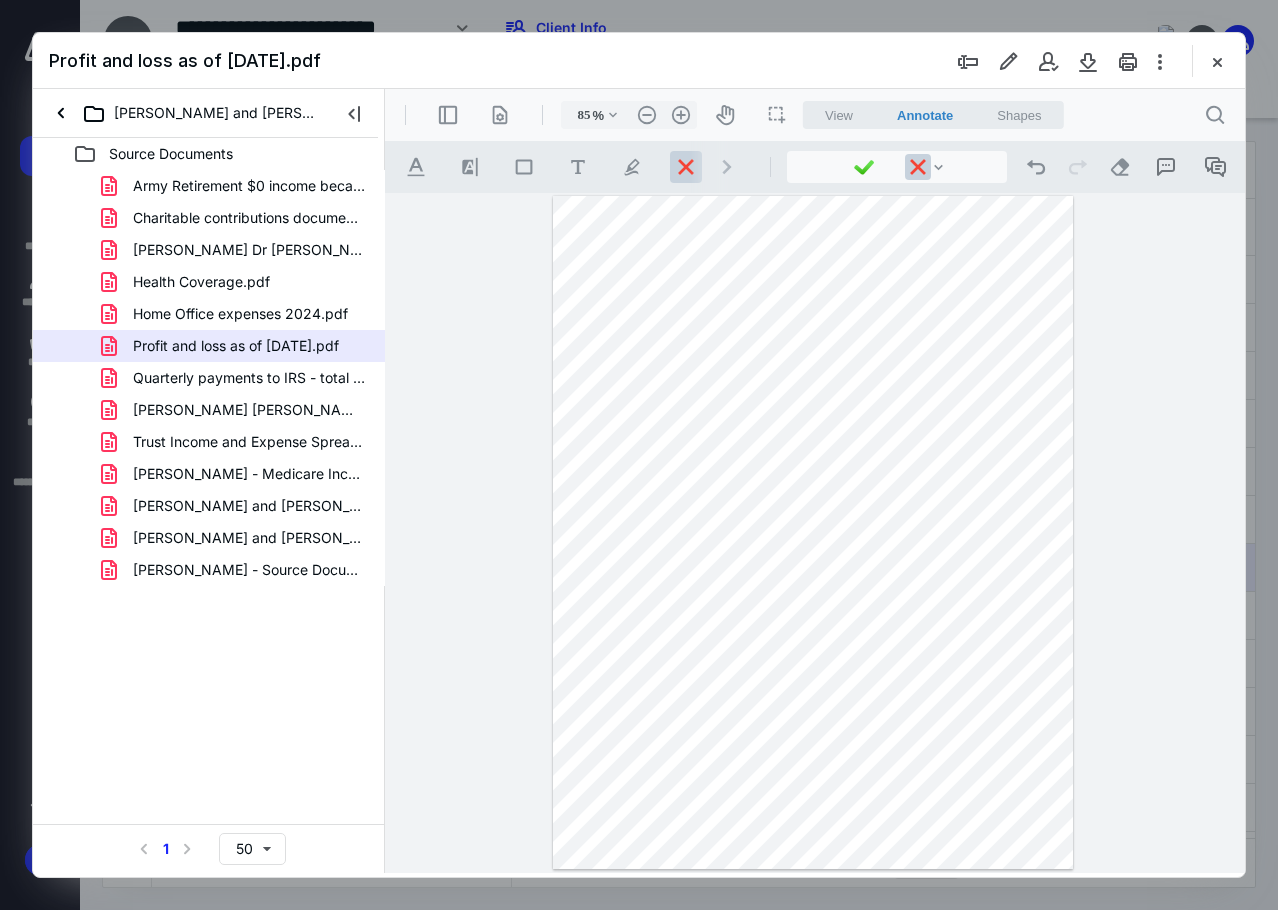 scroll, scrollTop: 200, scrollLeft: 0, axis: vertical 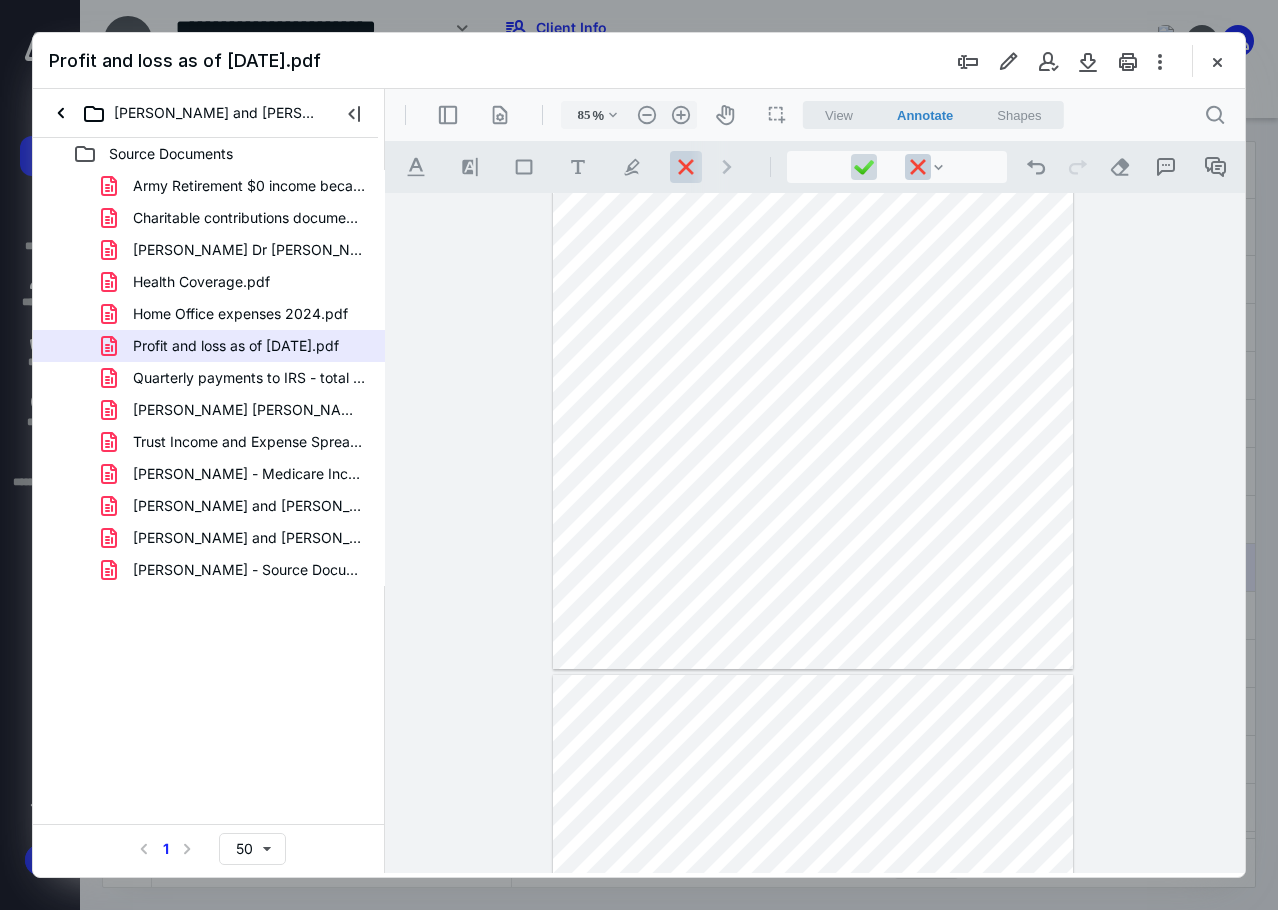 click at bounding box center [864, 167] 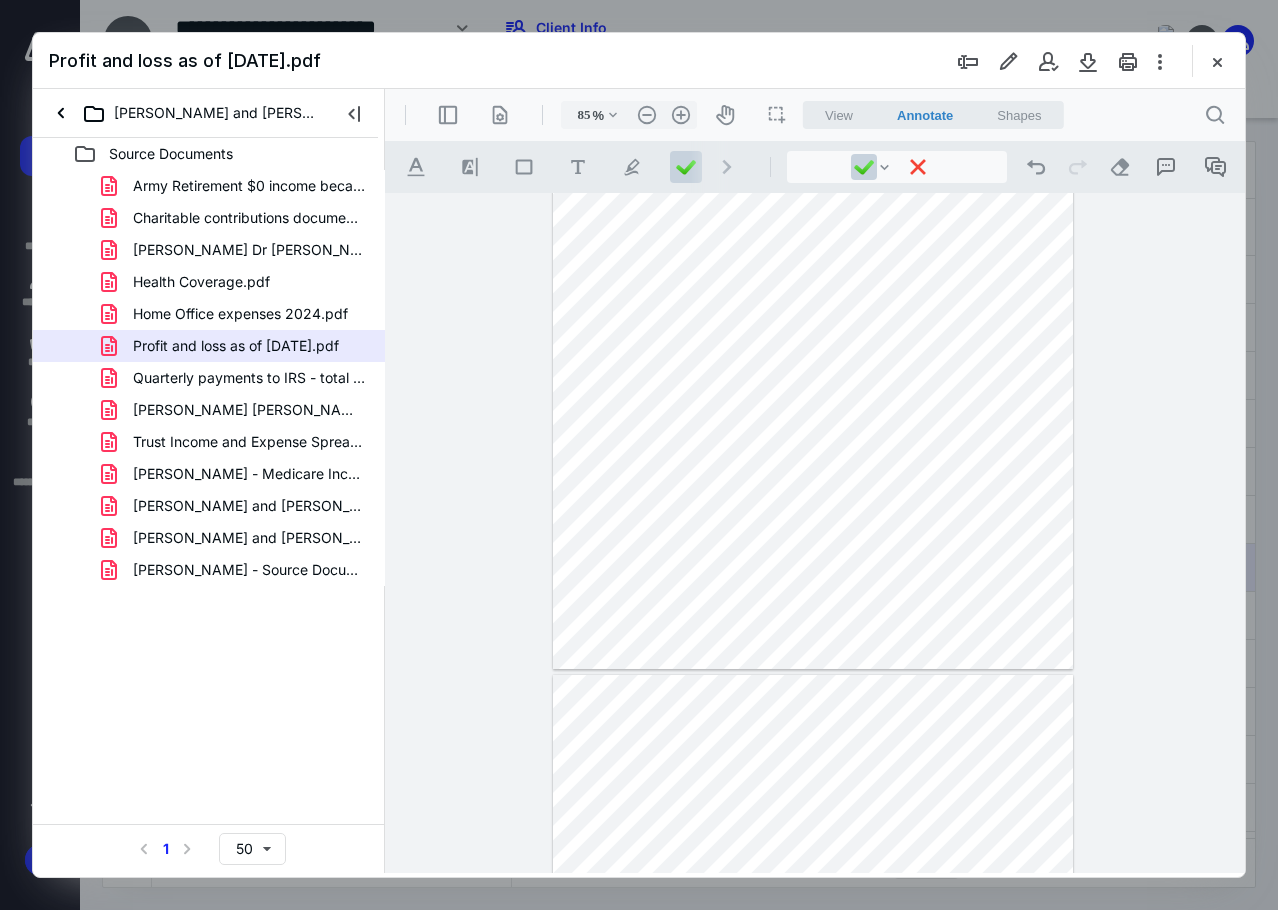 click at bounding box center (813, 332) 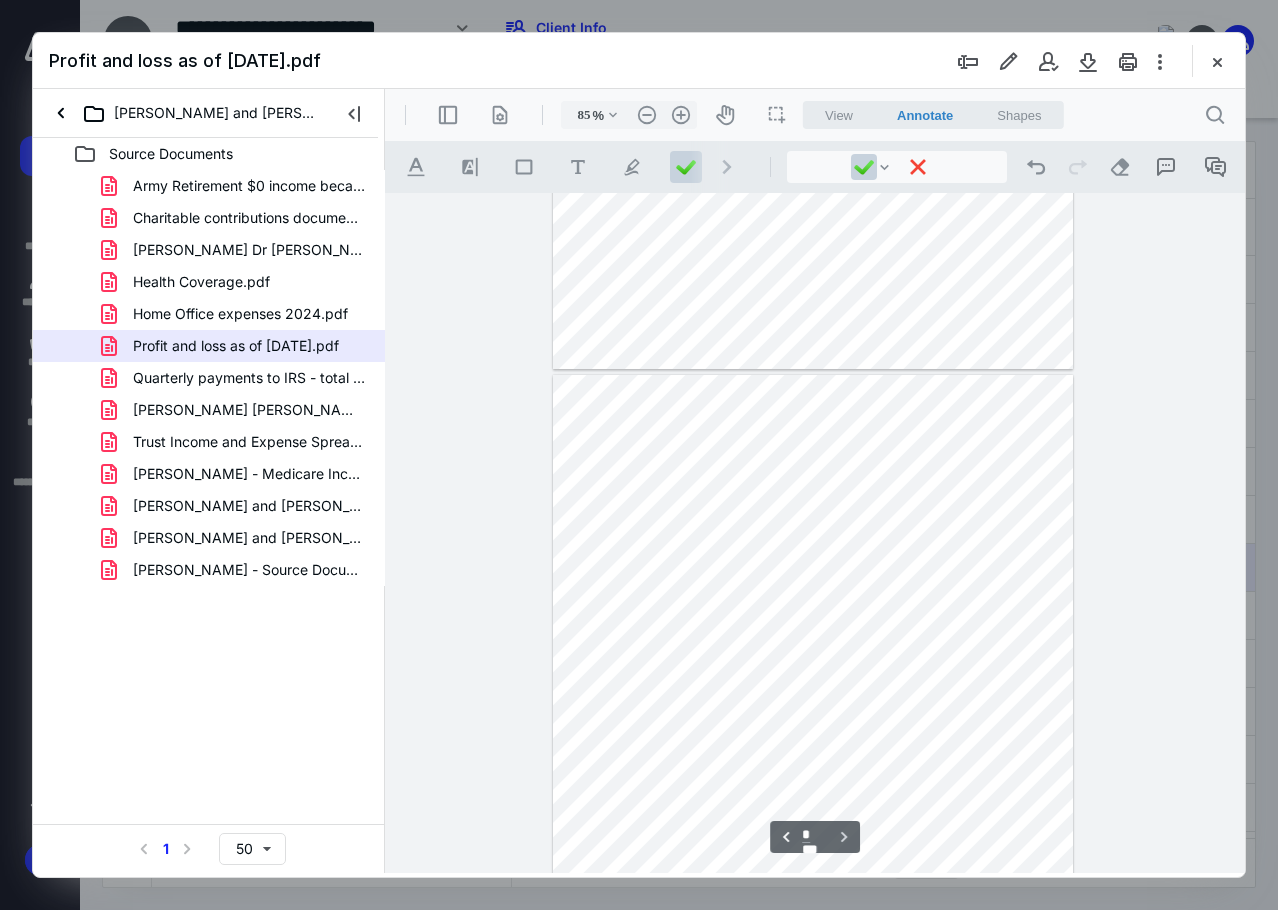 scroll, scrollTop: 600, scrollLeft: 0, axis: vertical 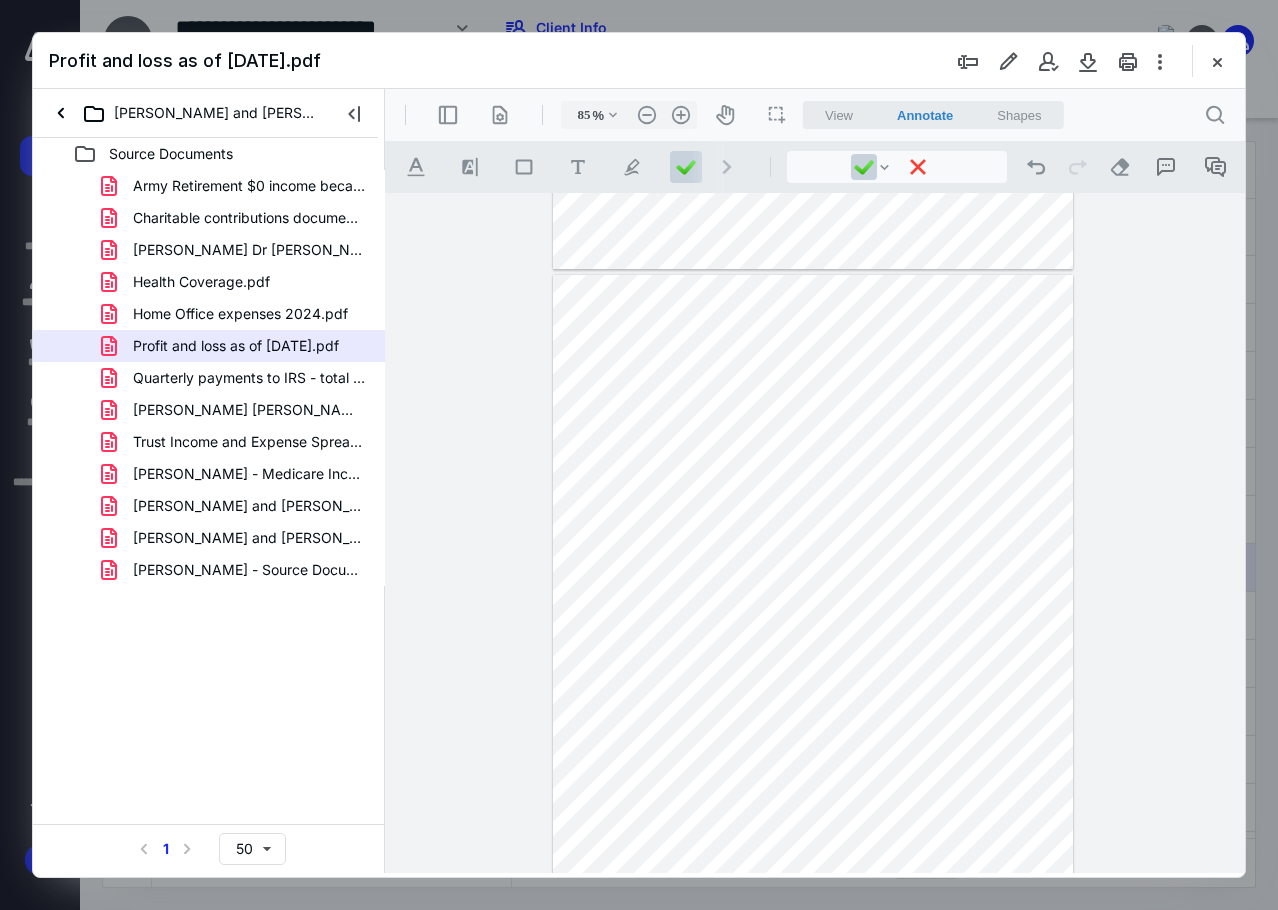 click at bounding box center (813, 611) 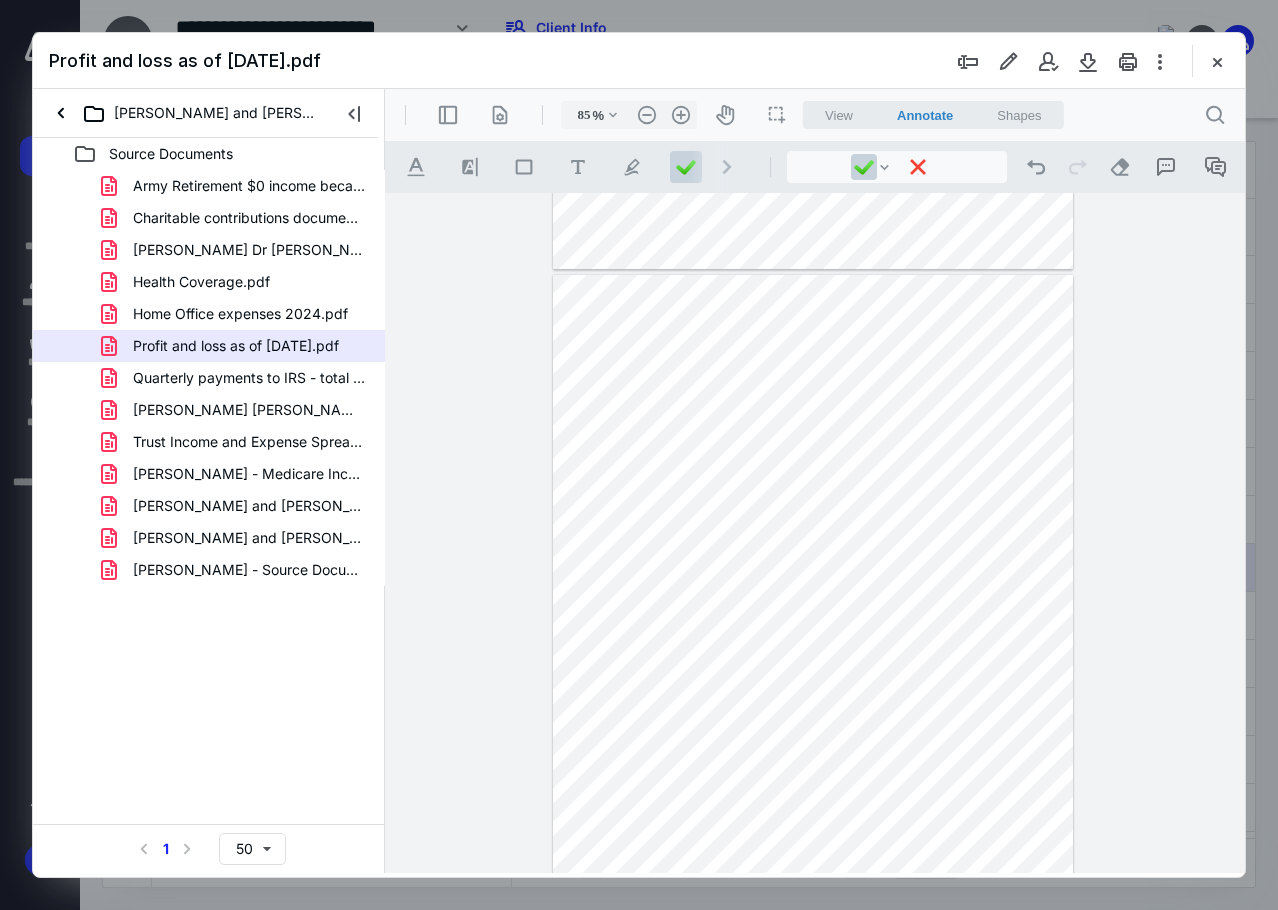 click at bounding box center [813, 611] 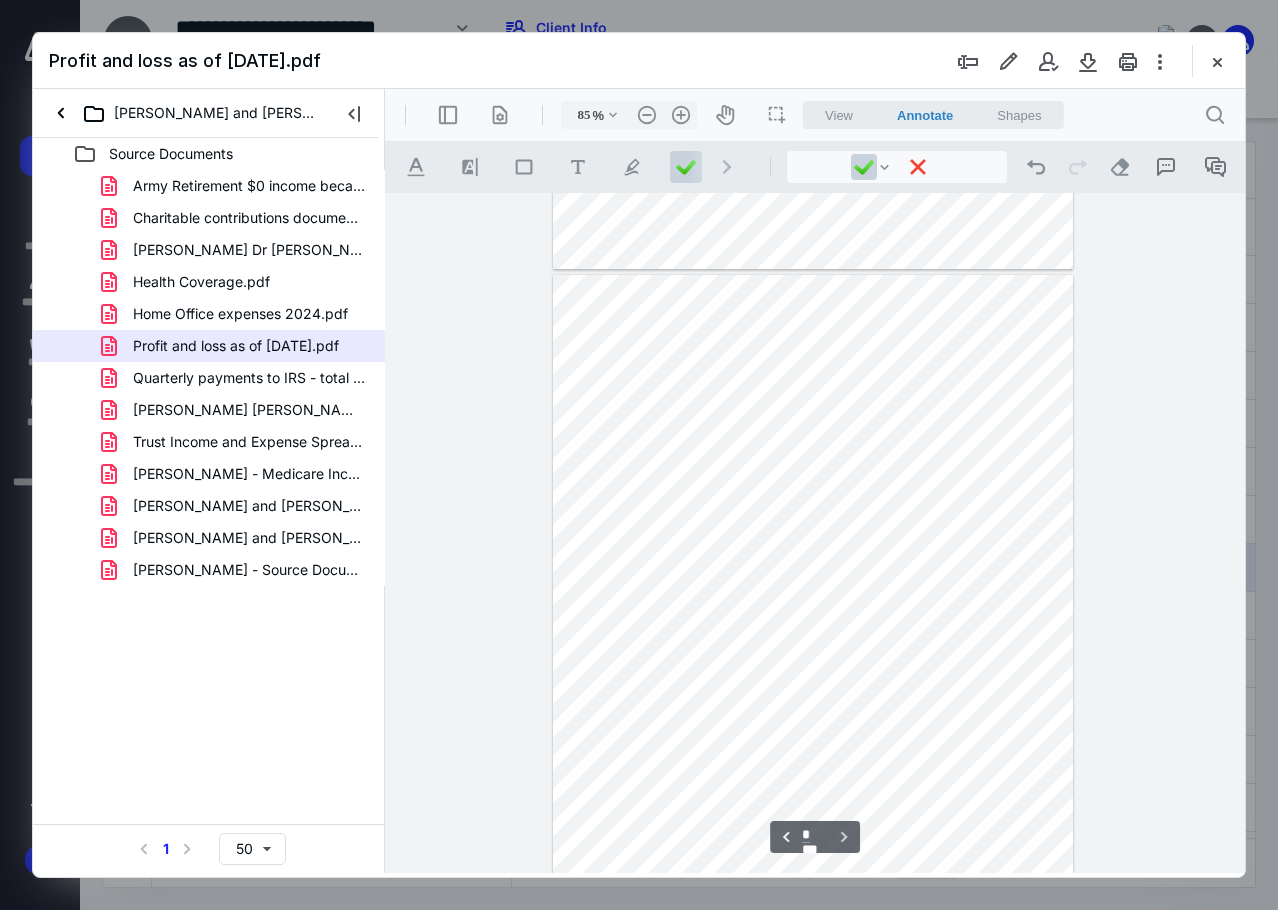 scroll, scrollTop: 678, scrollLeft: 0, axis: vertical 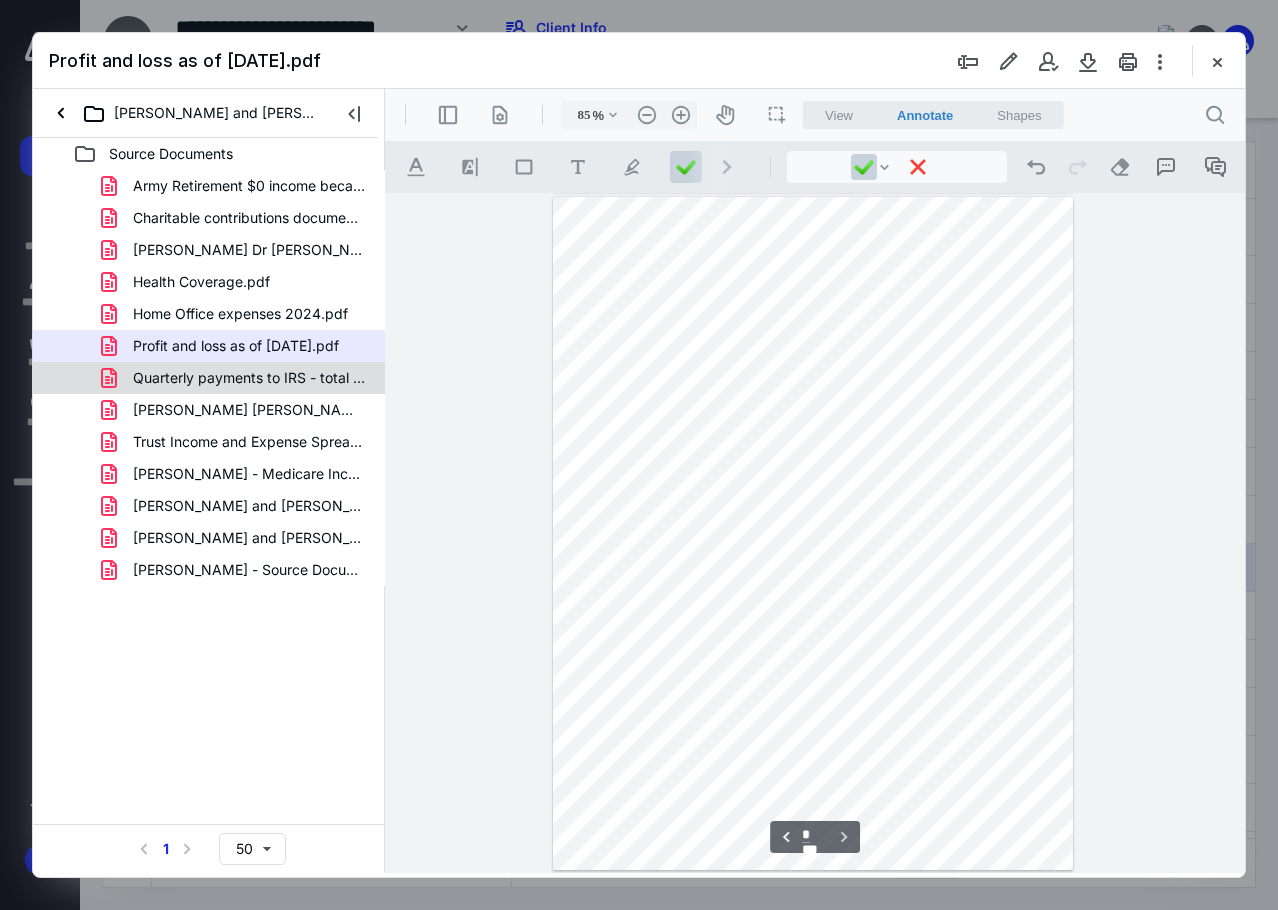 click on "Quarterly payments to IRS - total 10k.pdf" at bounding box center [209, 378] 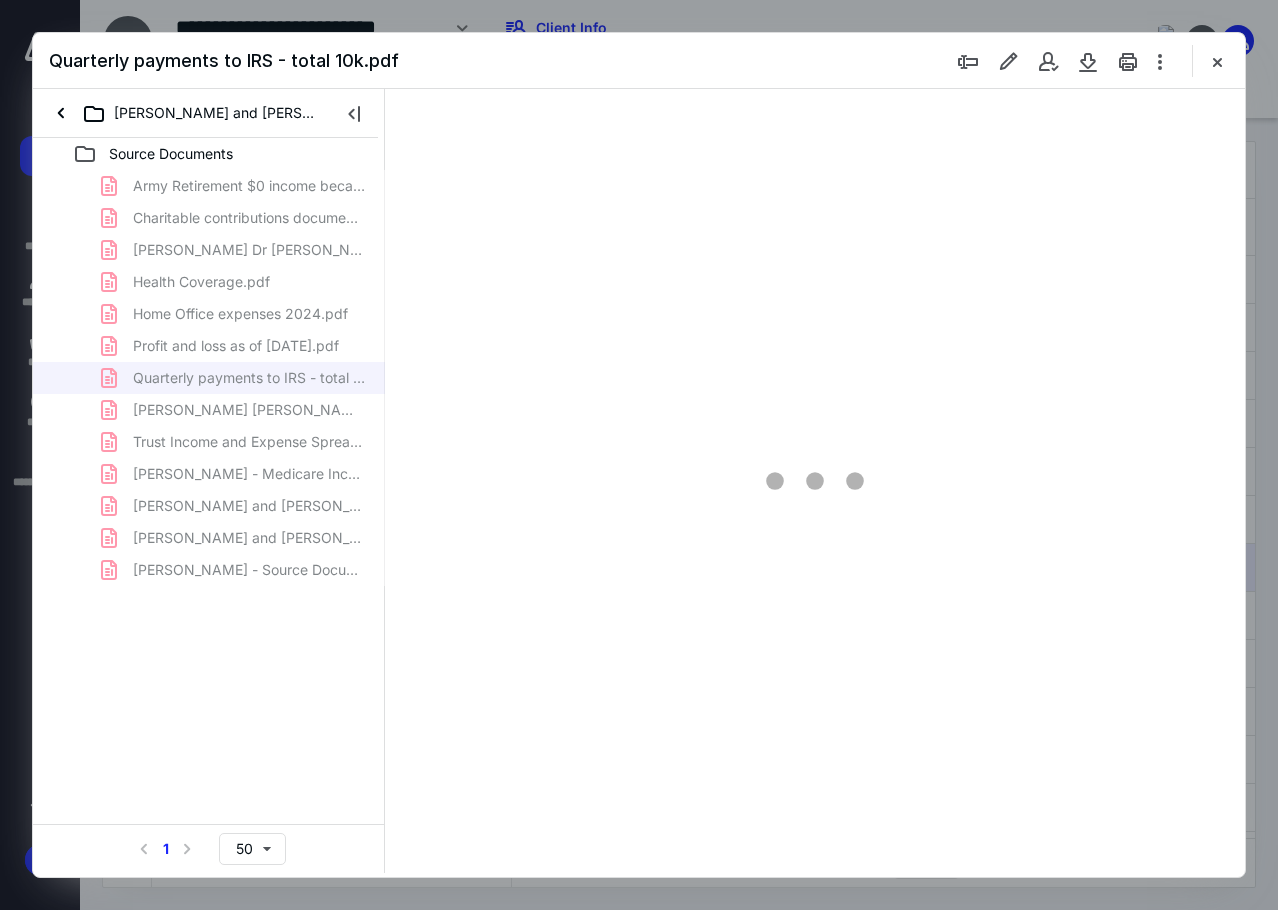 type on "85" 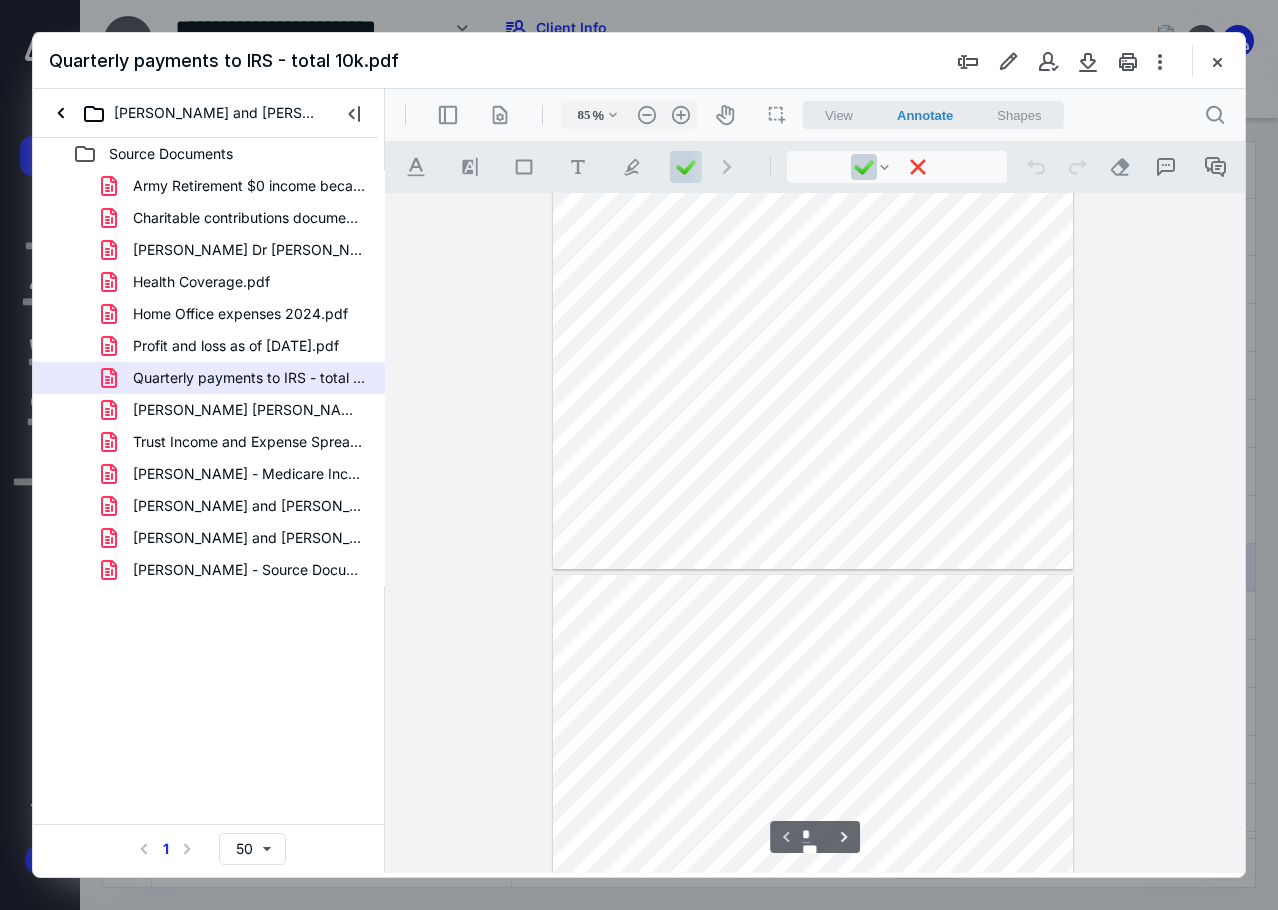 scroll, scrollTop: 0, scrollLeft: 0, axis: both 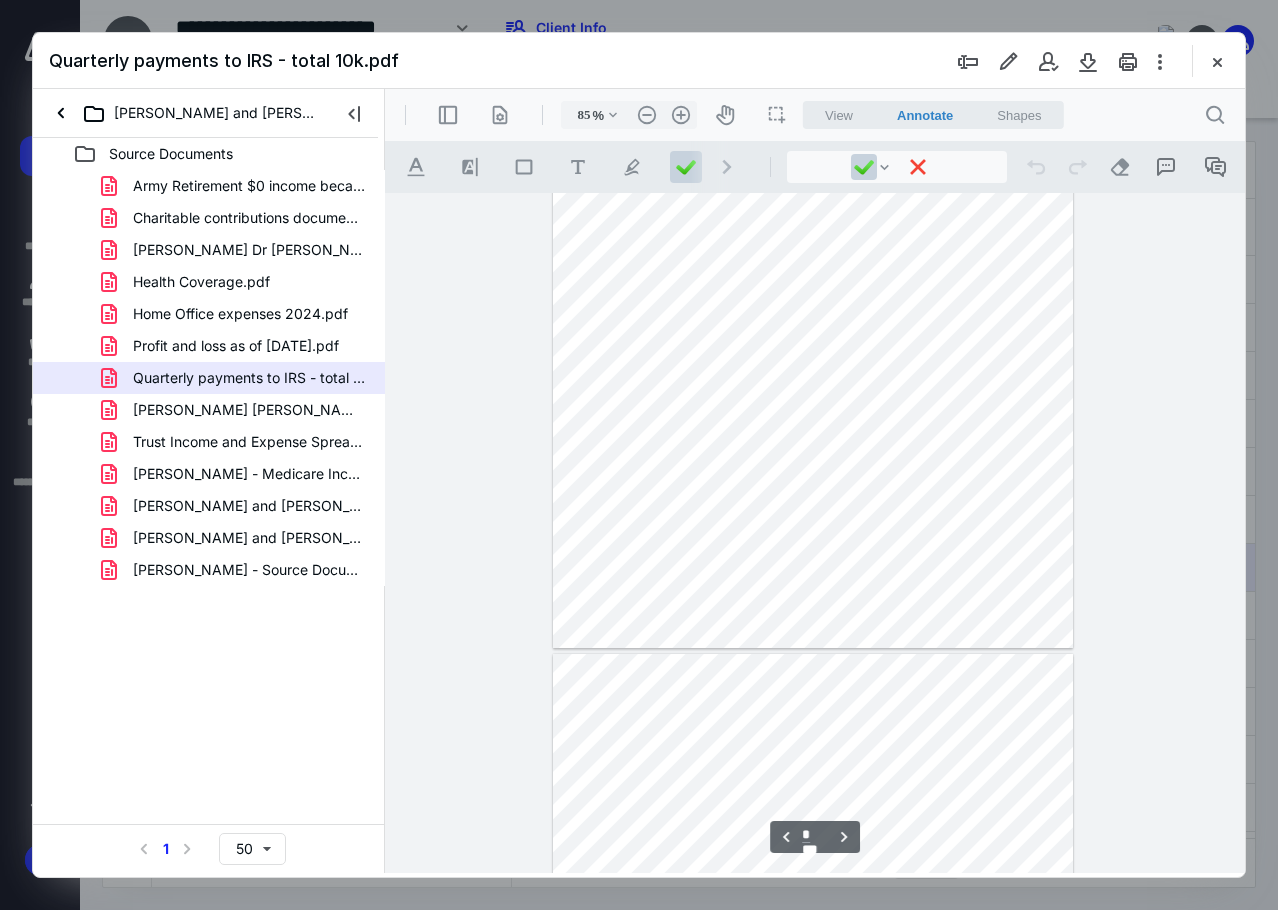 type on "*" 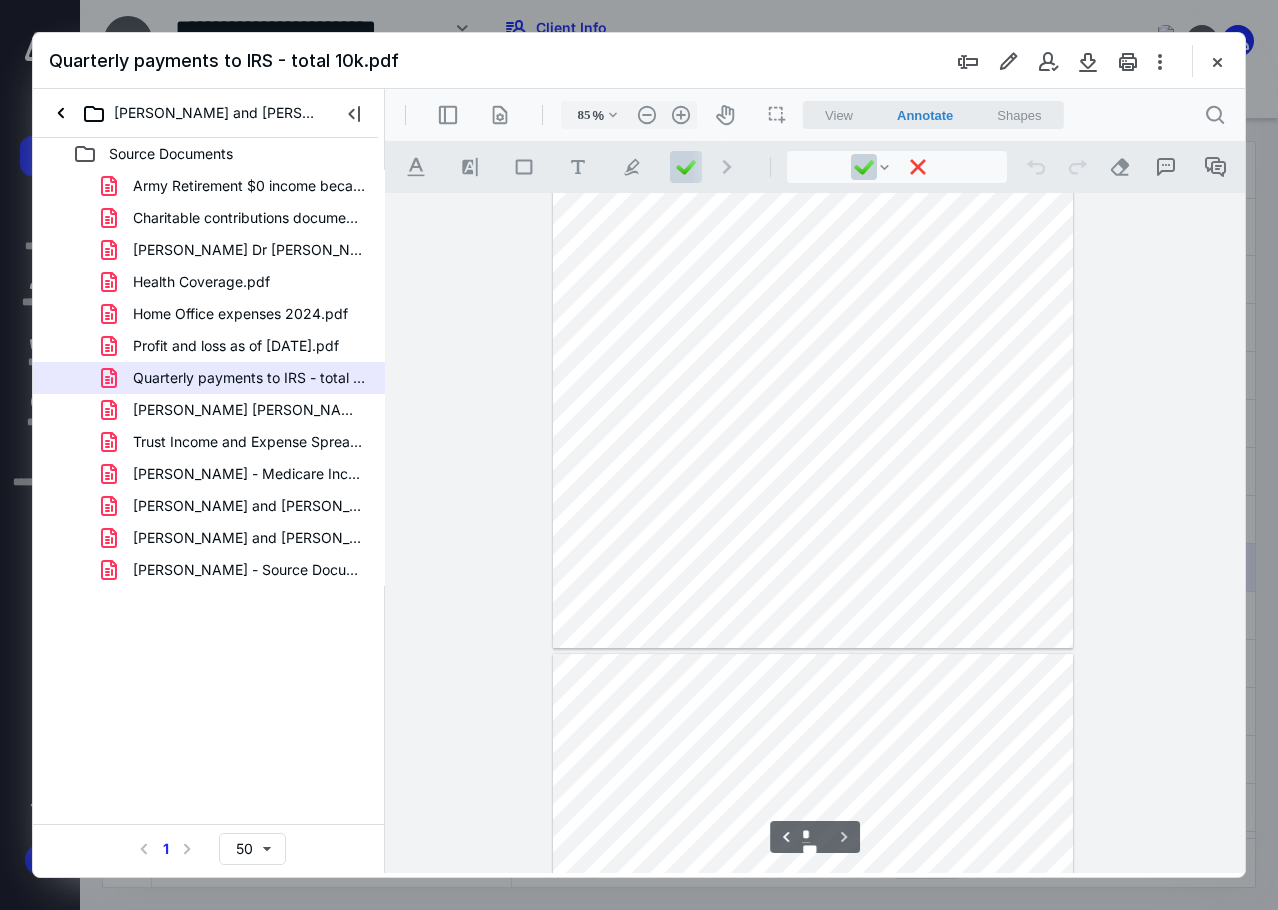 scroll, scrollTop: 1200, scrollLeft: 0, axis: vertical 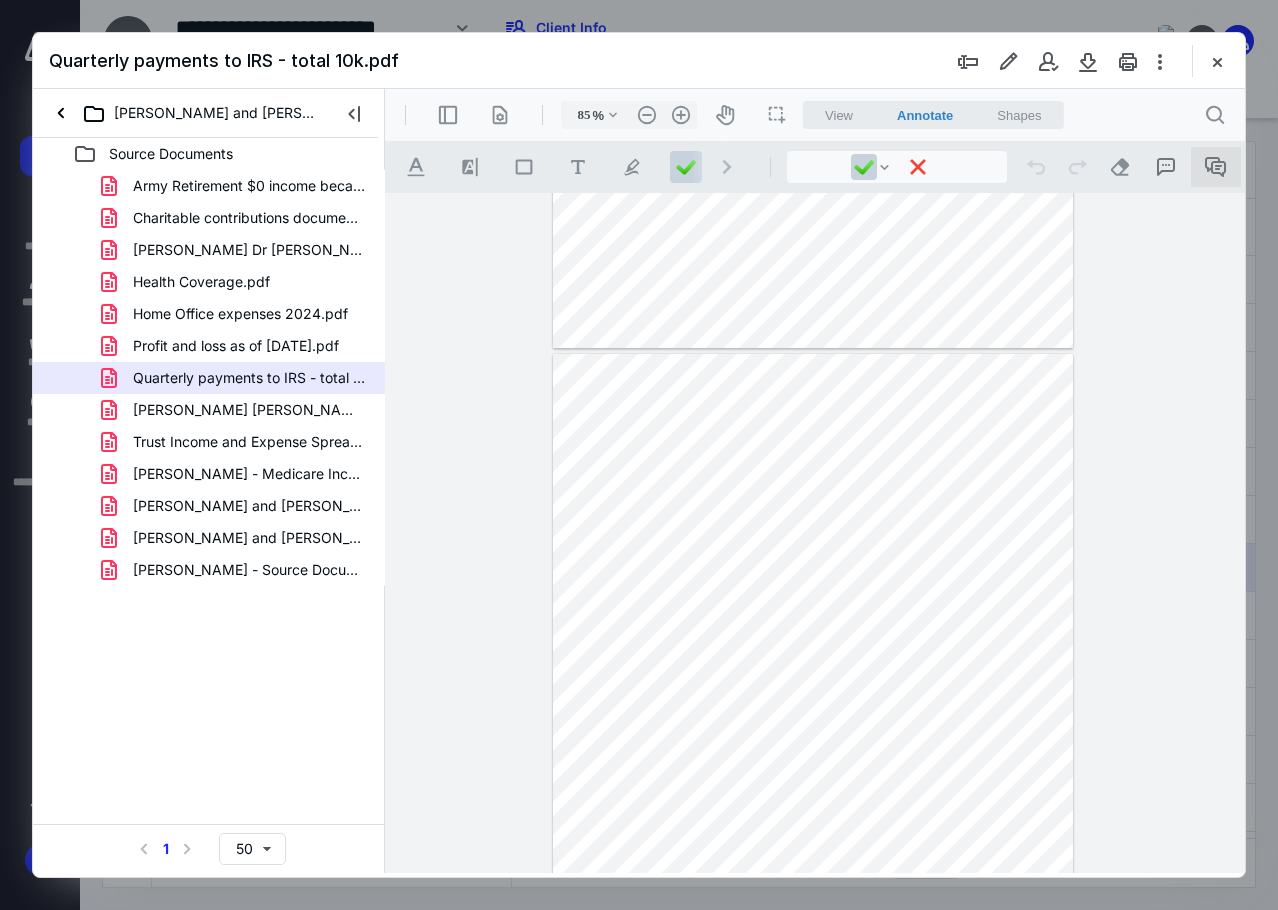 click 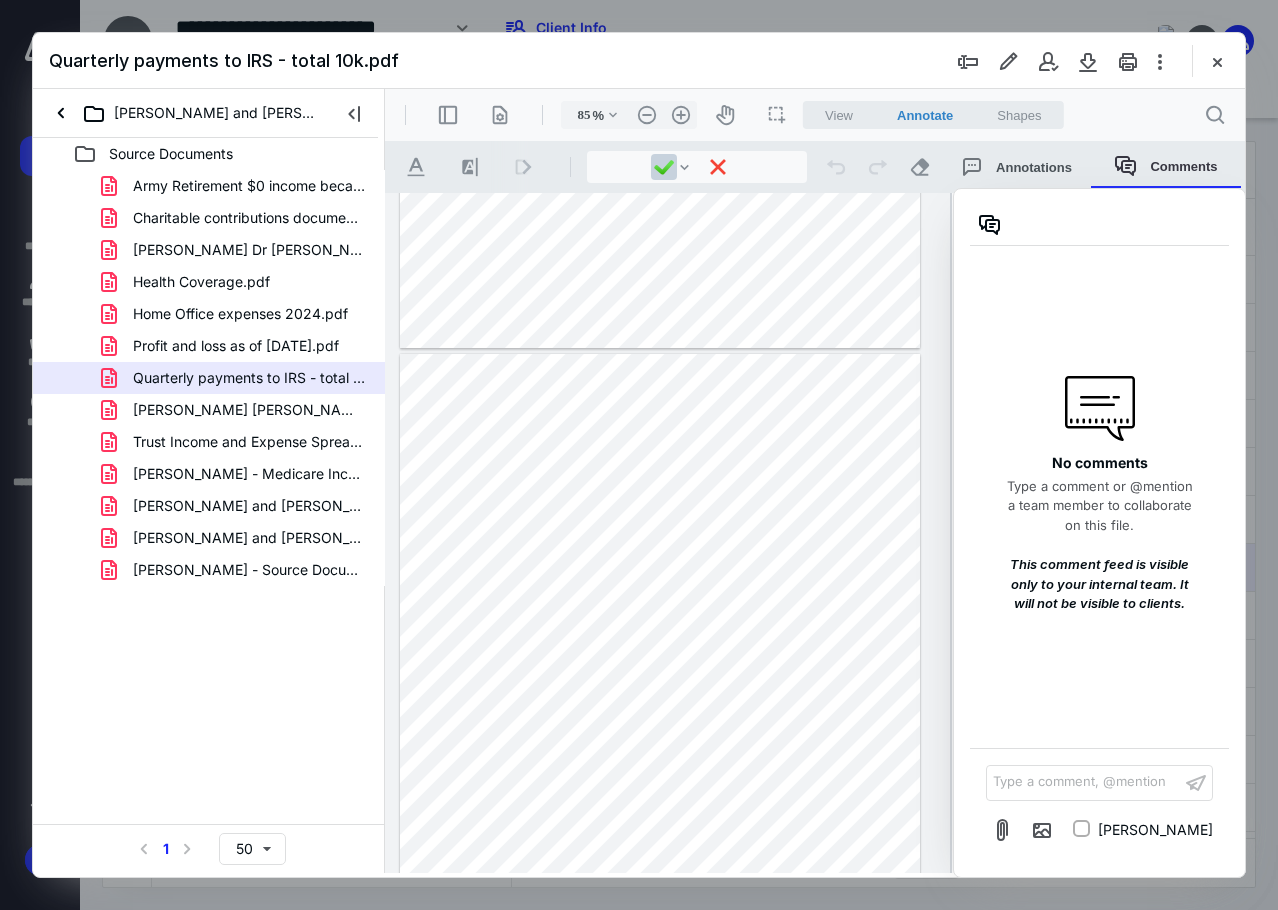 click on "Type a comment, @mention ﻿" at bounding box center (1083, 782) 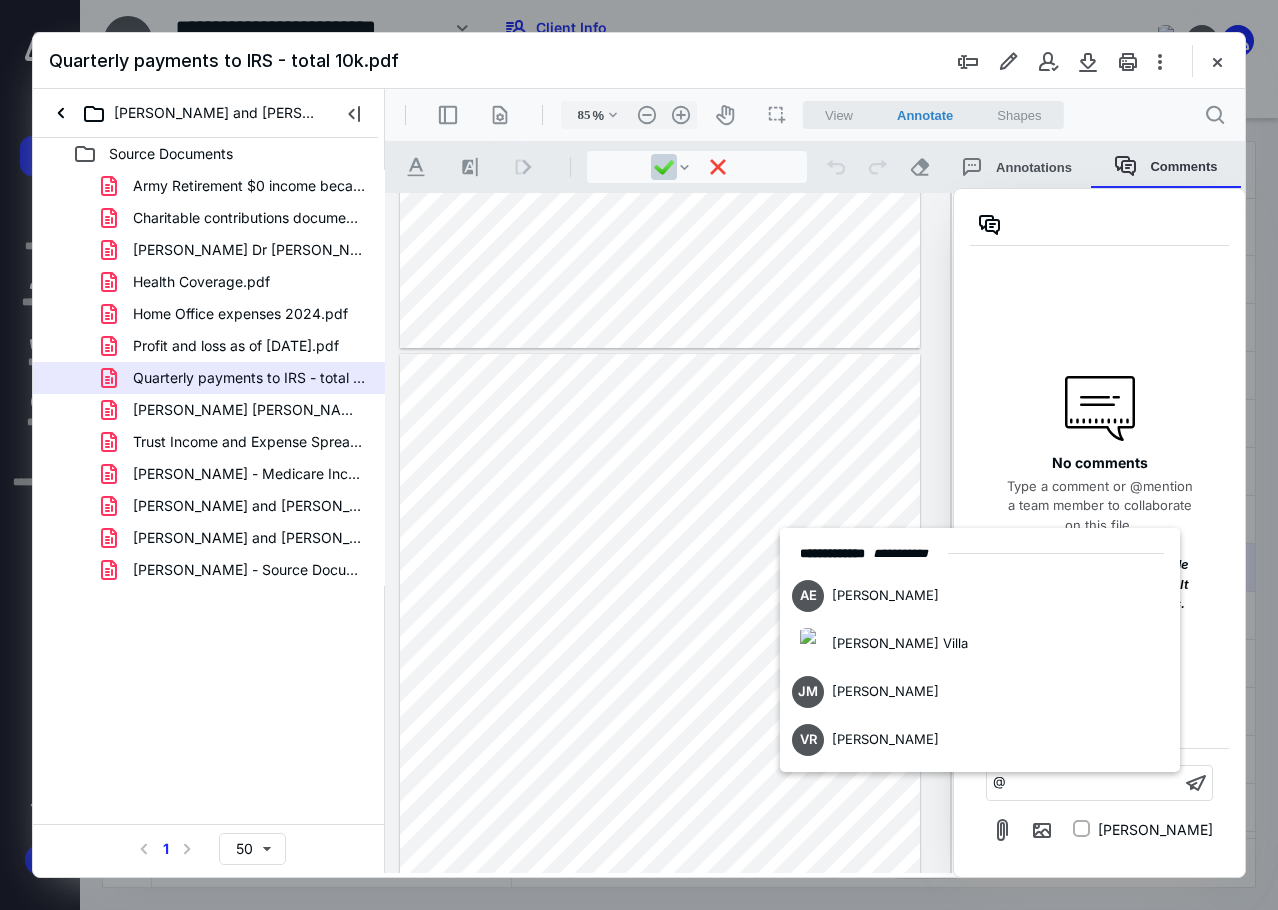 type 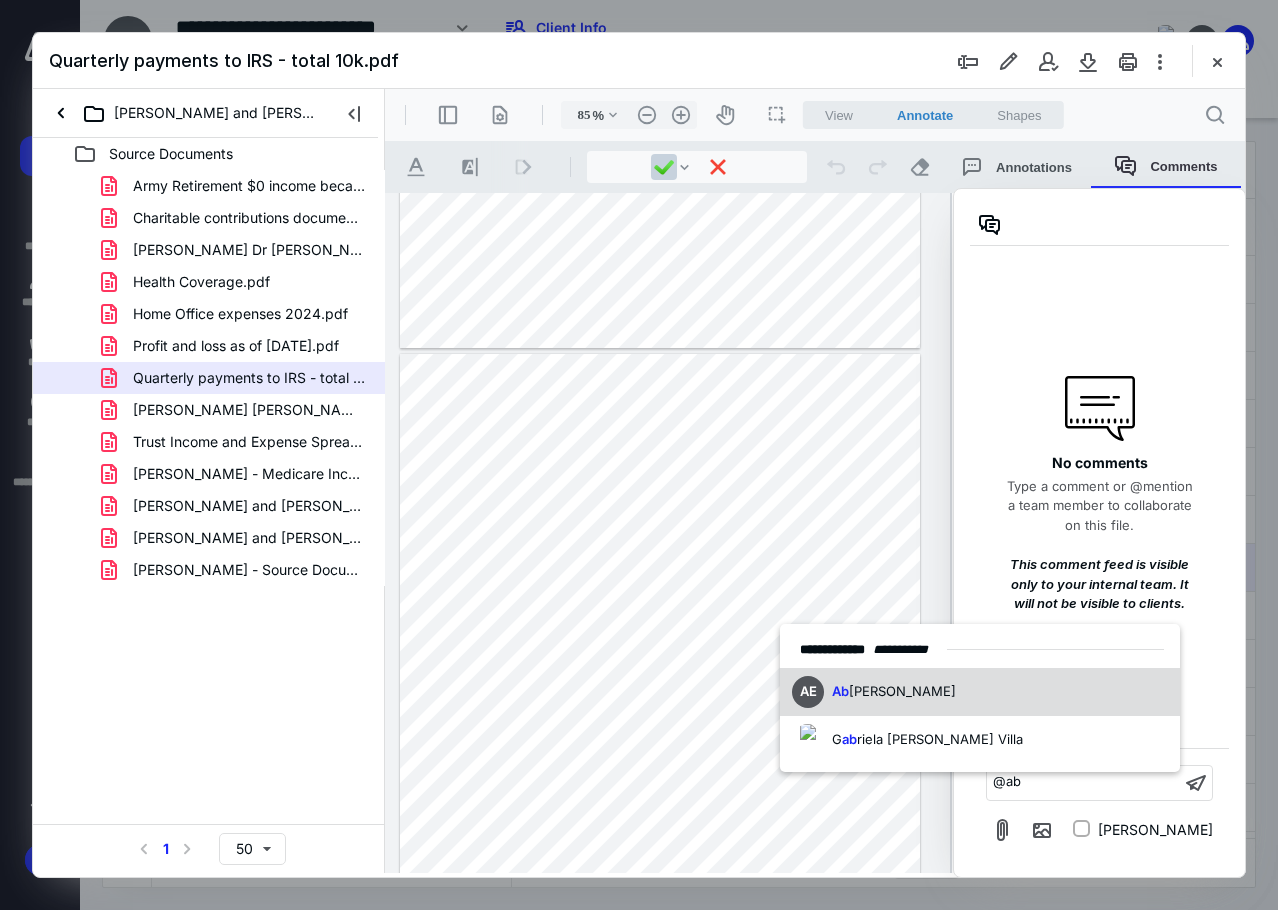 click on "AE Ab [PERSON_NAME]" at bounding box center [980, 692] 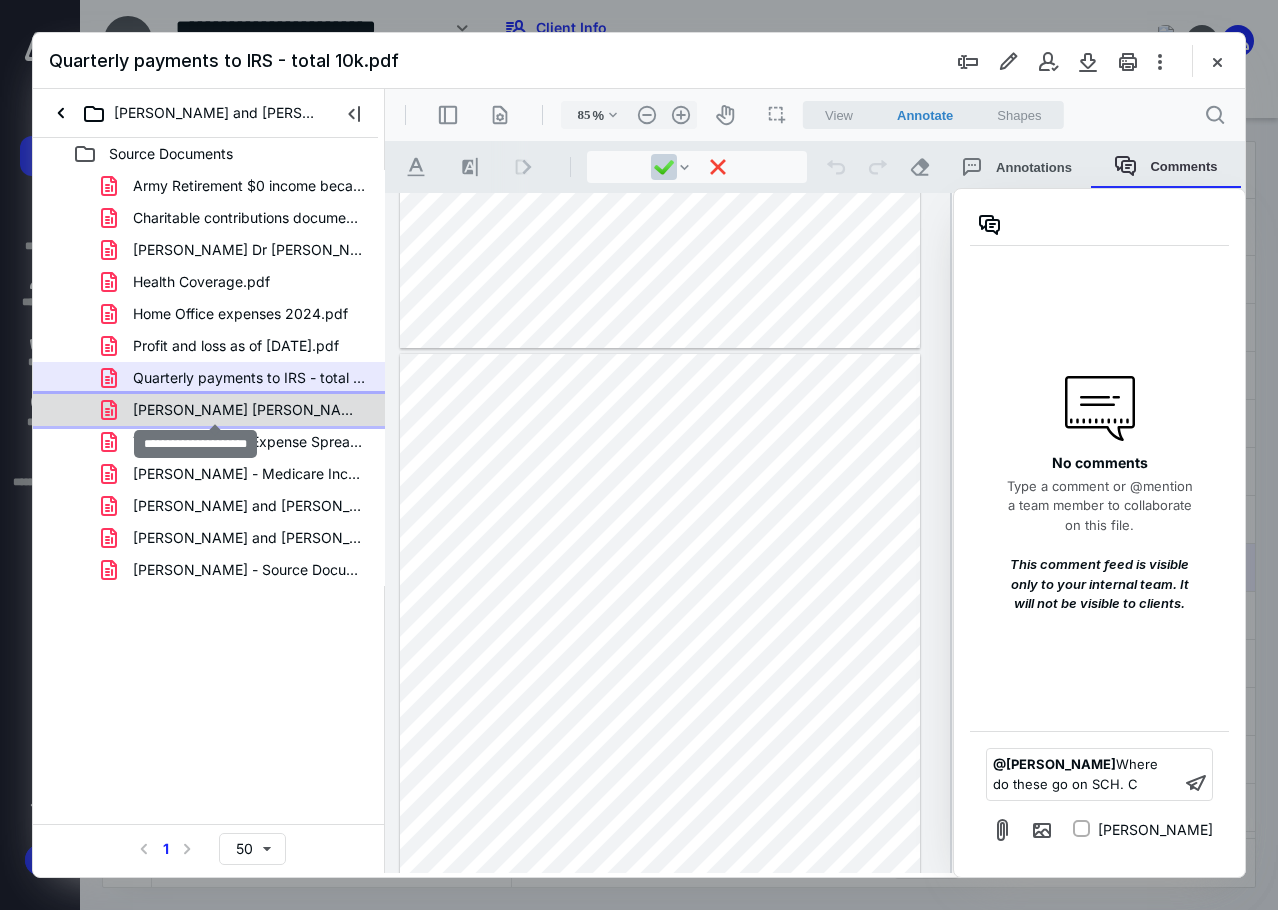 click on "[PERSON_NAME] [PERSON_NAME].pdf" at bounding box center (249, 410) 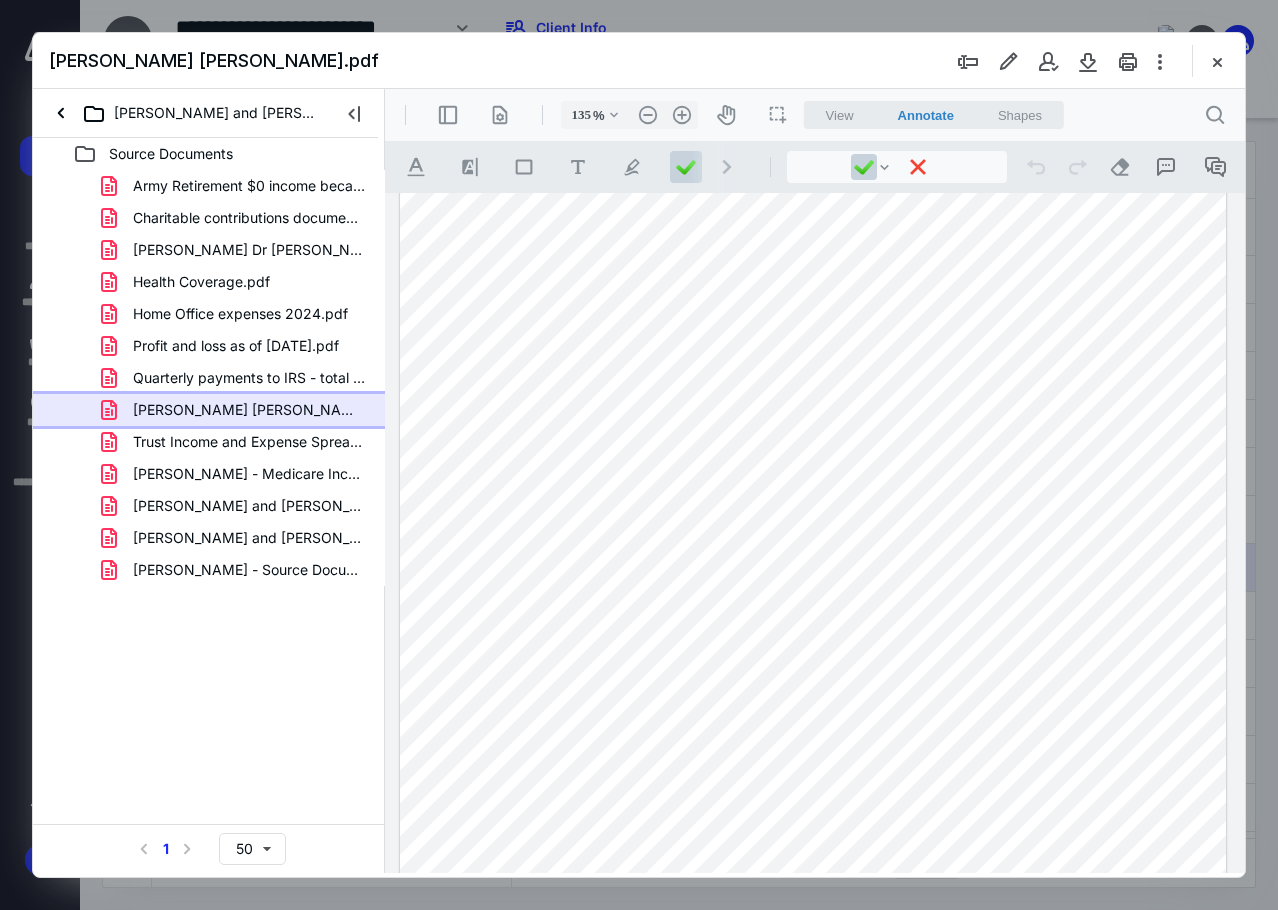 scroll, scrollTop: 219, scrollLeft: 0, axis: vertical 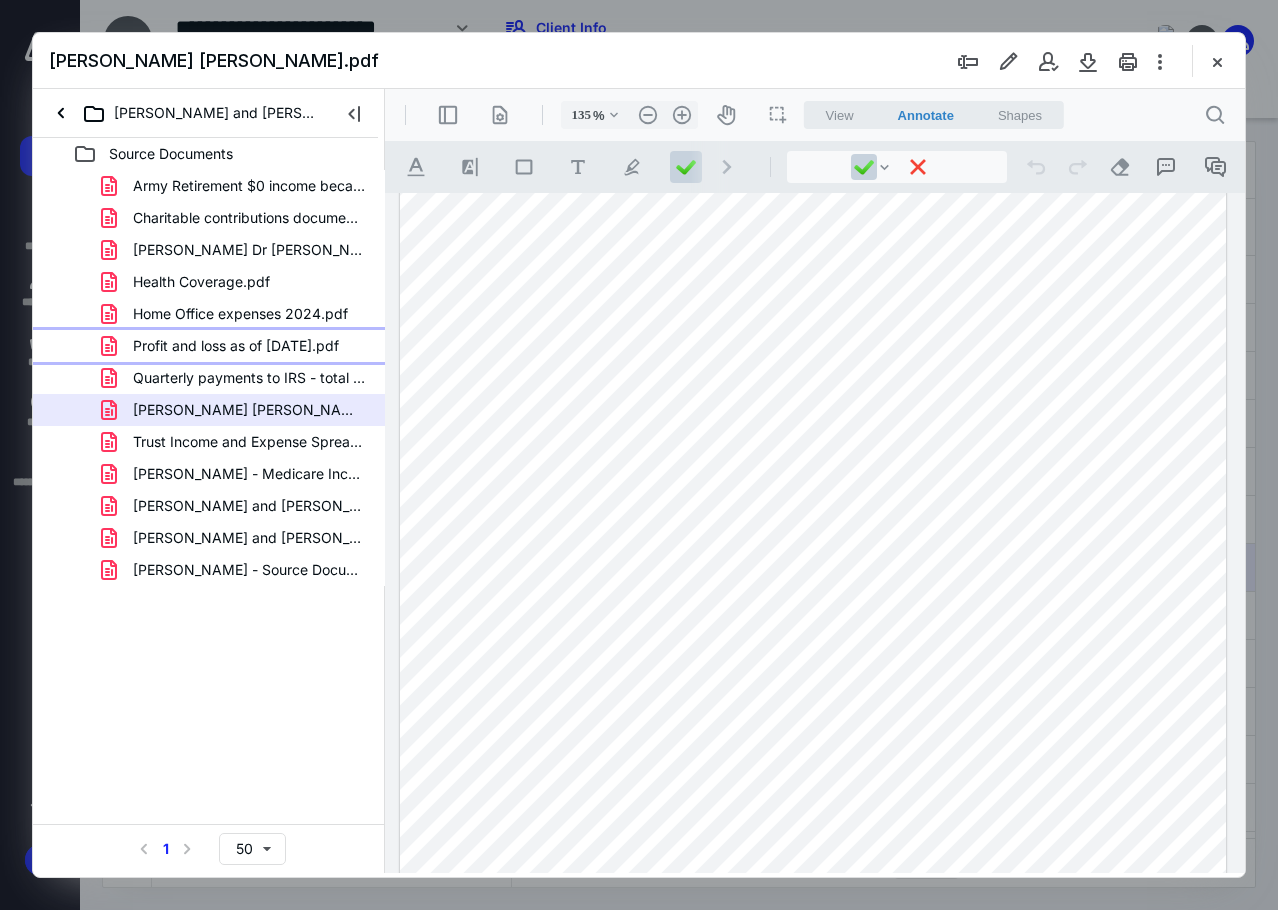 click on "Profit and loss as of [DATE].pdf" at bounding box center (236, 346) 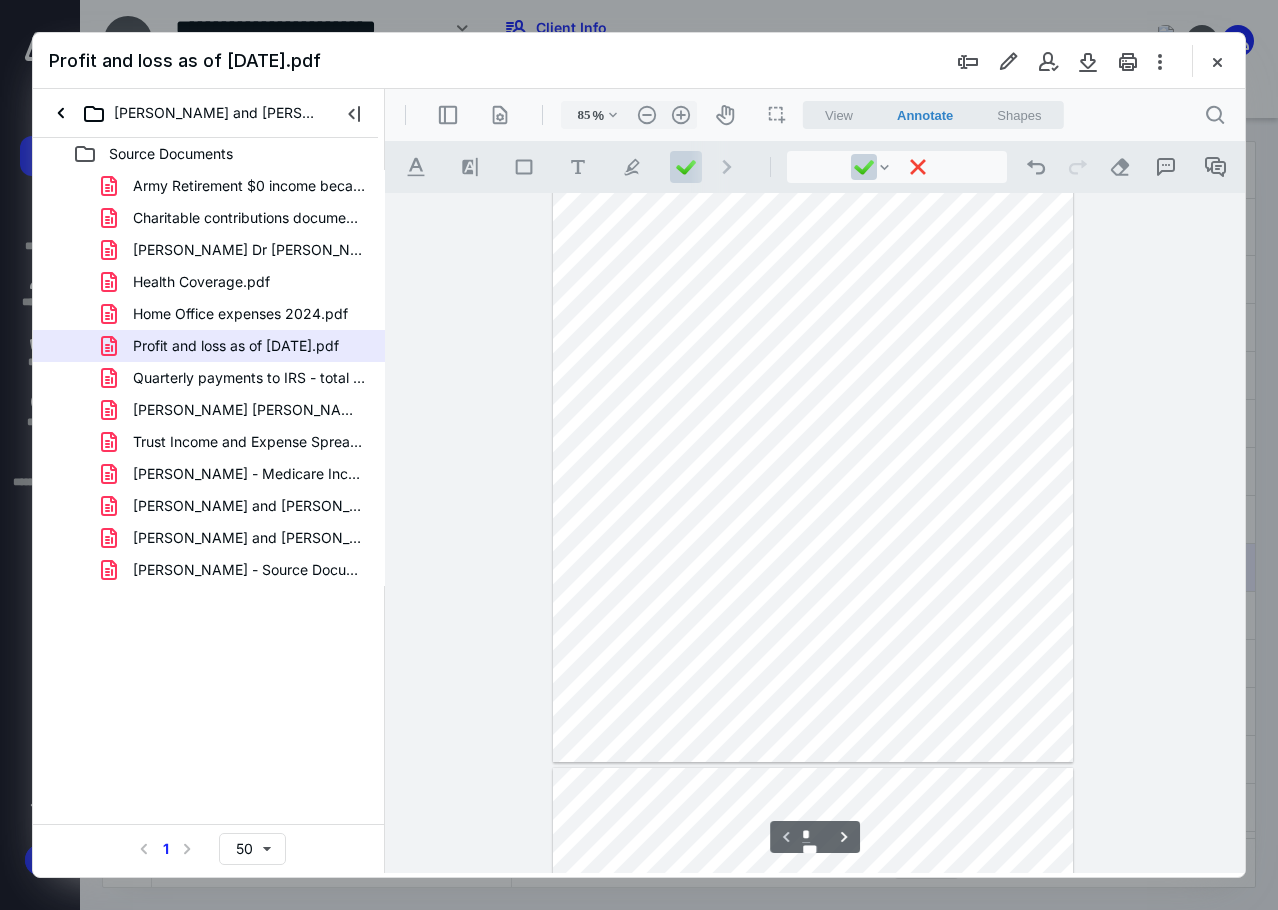 scroll, scrollTop: 0, scrollLeft: 0, axis: both 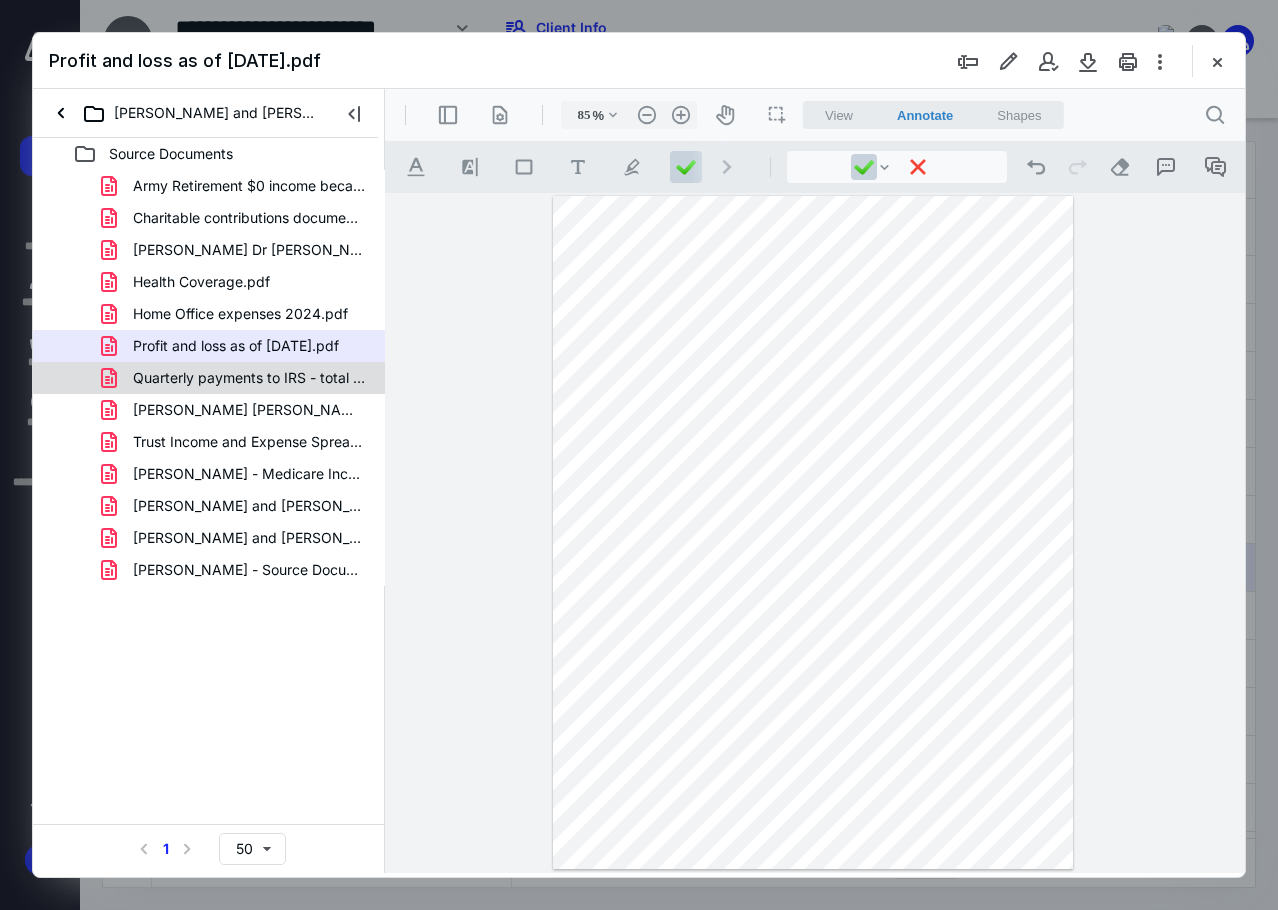 click on "Quarterly payments to IRS - total 10k.pdf" at bounding box center (209, 378) 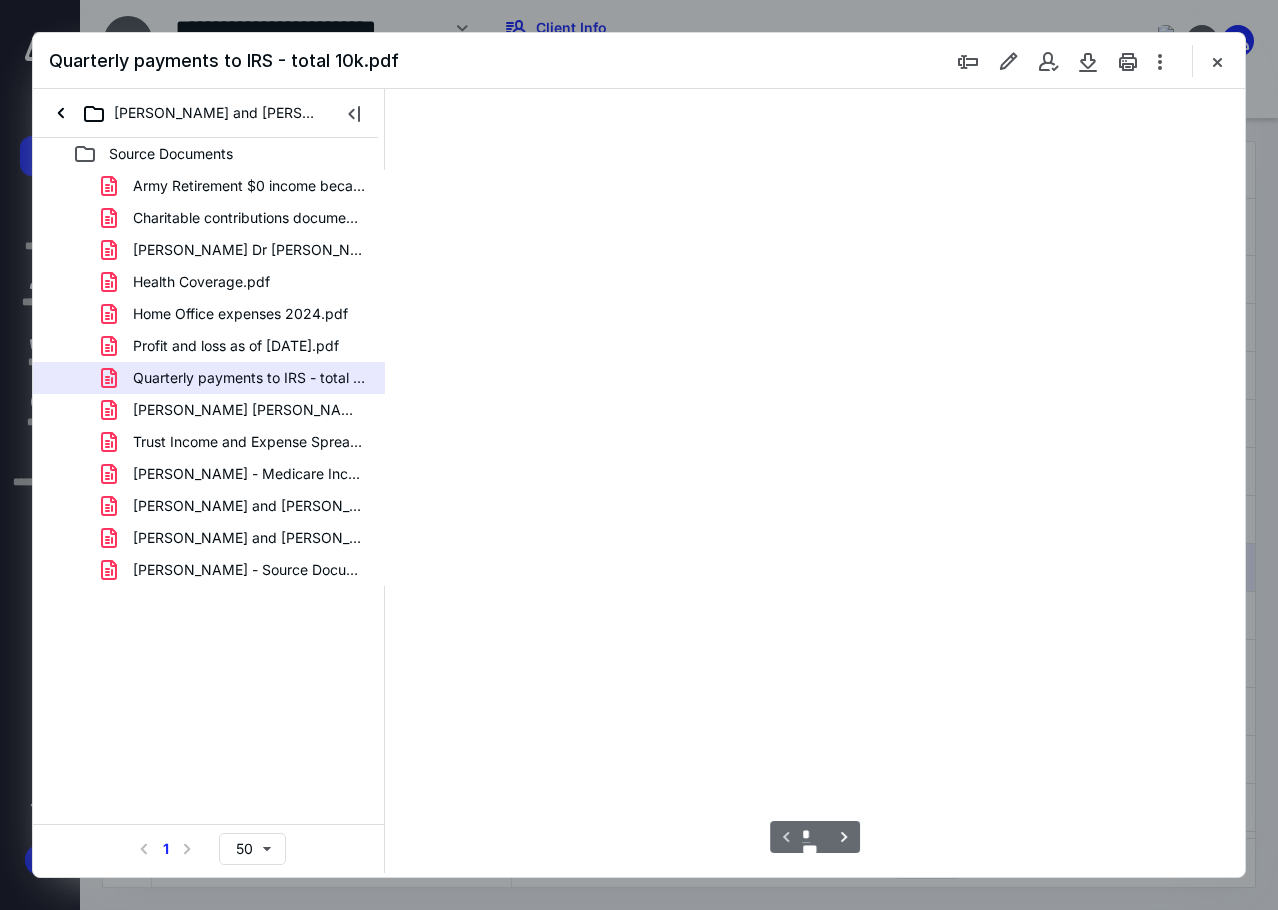 scroll, scrollTop: 107, scrollLeft: 0, axis: vertical 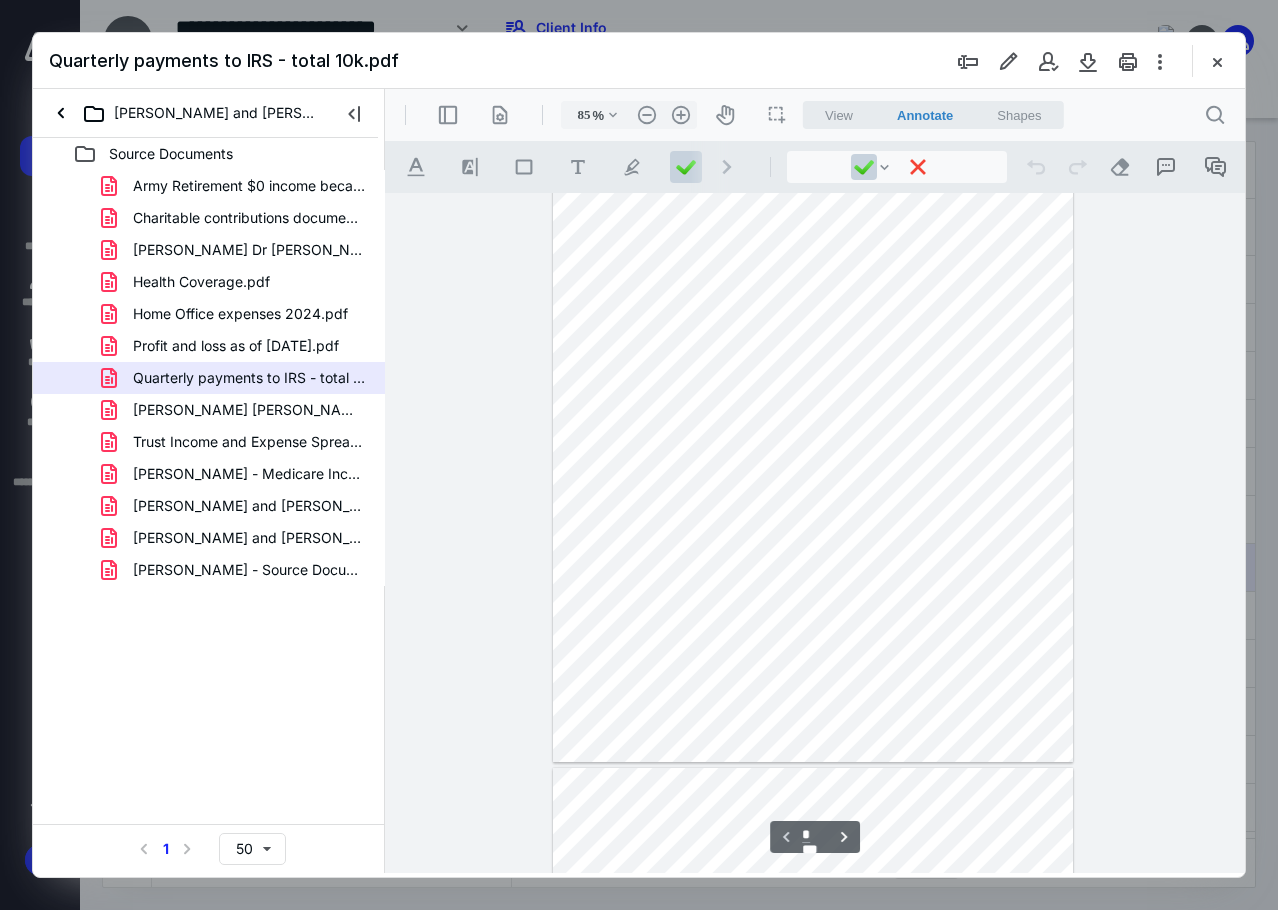 click on "[PERSON_NAME] [PERSON_NAME].pdf" at bounding box center [249, 410] 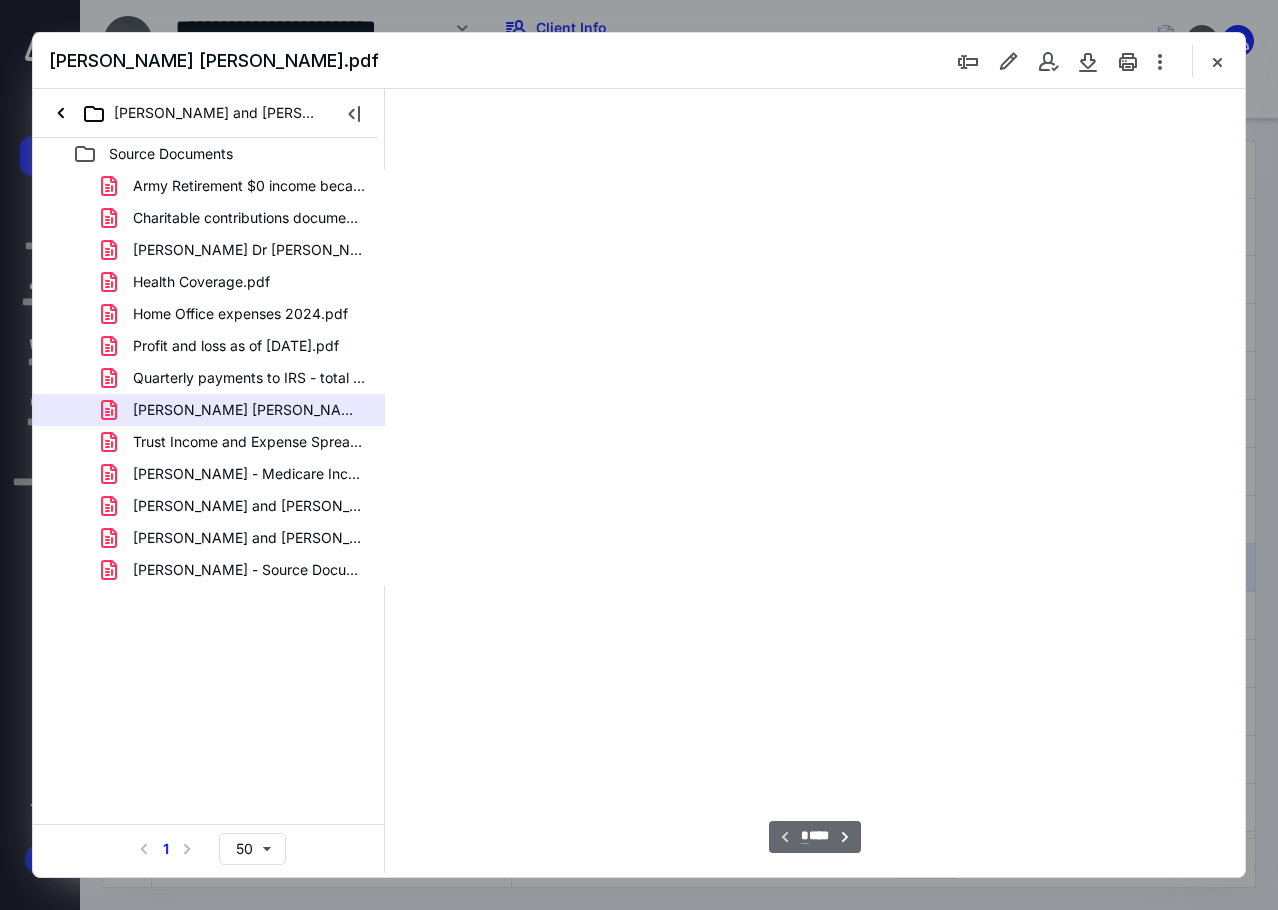 scroll, scrollTop: 107, scrollLeft: 0, axis: vertical 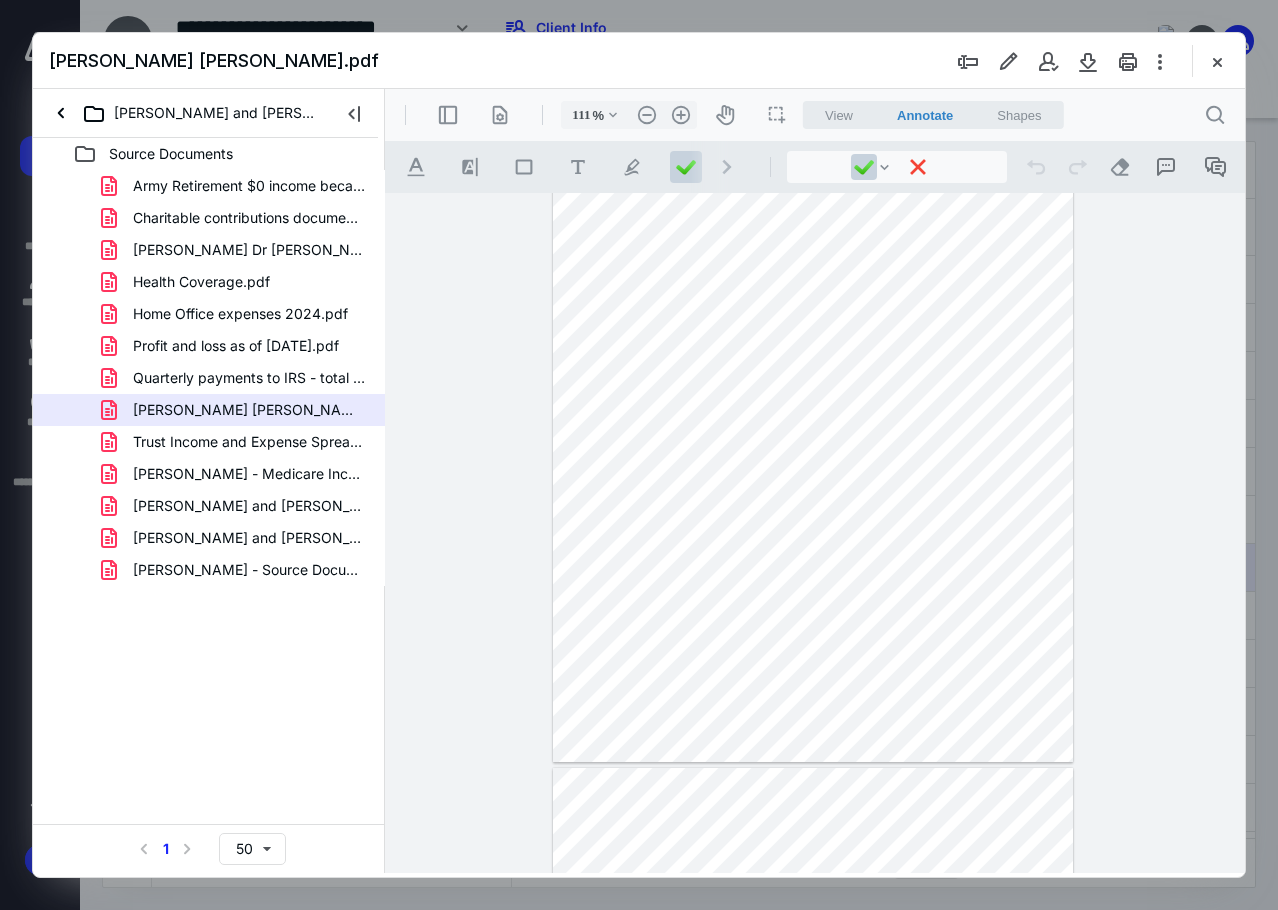 type on "135" 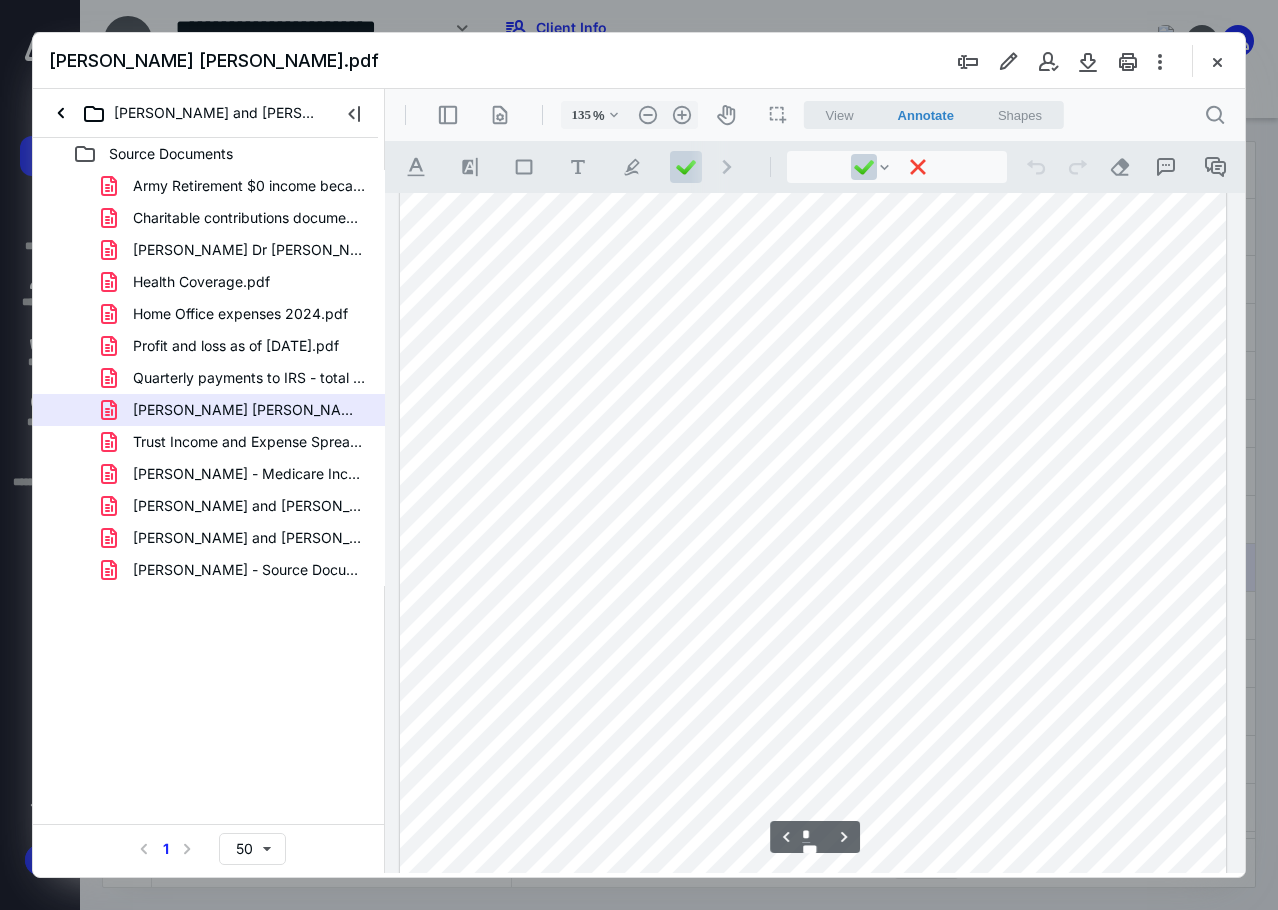 scroll, scrollTop: 2400, scrollLeft: 0, axis: vertical 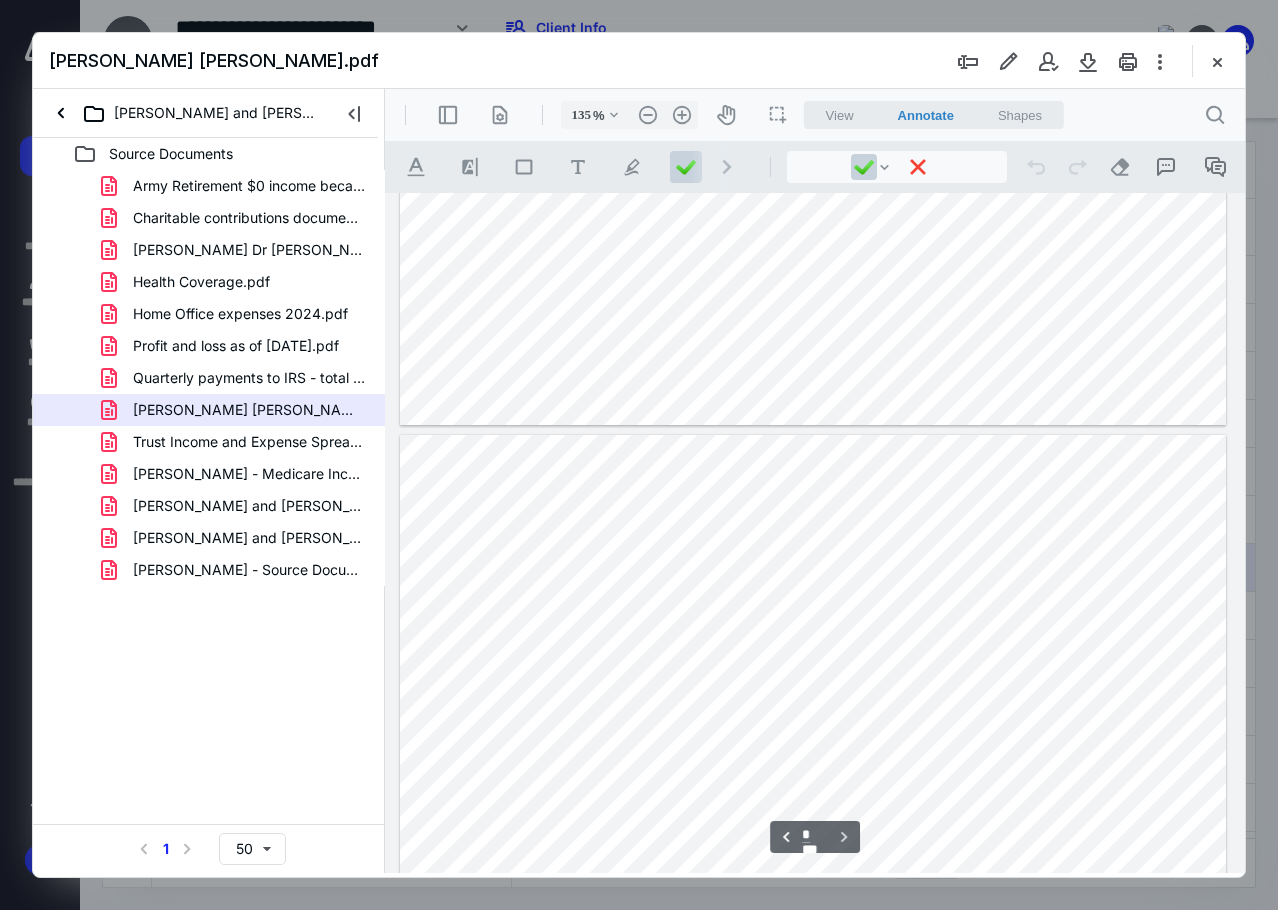 type on "*" 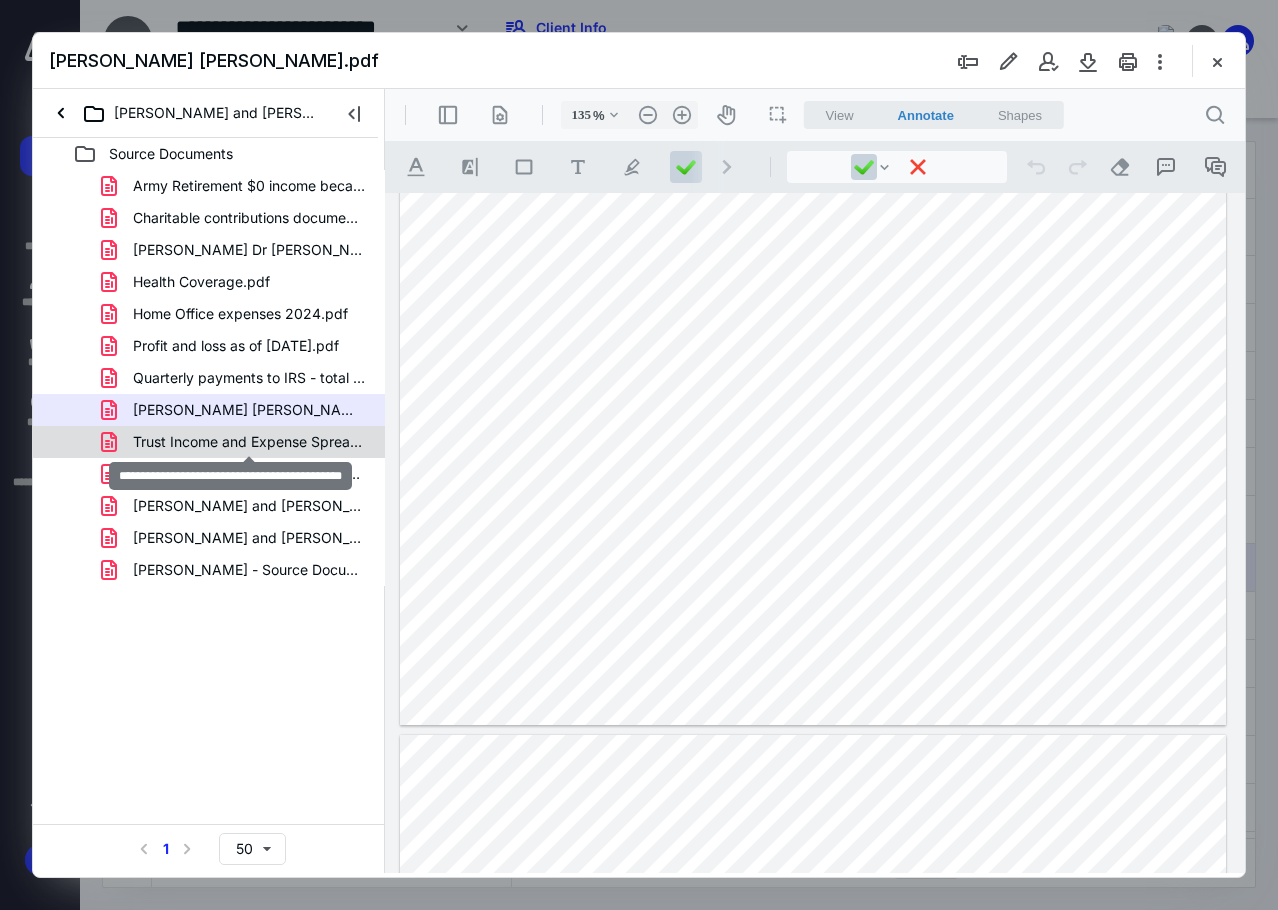 click on "Trust Income and Expense Spreadsheet 2024.pdf" at bounding box center [249, 442] 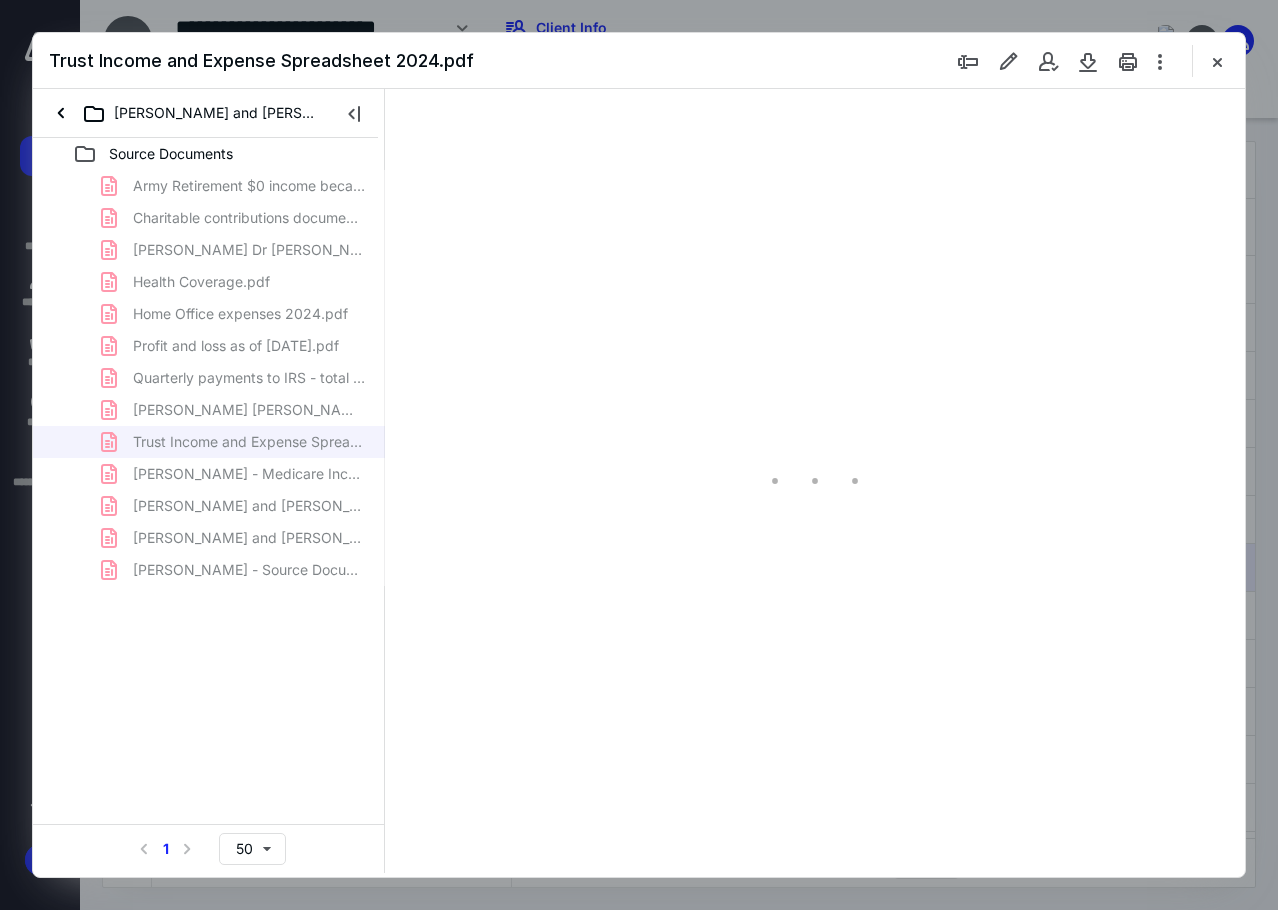 type on "85" 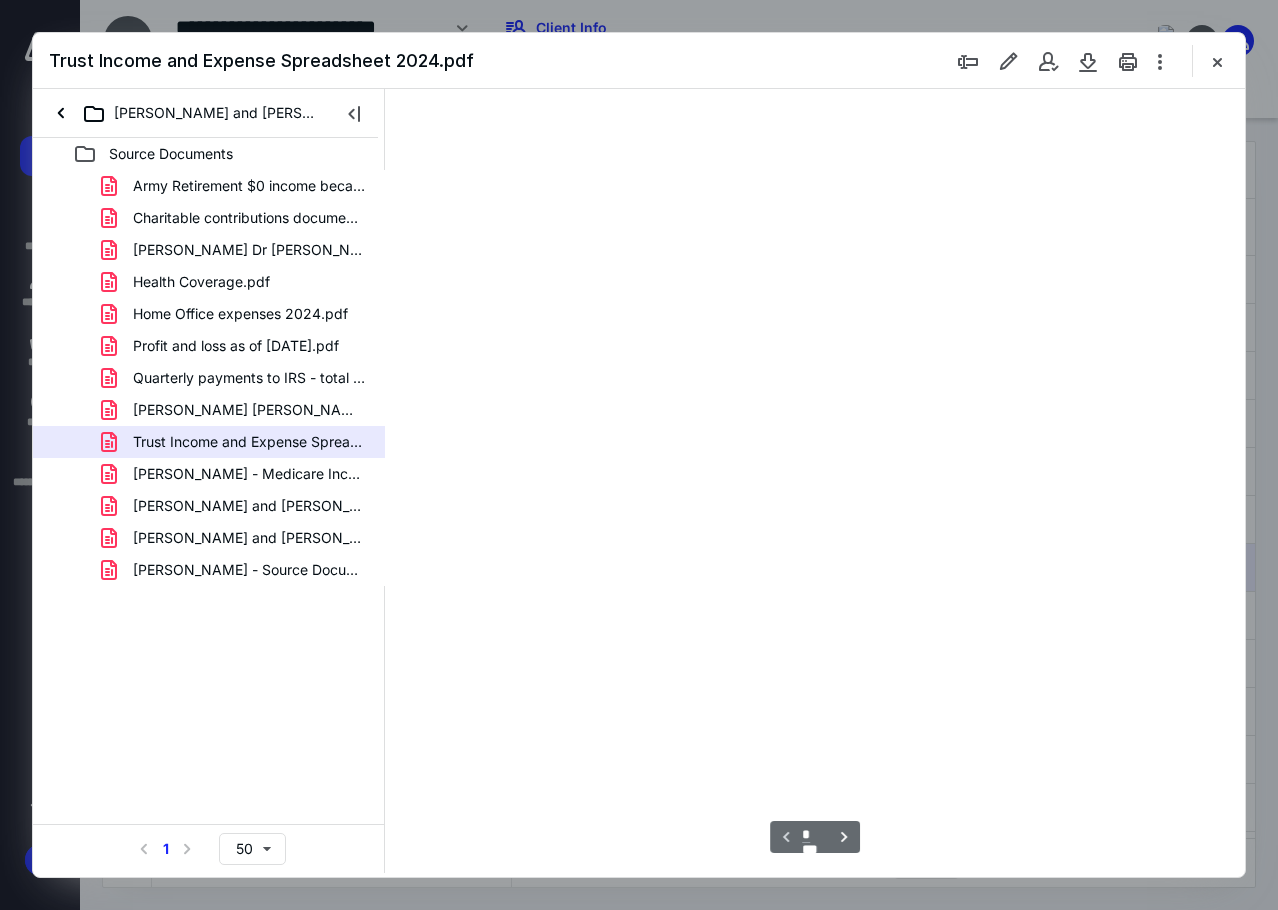 scroll, scrollTop: 107, scrollLeft: 0, axis: vertical 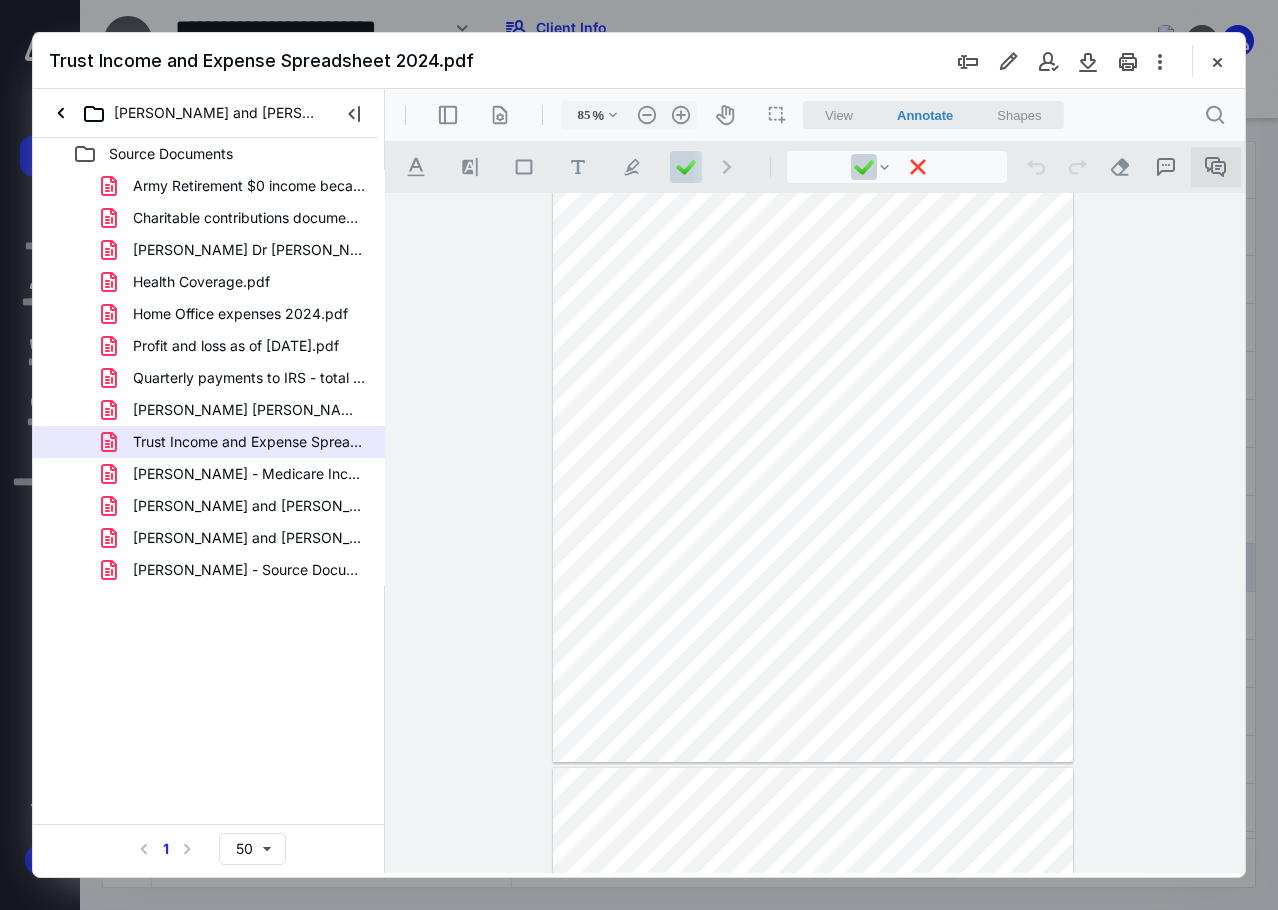 click 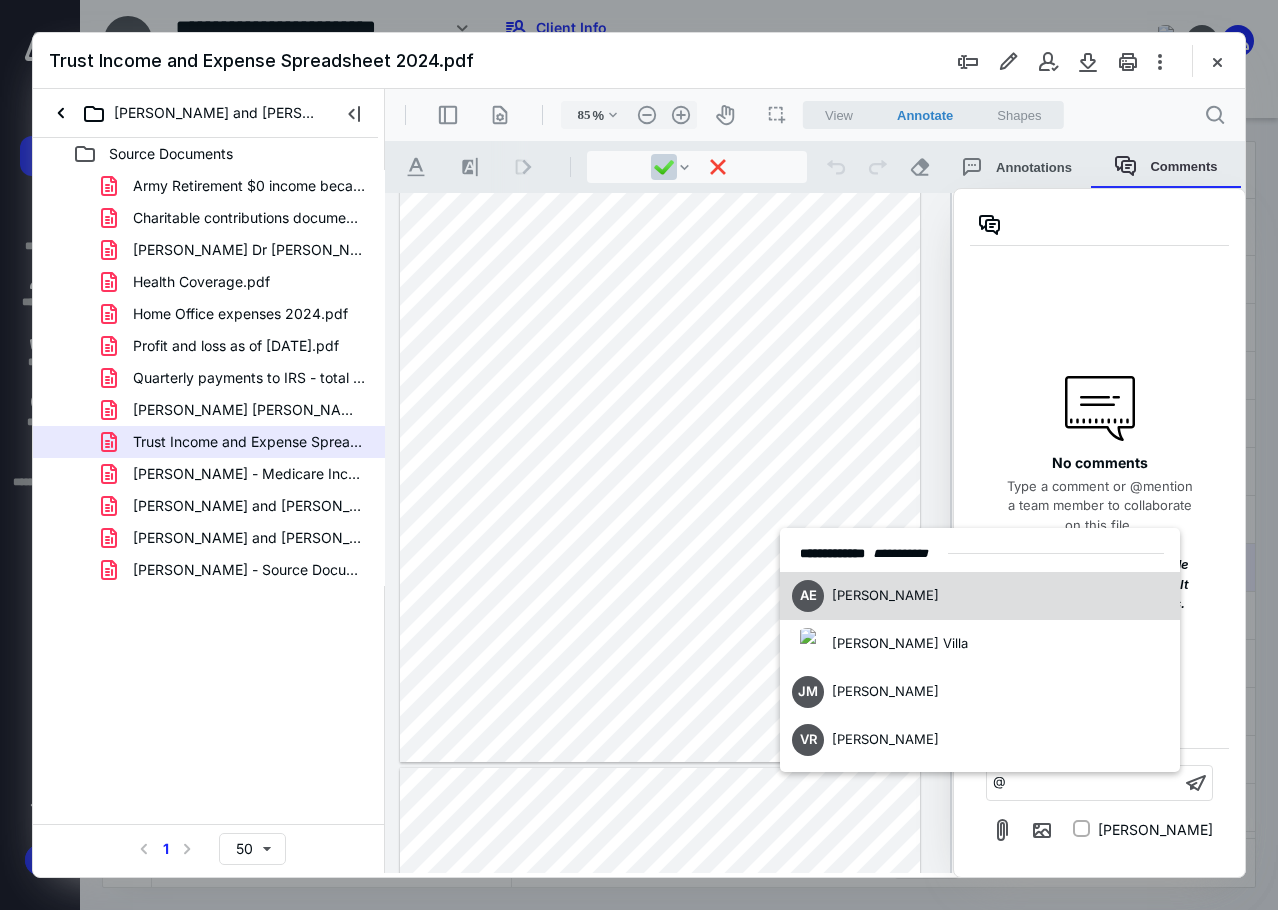 click on "[PERSON_NAME]" at bounding box center (980, 596) 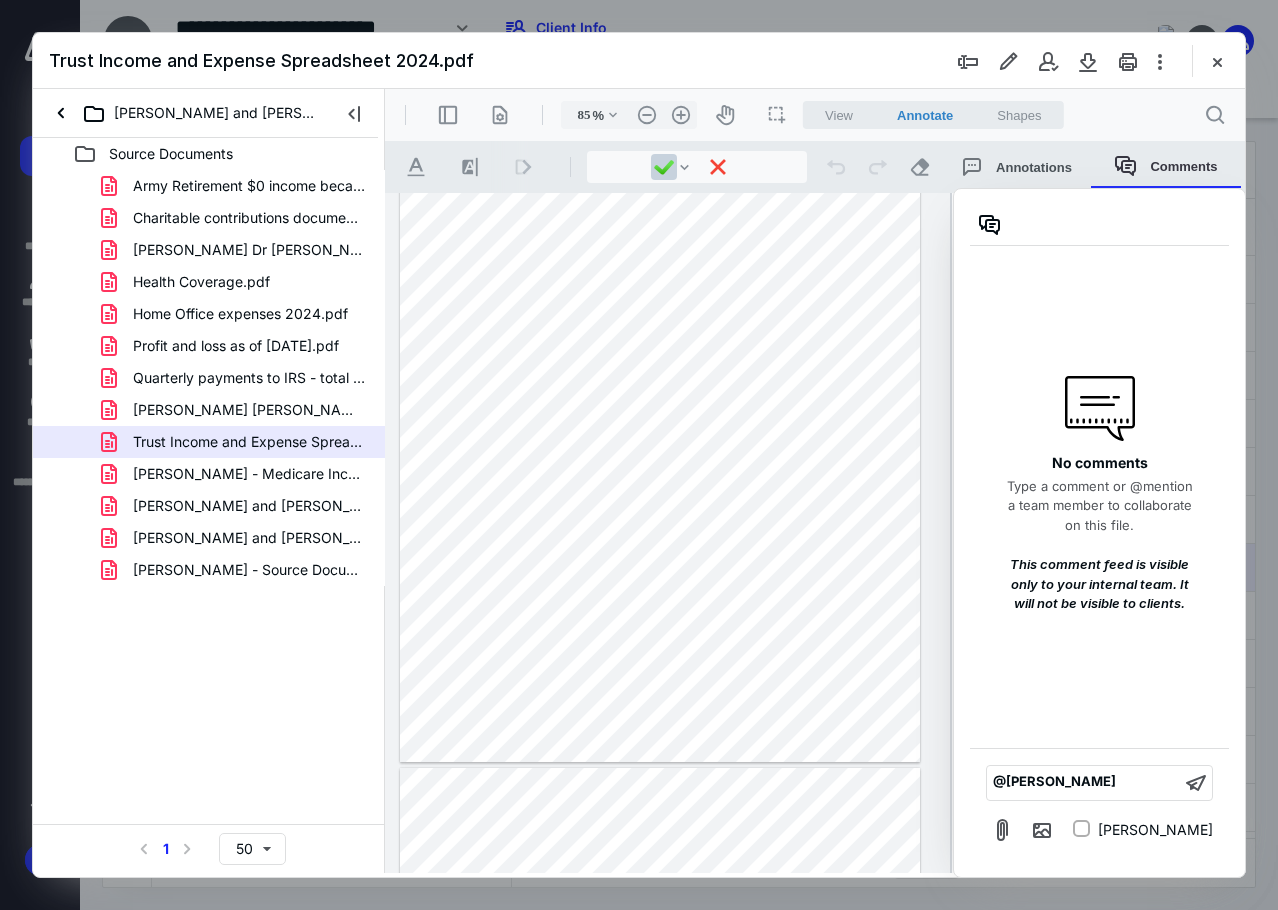type 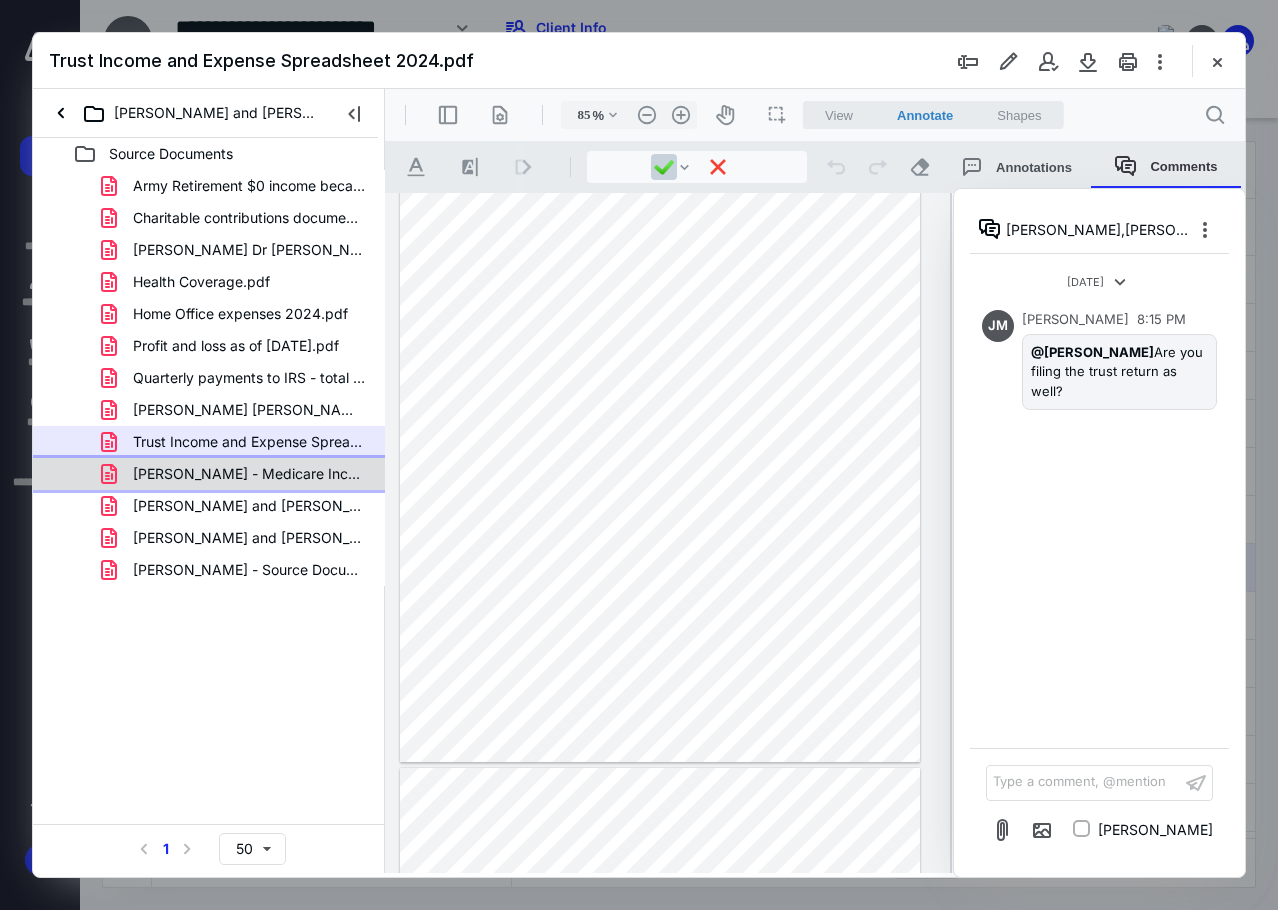 click on "[PERSON_NAME] - Medicare Income-Related Monthly (2023).pdf" at bounding box center [249, 474] 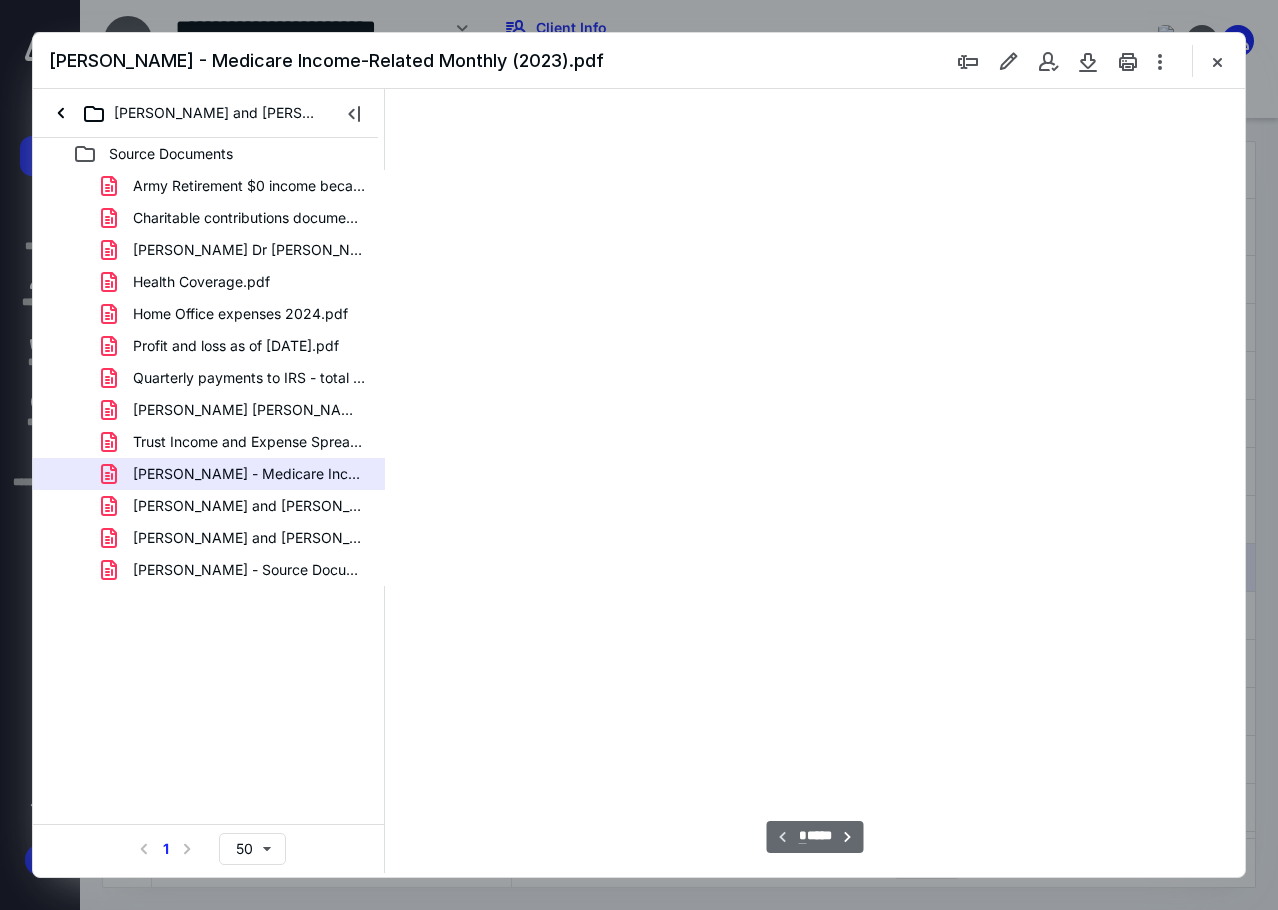 scroll, scrollTop: 107, scrollLeft: 0, axis: vertical 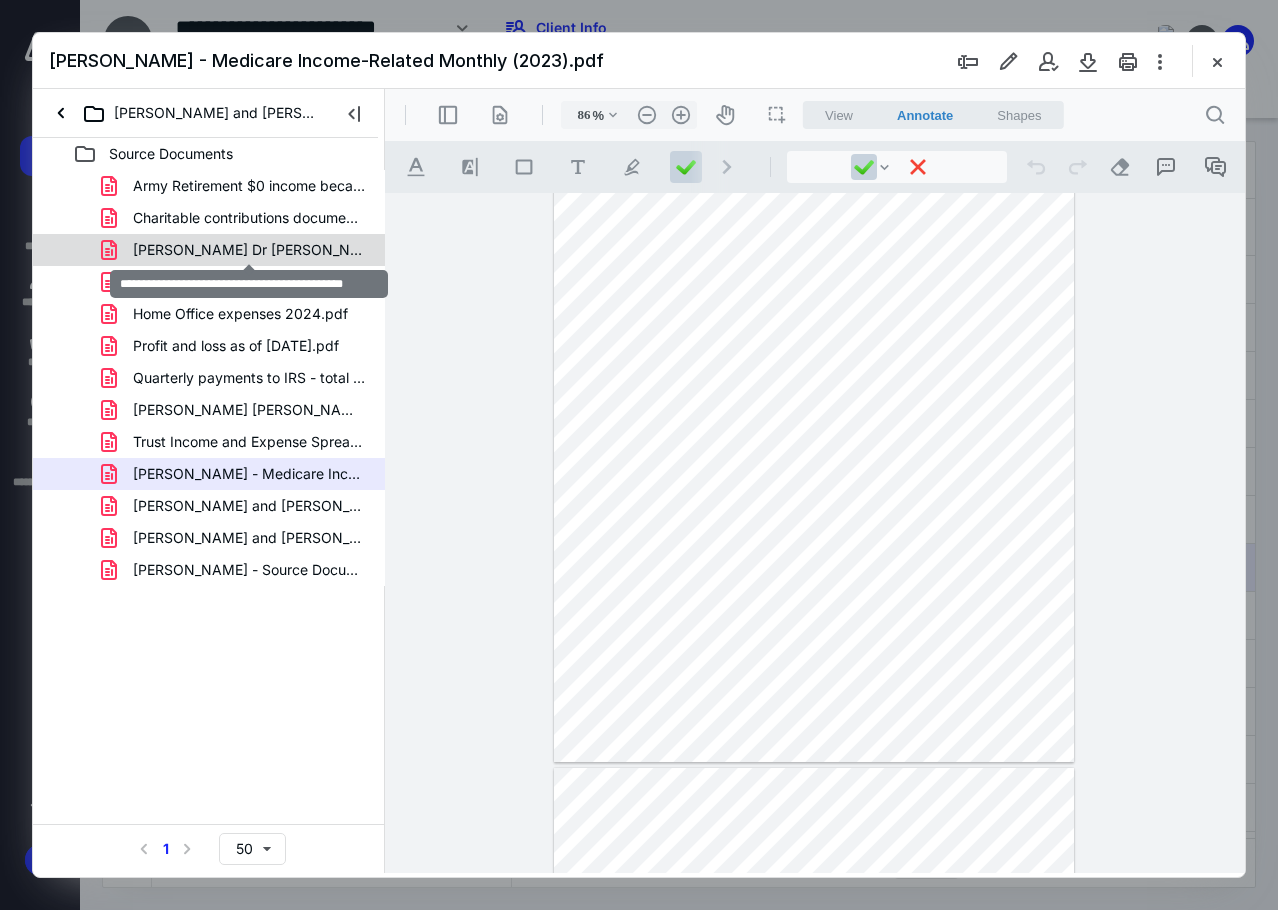 click on "[PERSON_NAME] Dr [PERSON_NAME], Taxes, Insurance.pdf" at bounding box center [249, 250] 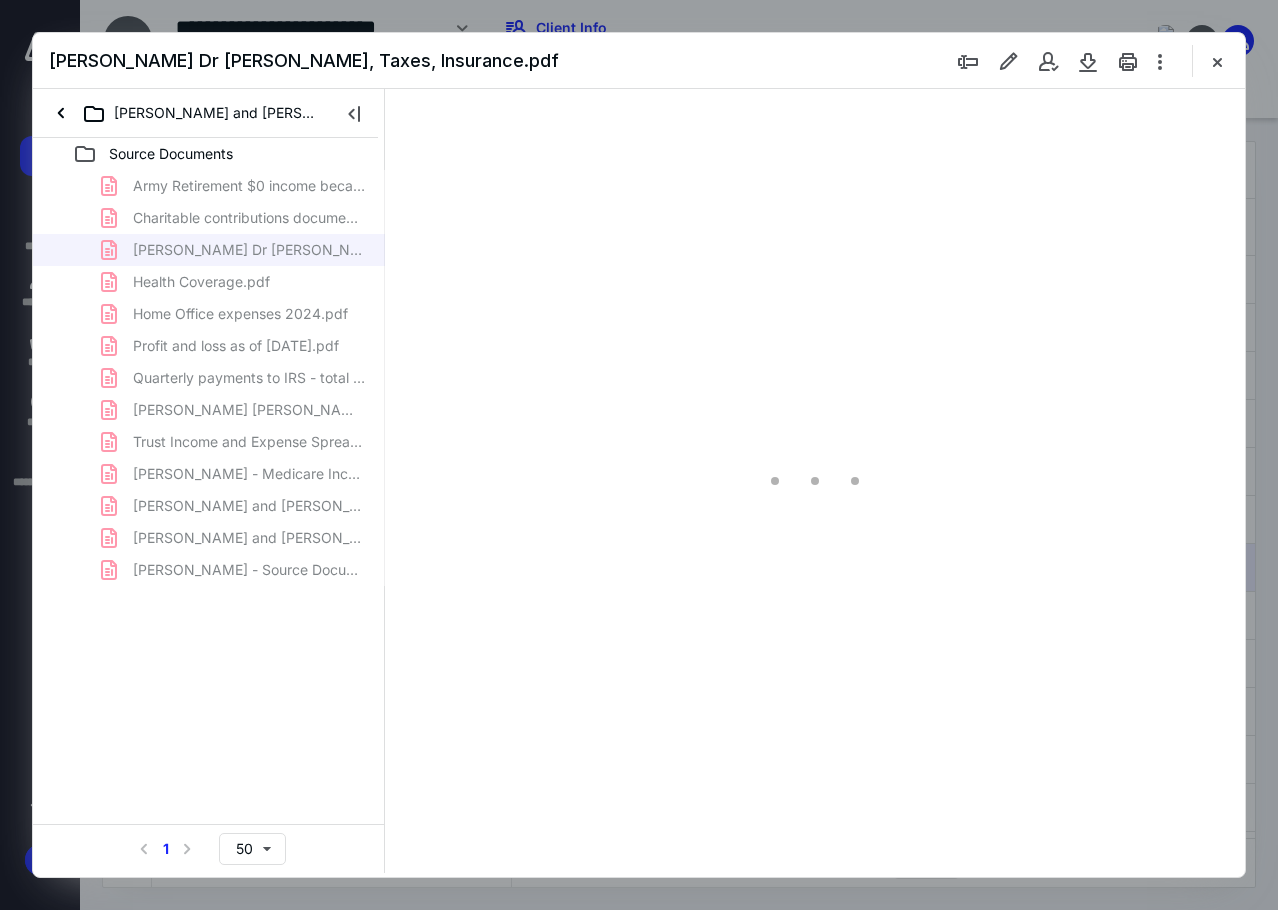 scroll, scrollTop: 107, scrollLeft: 0, axis: vertical 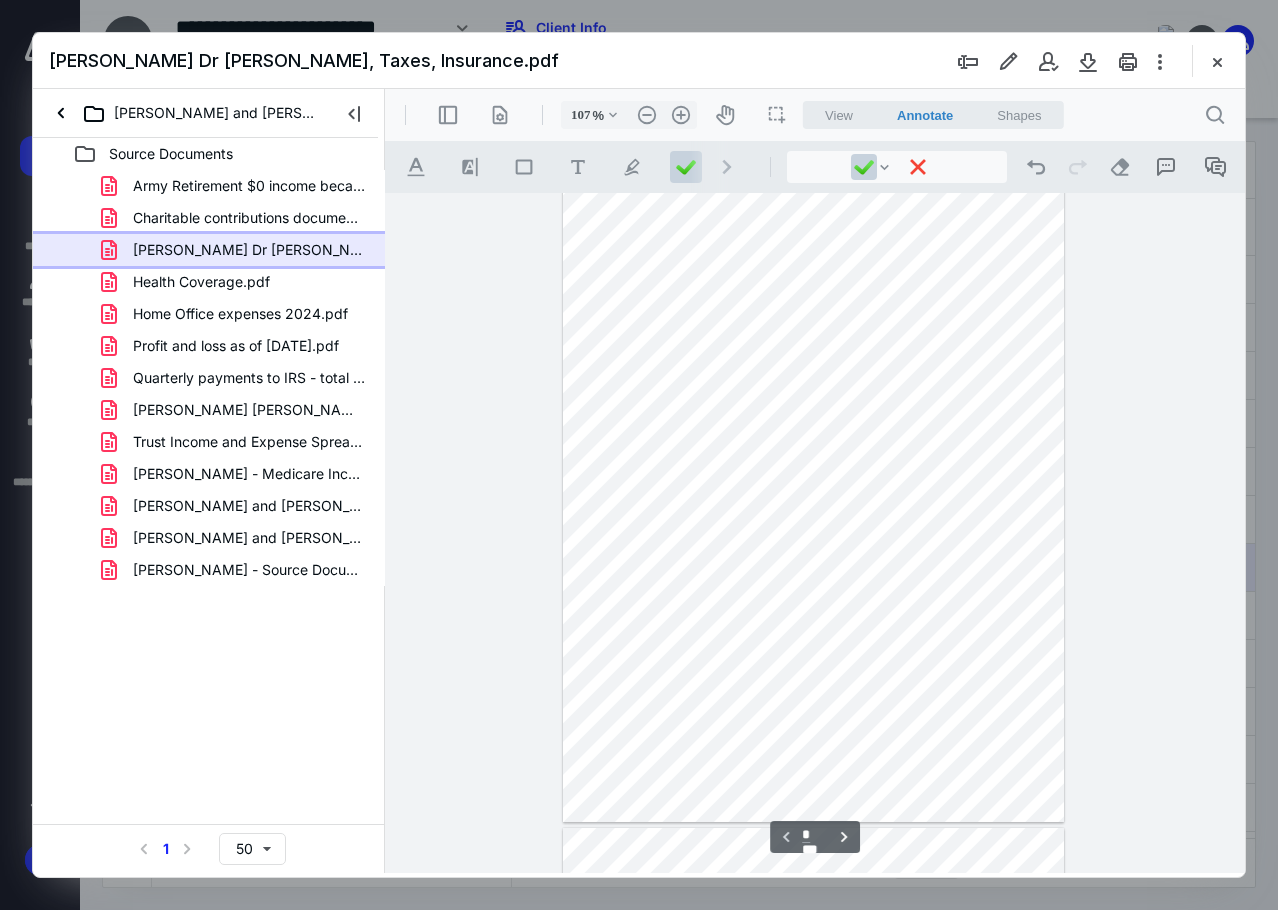 type on "132" 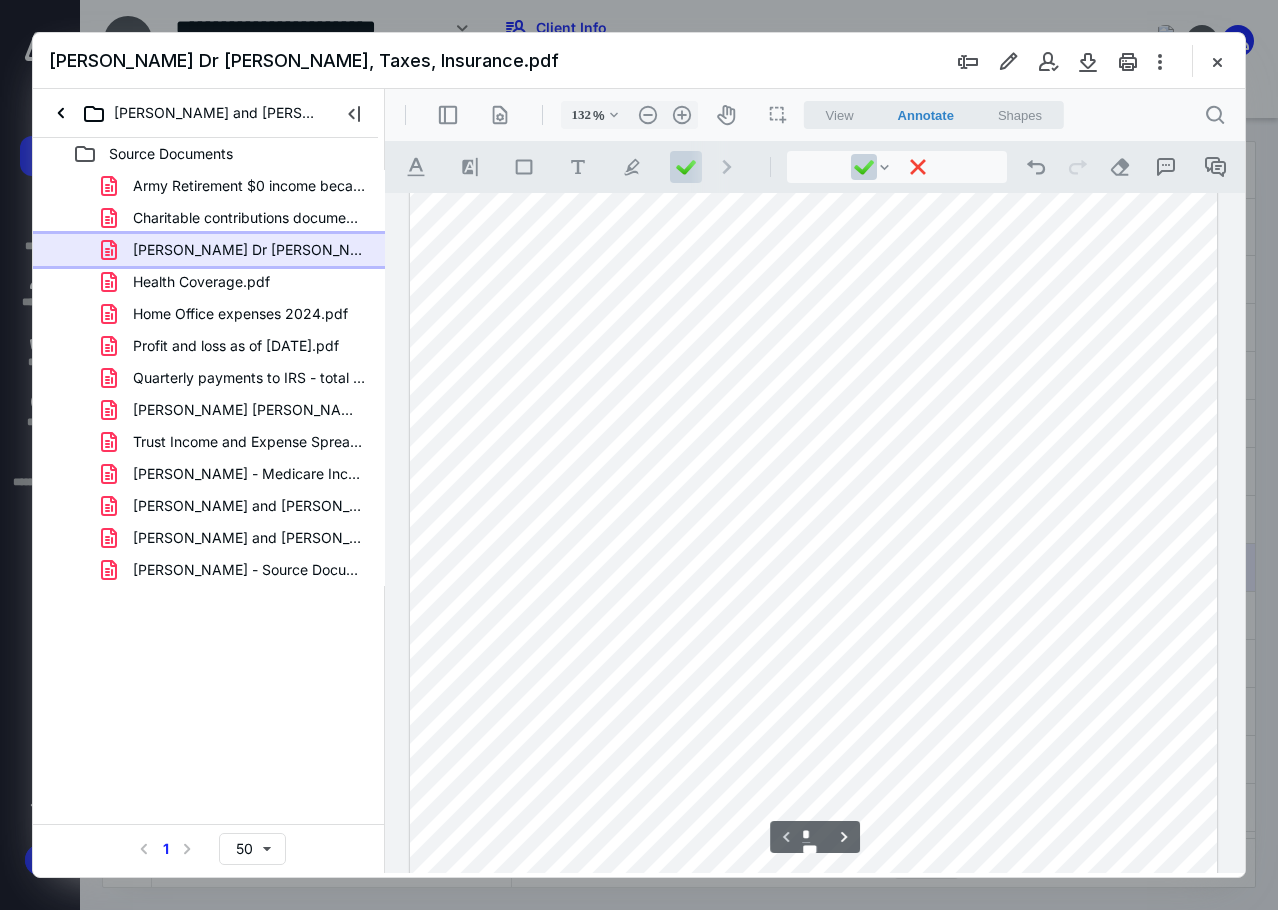 scroll, scrollTop: 499, scrollLeft: 0, axis: vertical 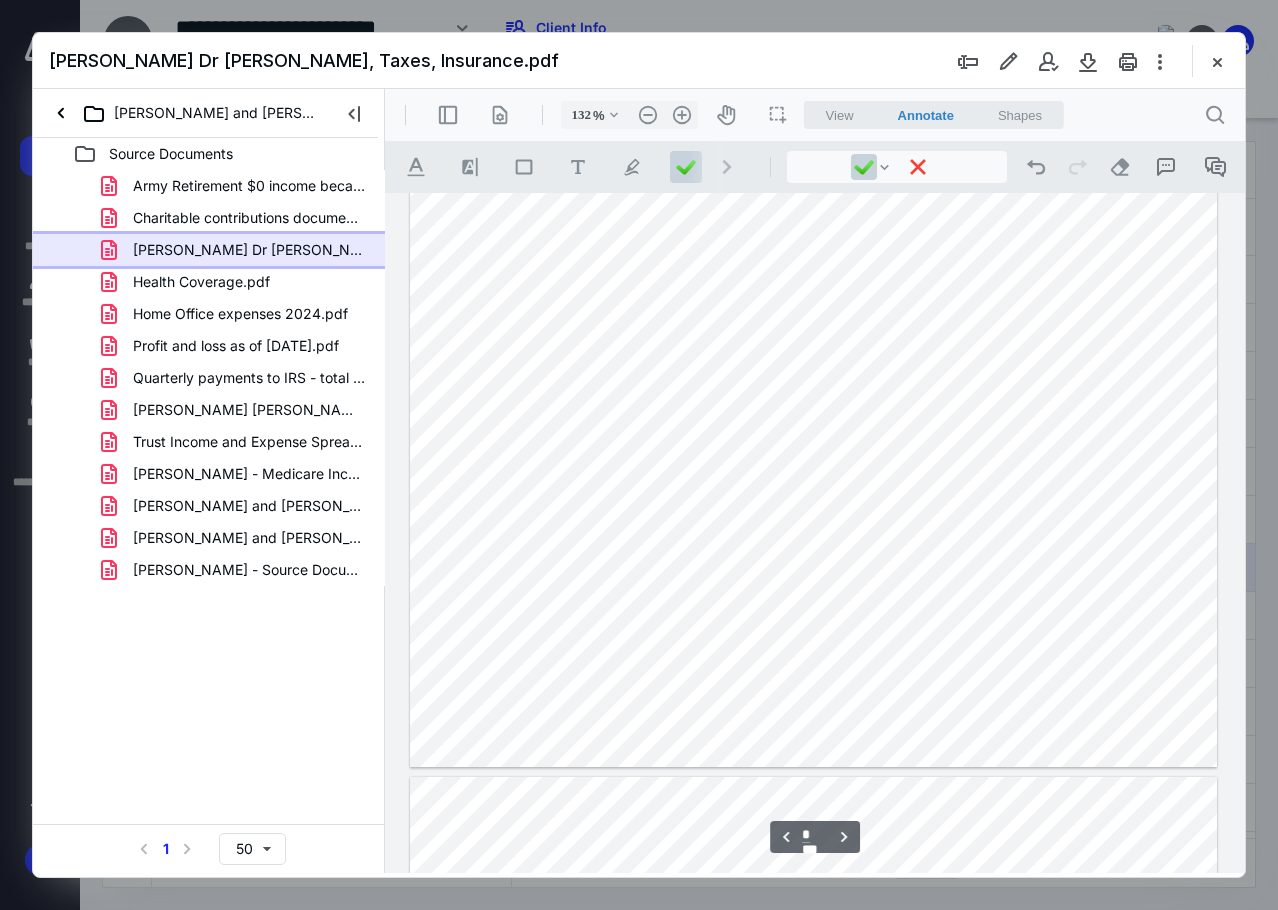 type on "*" 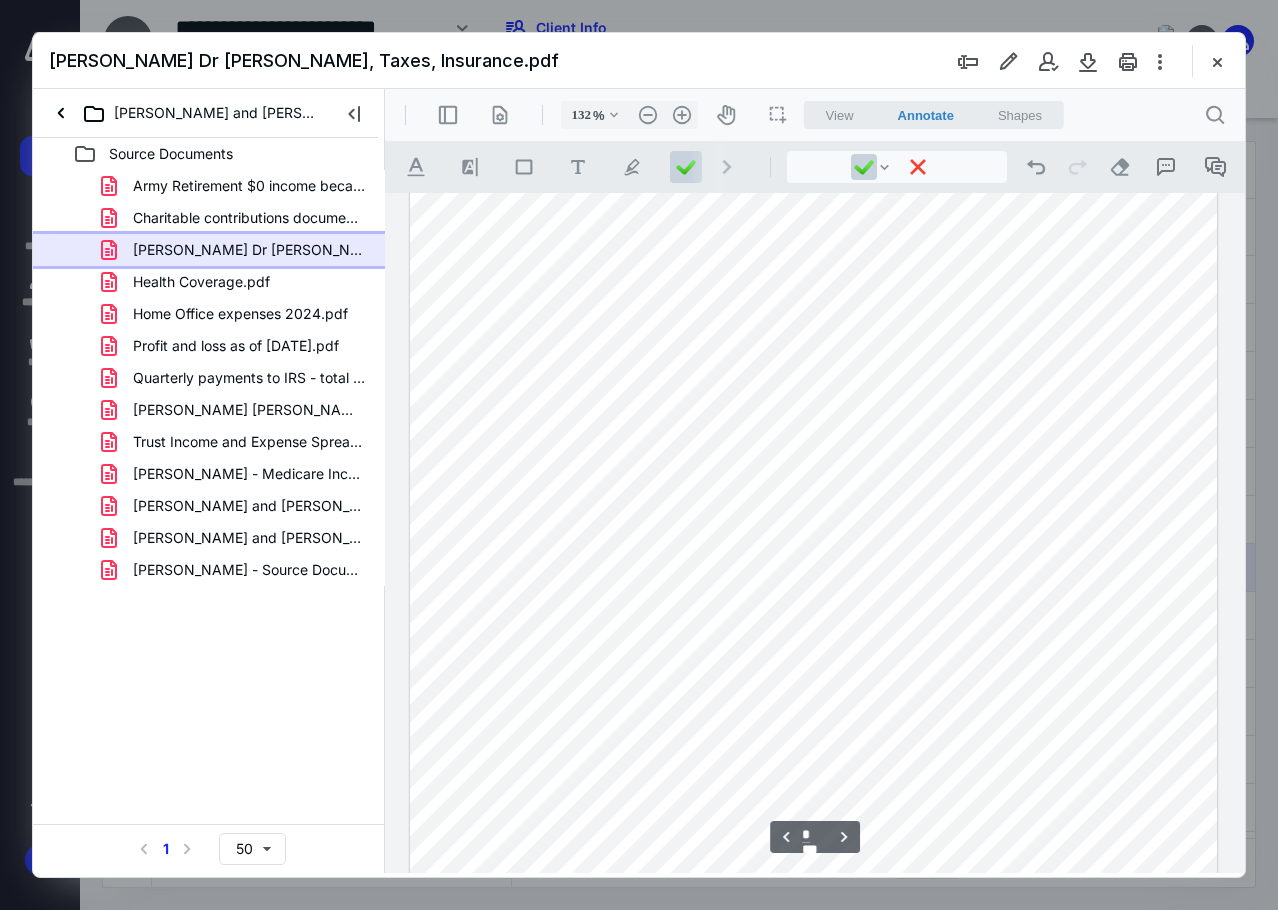 scroll, scrollTop: 2899, scrollLeft: 0, axis: vertical 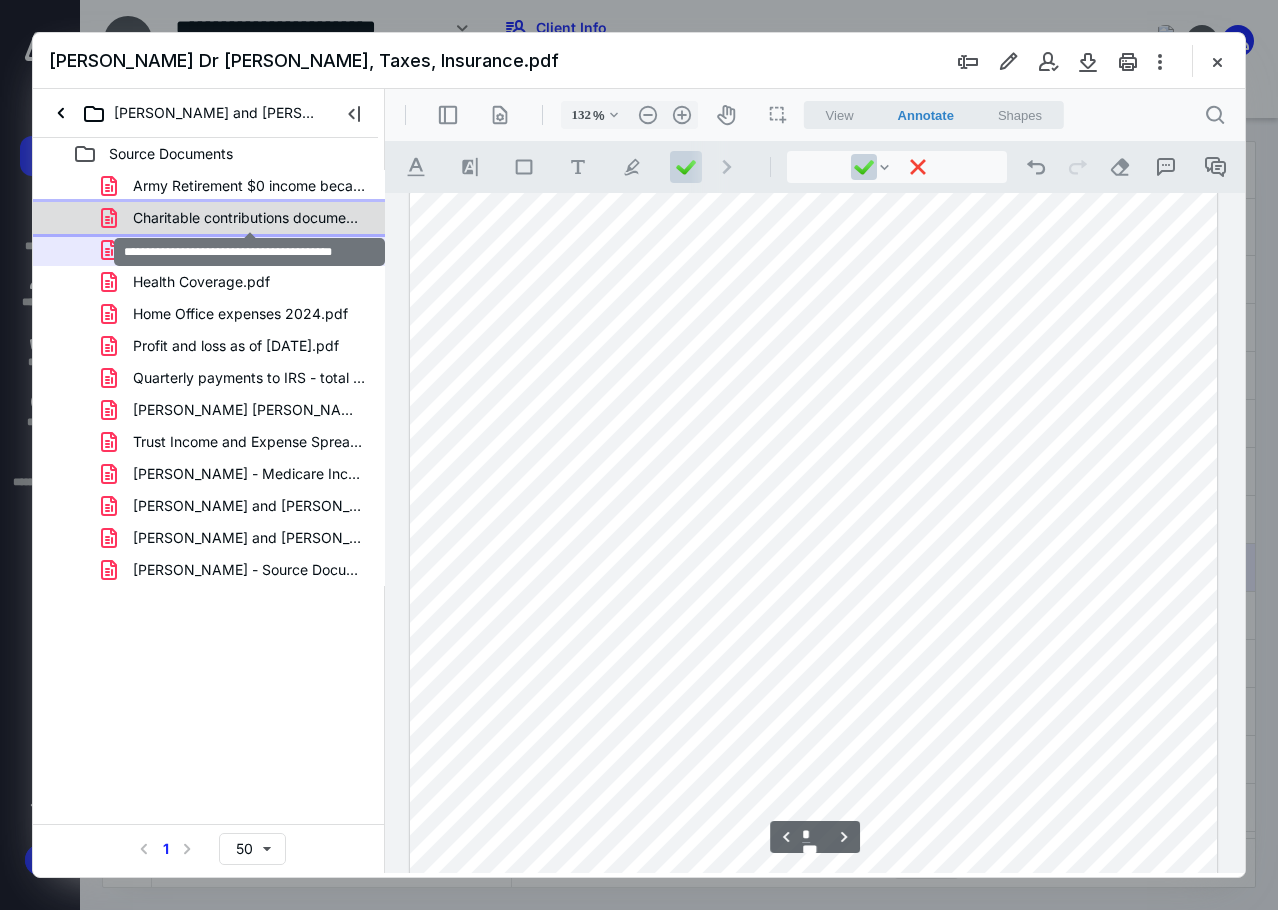 click on "Charitable contributions documentation.pdf" at bounding box center (249, 218) 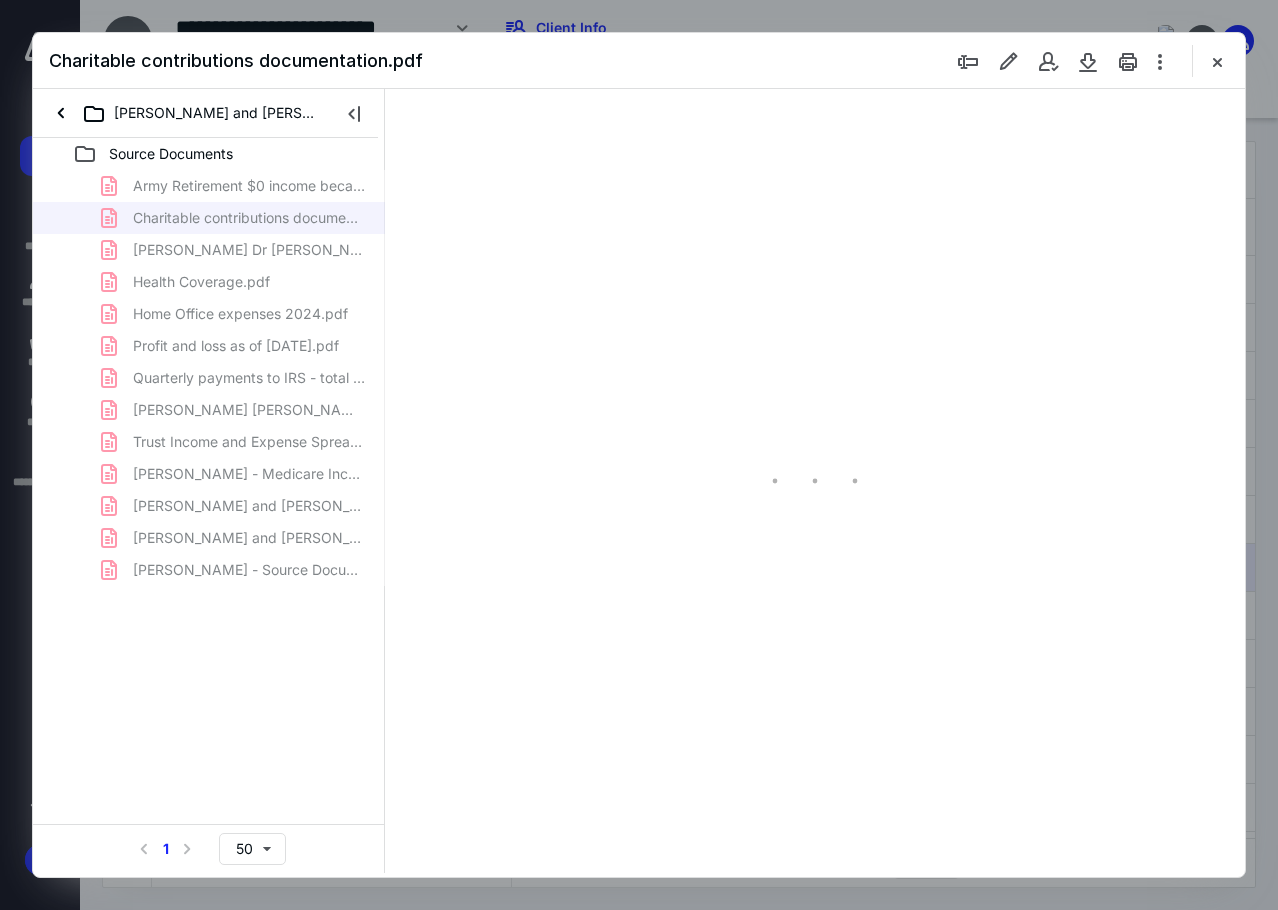 type on "85" 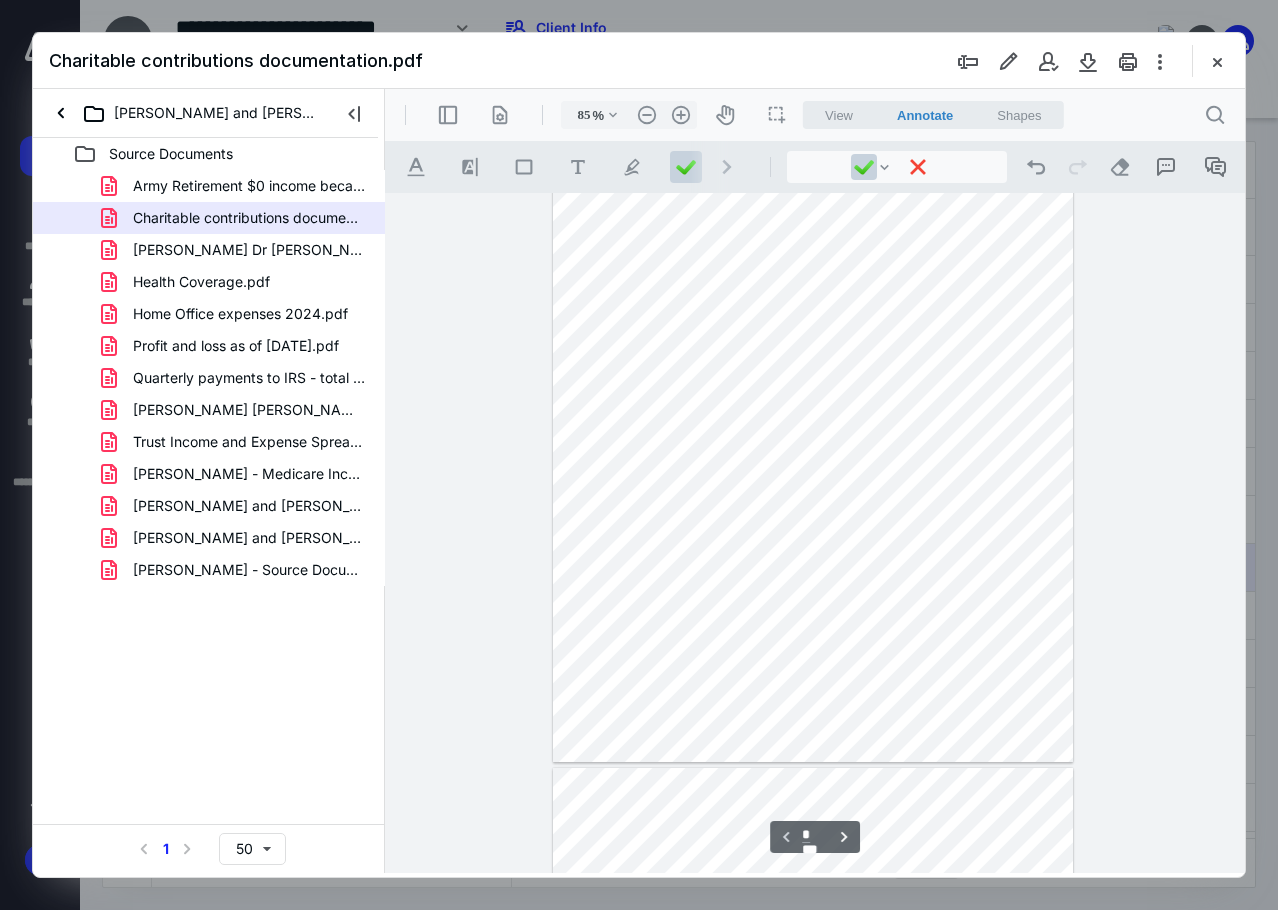 scroll, scrollTop: 0, scrollLeft: 0, axis: both 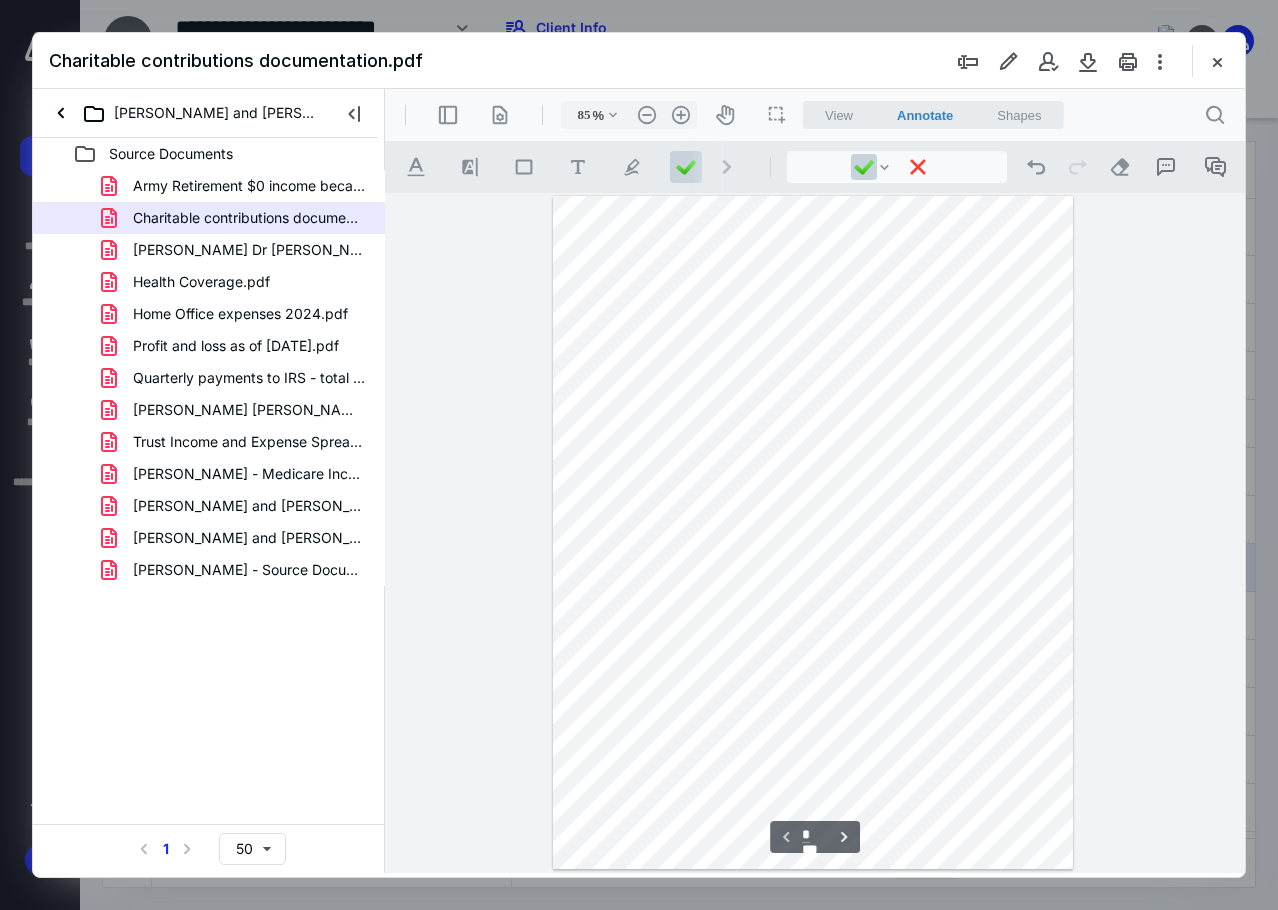 type on "*" 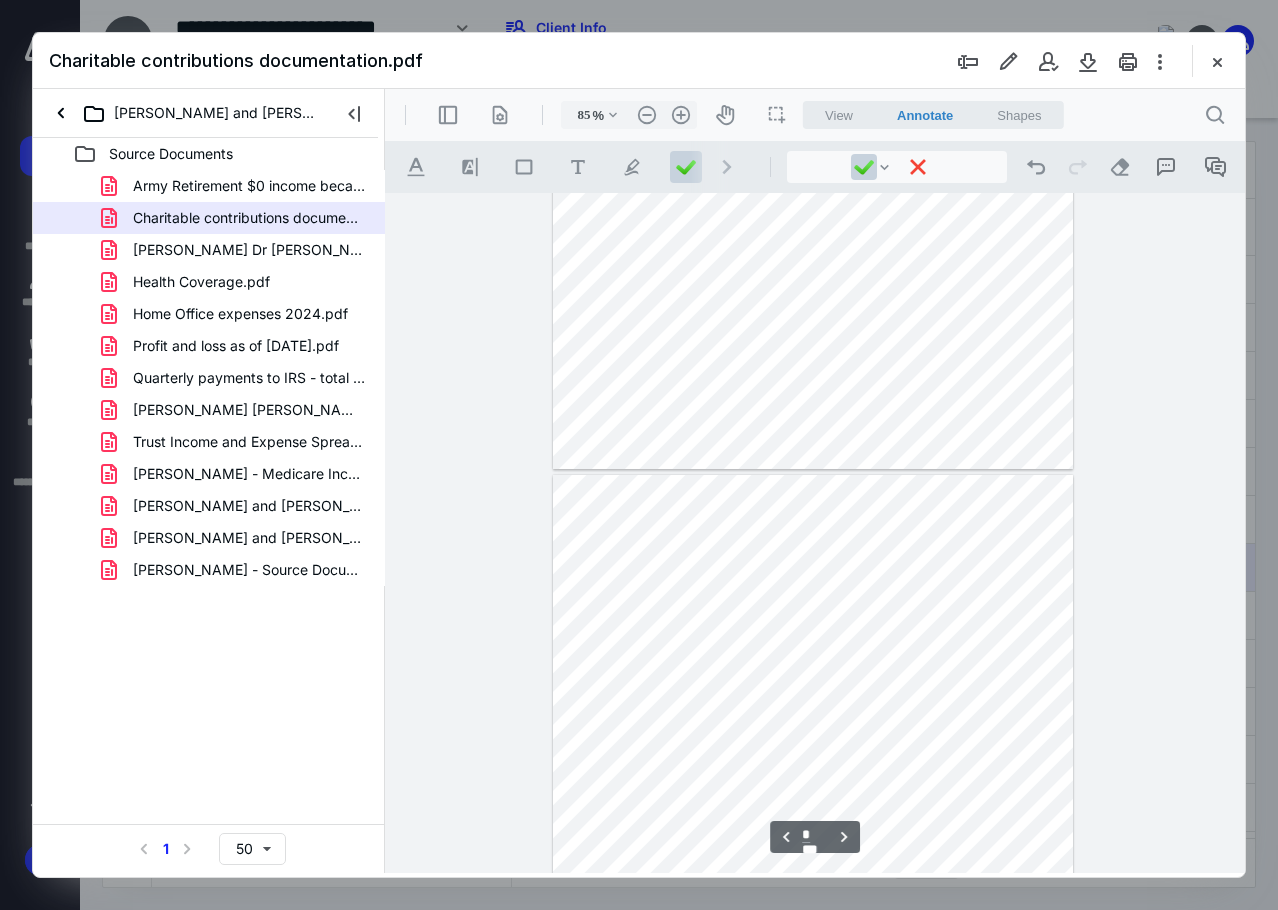 scroll, scrollTop: 500, scrollLeft: 0, axis: vertical 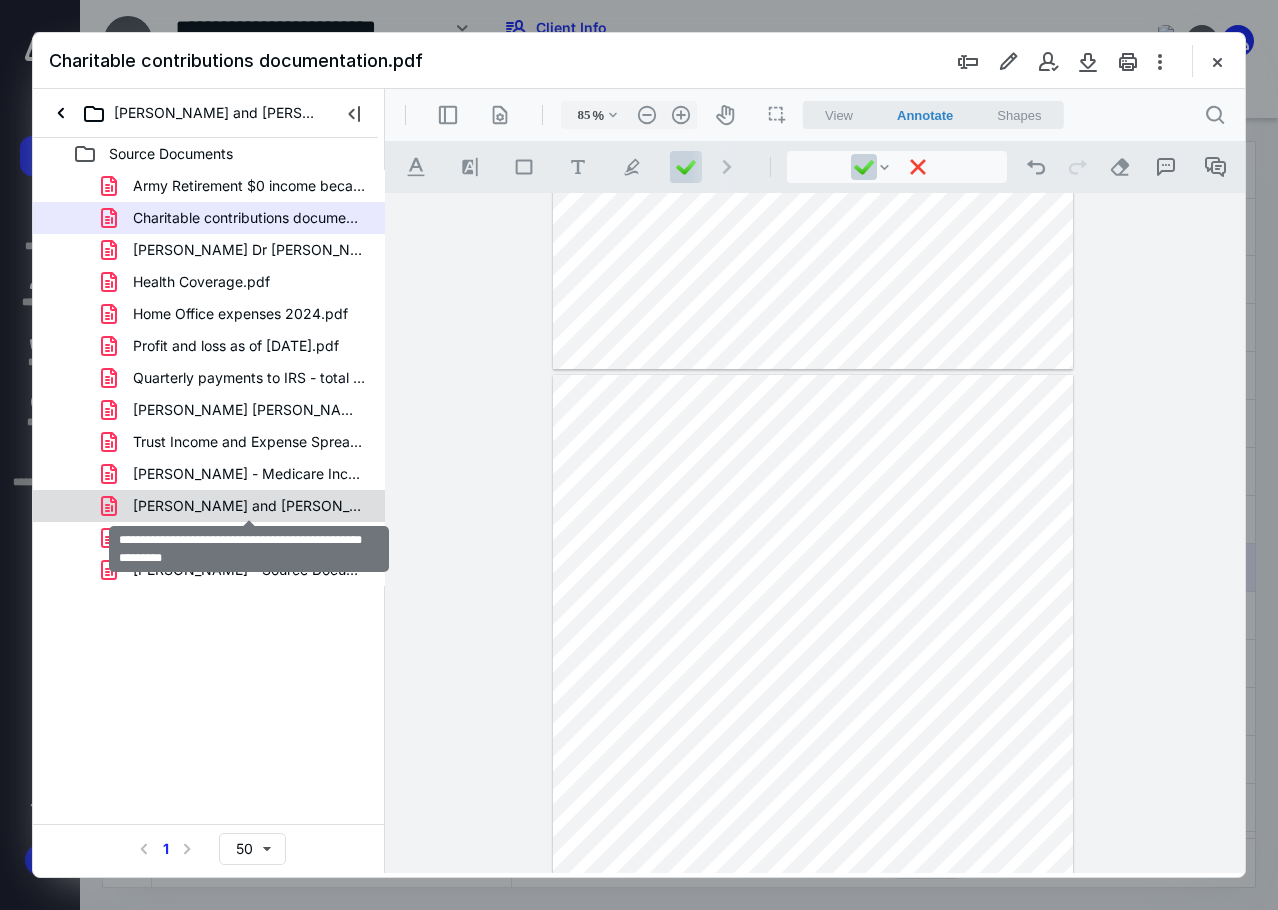 click on "[PERSON_NAME] and [PERSON_NAME] - Source Documents (2023) PT2.pdf" at bounding box center [249, 506] 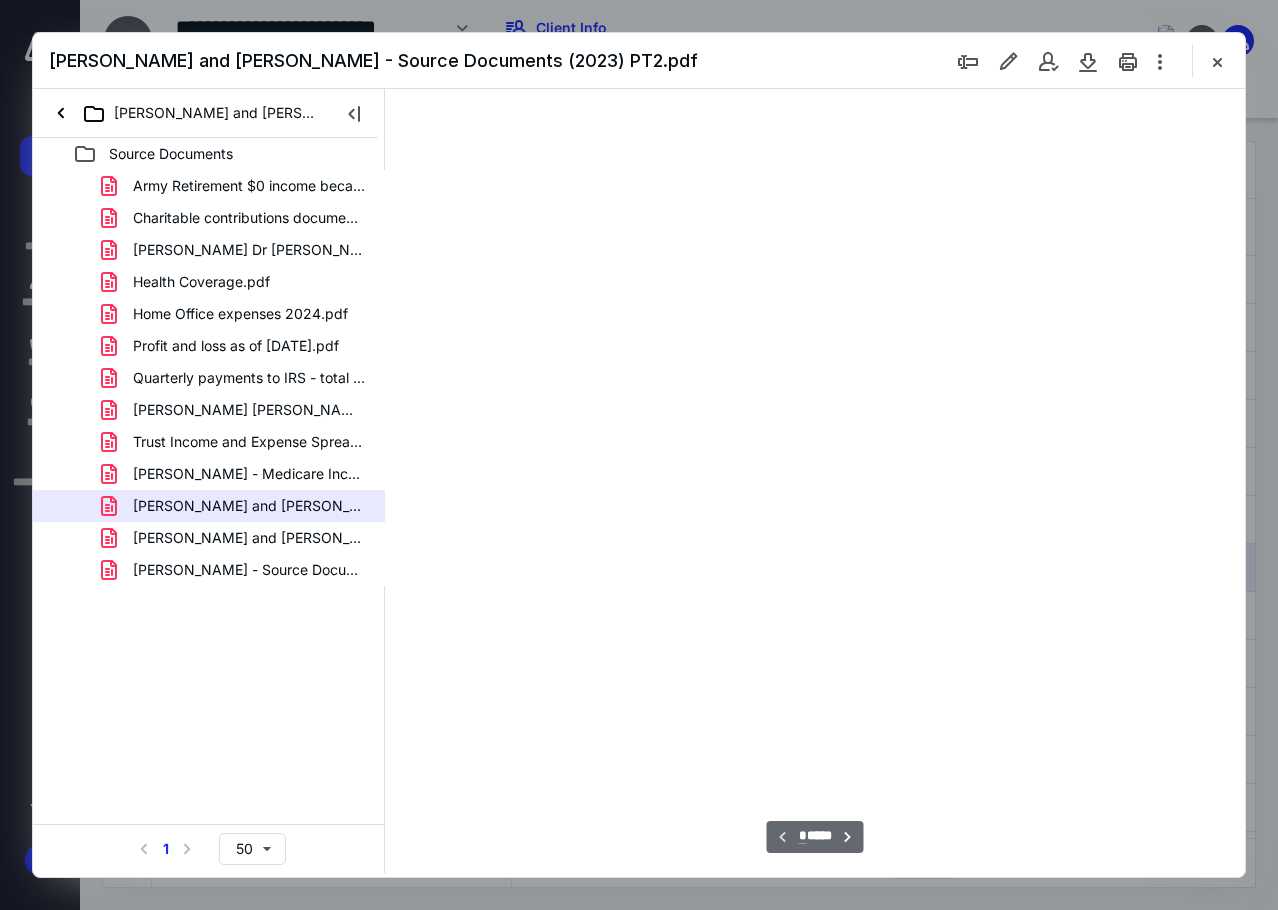 scroll, scrollTop: 107, scrollLeft: 0, axis: vertical 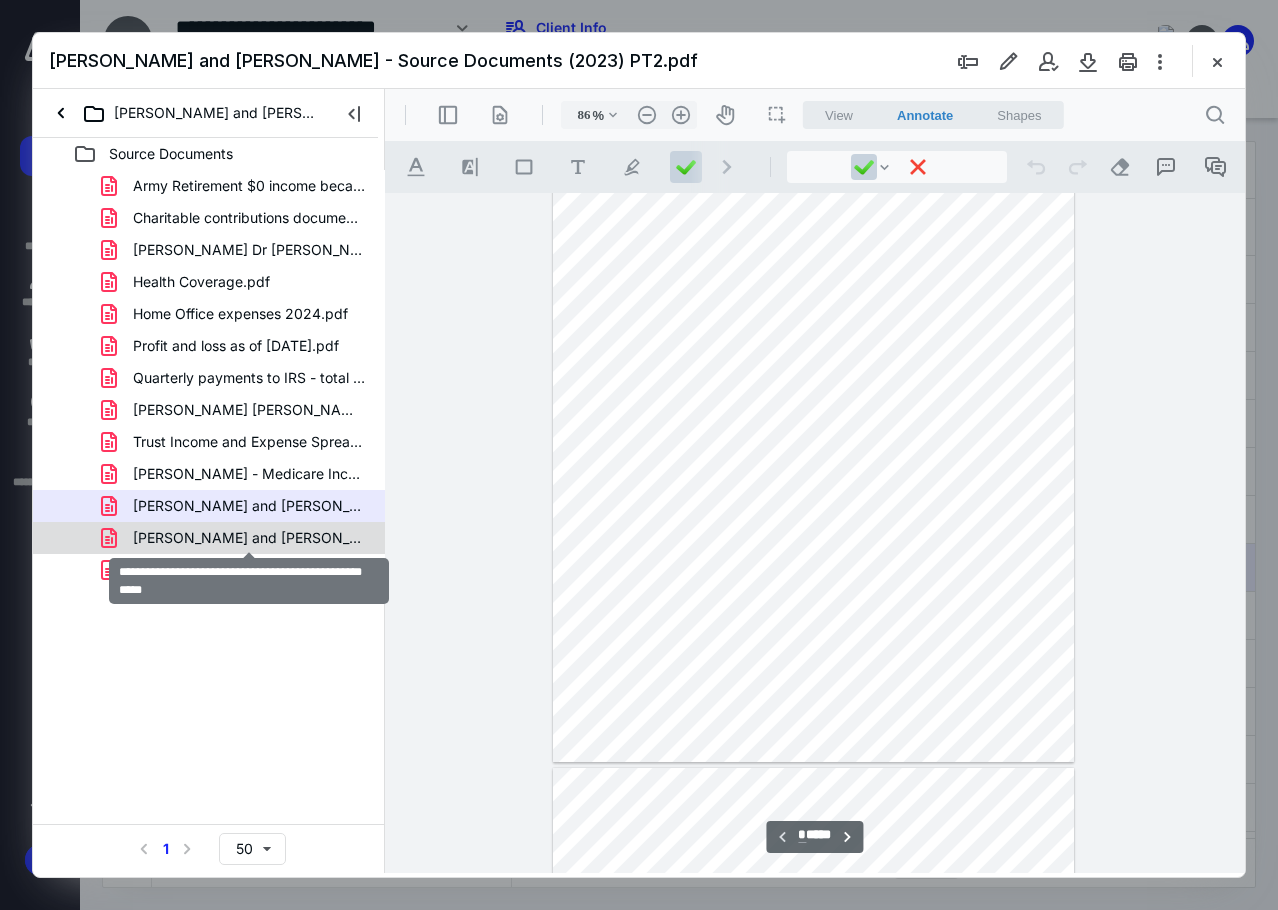 click on "[PERSON_NAME] and [PERSON_NAME] - Source Documents (2023).pdf" at bounding box center [249, 538] 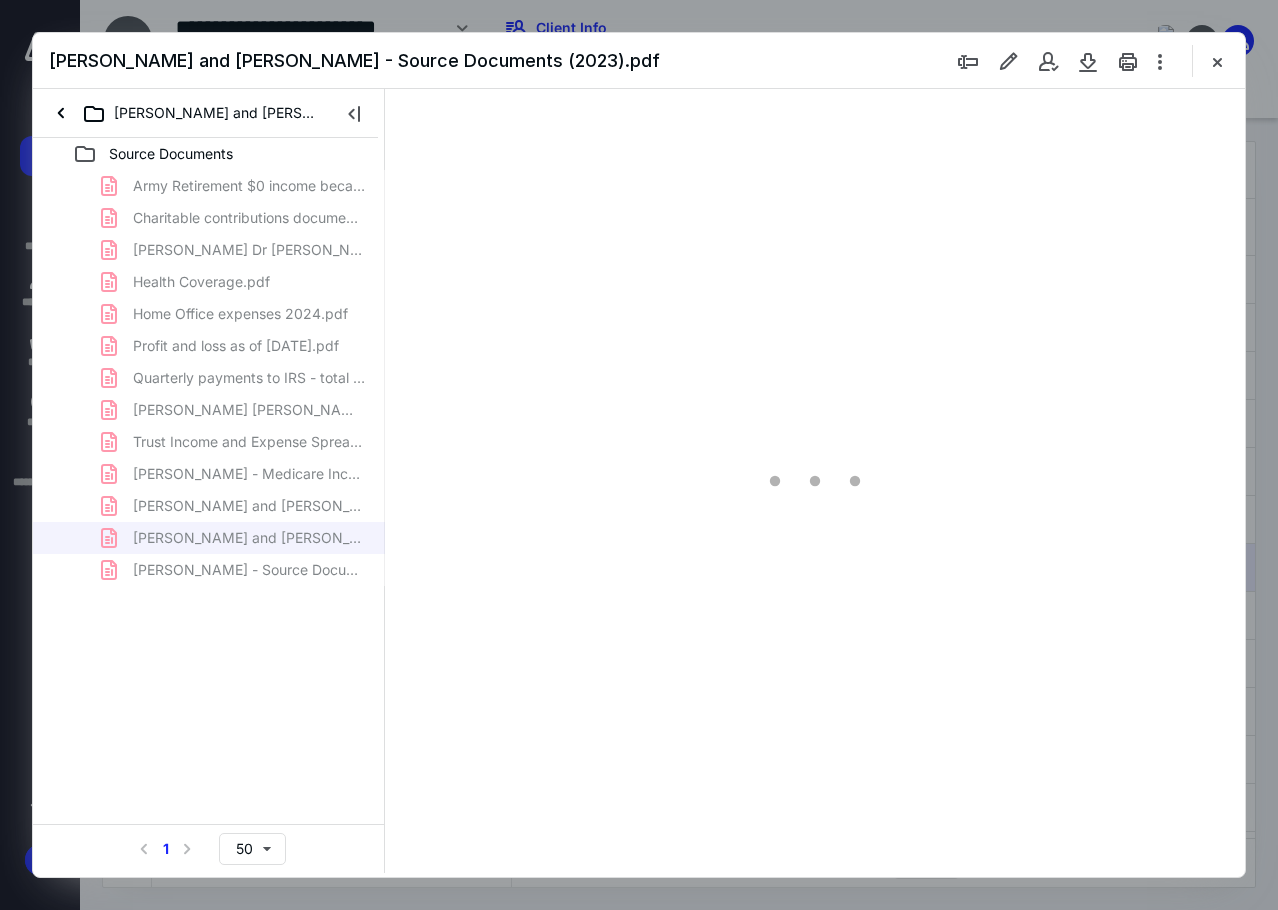 scroll, scrollTop: 107, scrollLeft: 0, axis: vertical 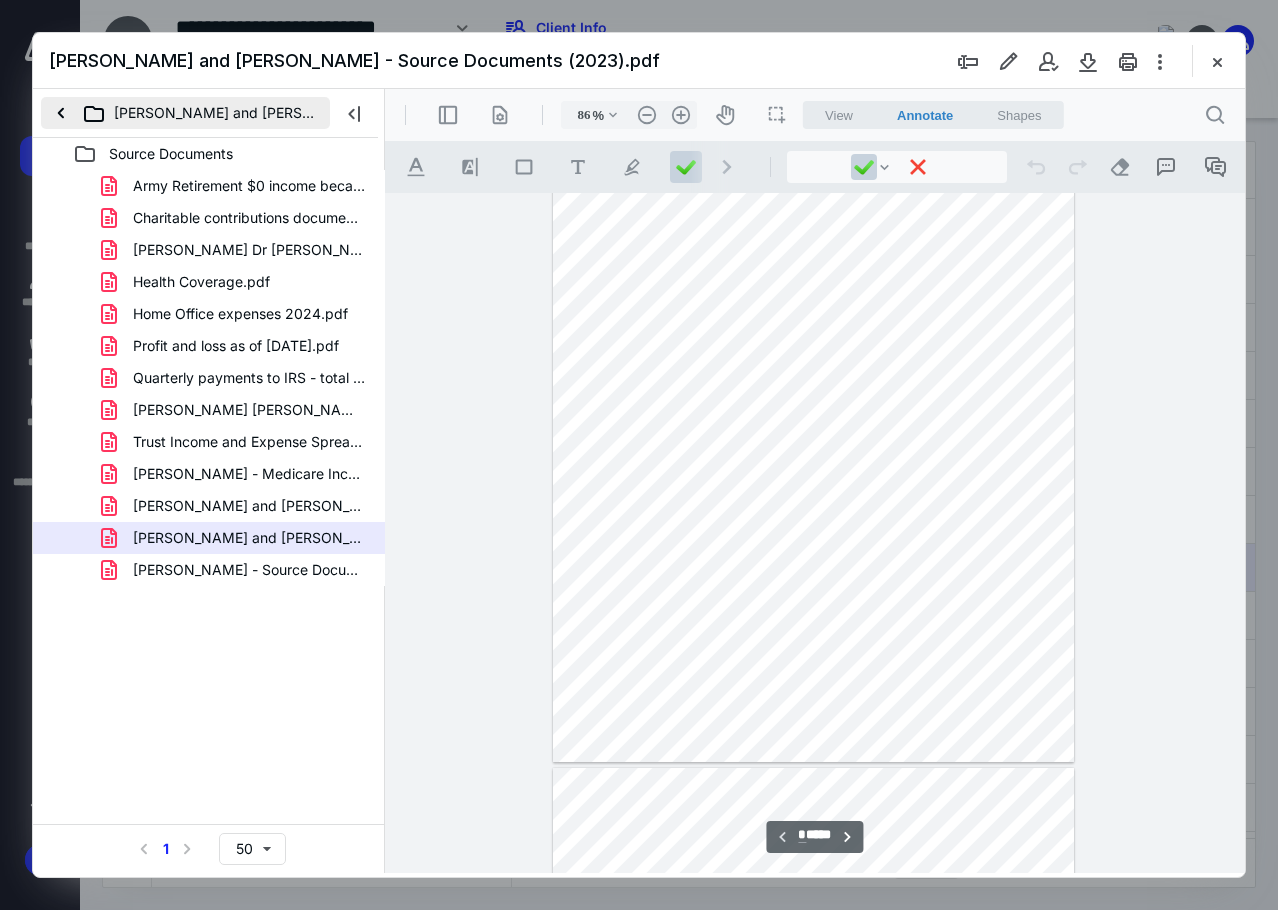 click on "[PERSON_NAME] and [PERSON_NAME]" at bounding box center (185, 113) 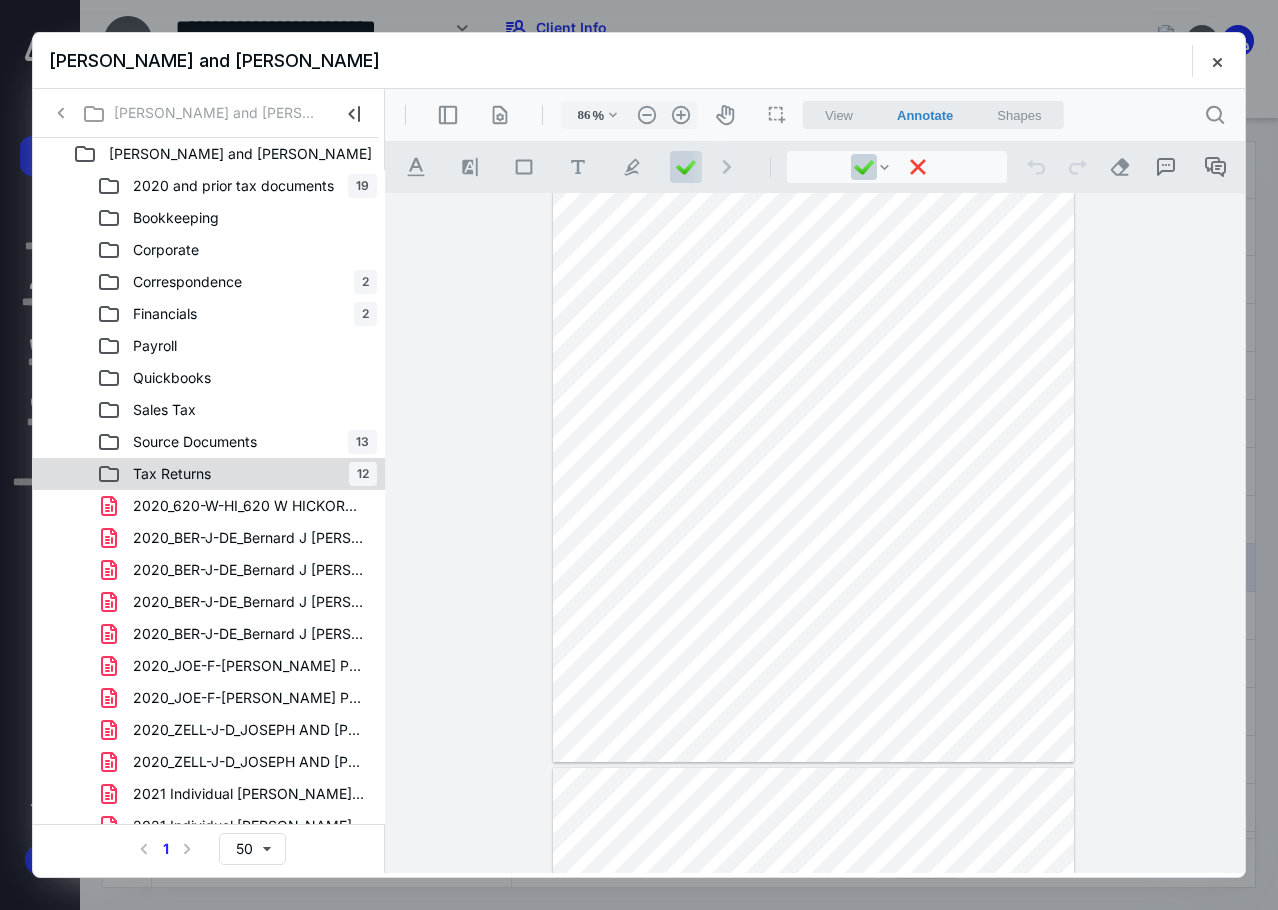 click on "Tax Returns 12" at bounding box center (237, 474) 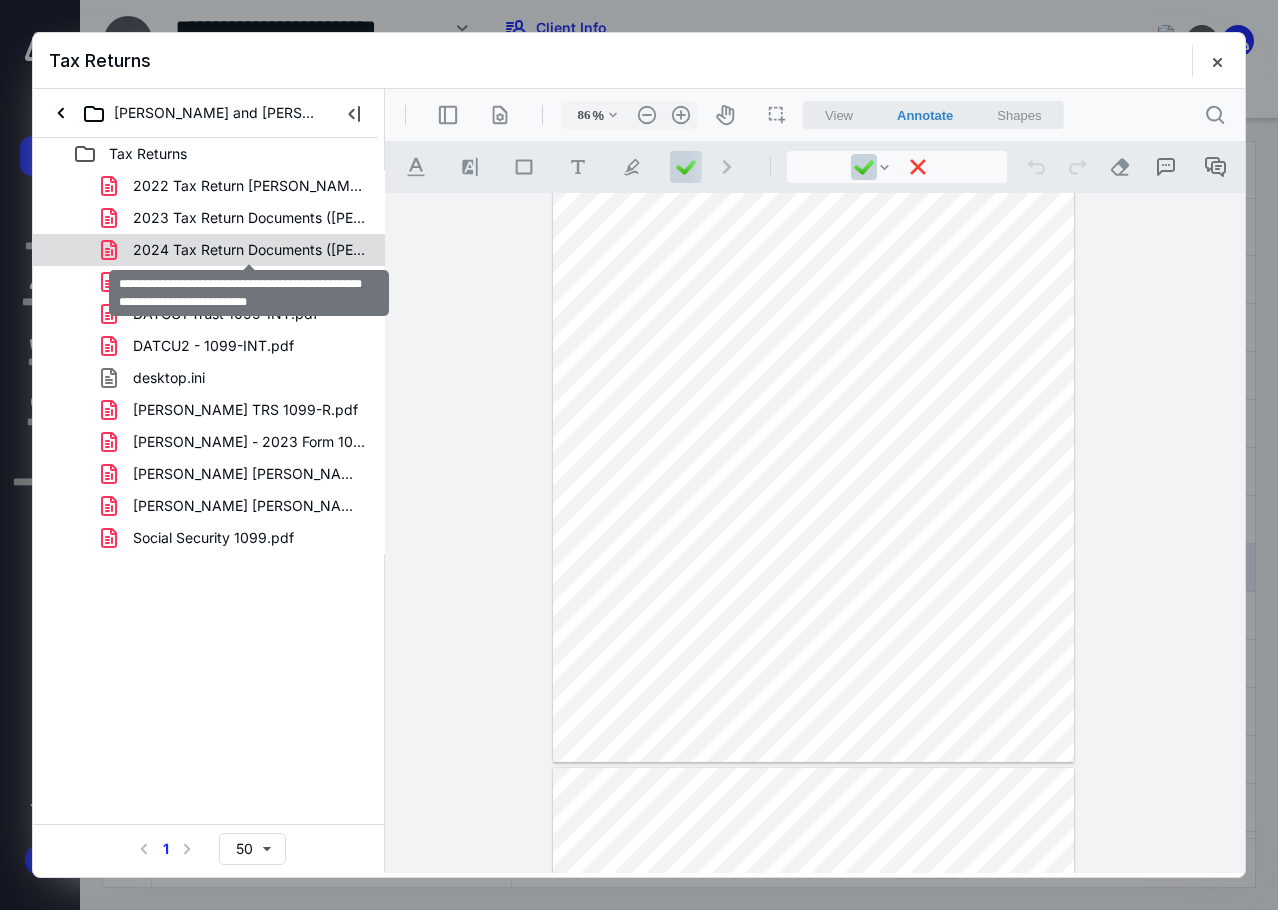 click on "2024 Tax Return Documents ([PERSON_NAME] and [PERSON_NAME]) - Q3, Q4 ES Vouchers.pdf" at bounding box center [249, 250] 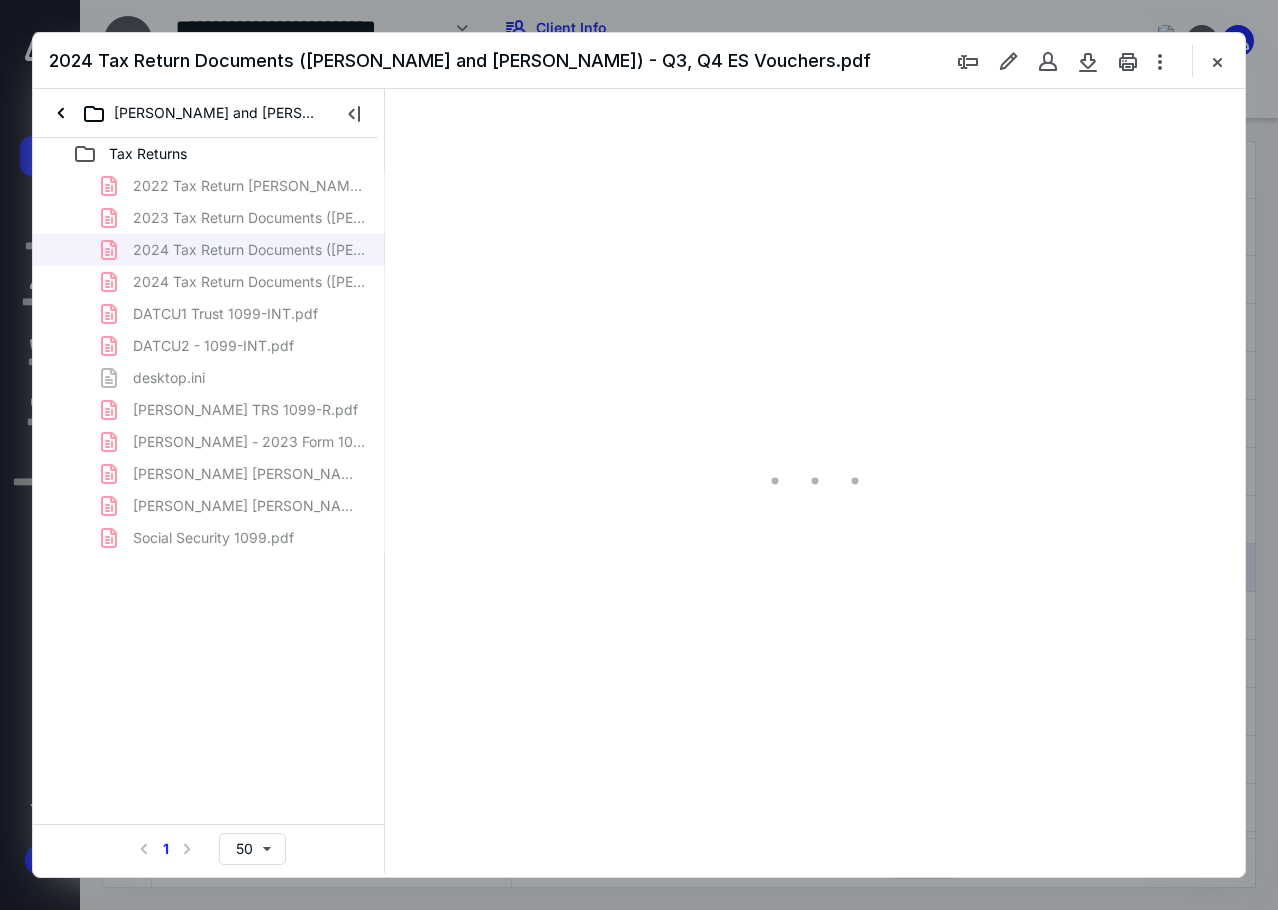 scroll, scrollTop: 0, scrollLeft: 0, axis: both 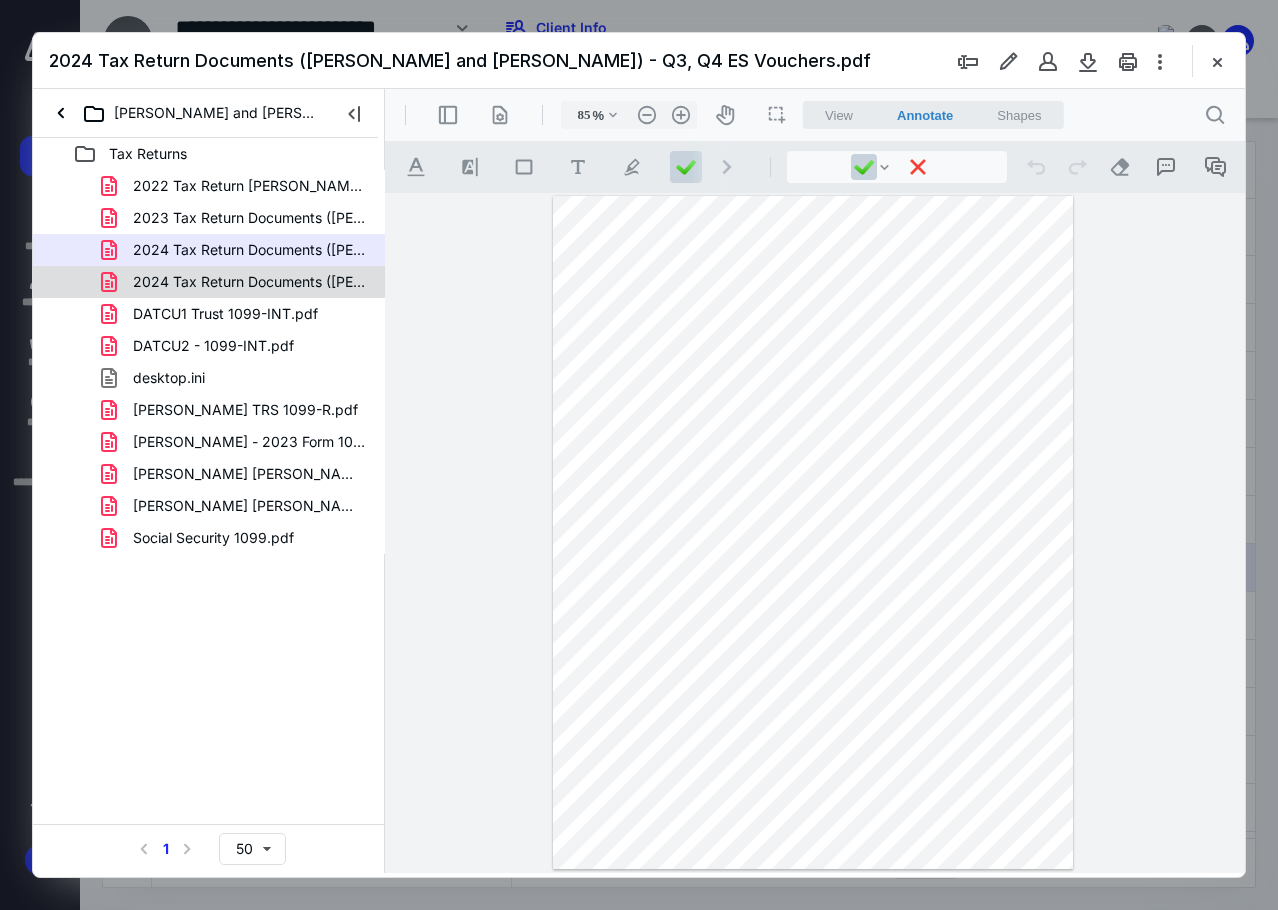 click on "2024 Tax Return Documents ([PERSON_NAME] and [PERSON_NAME]) ESTMAT.pdf" at bounding box center (209, 282) 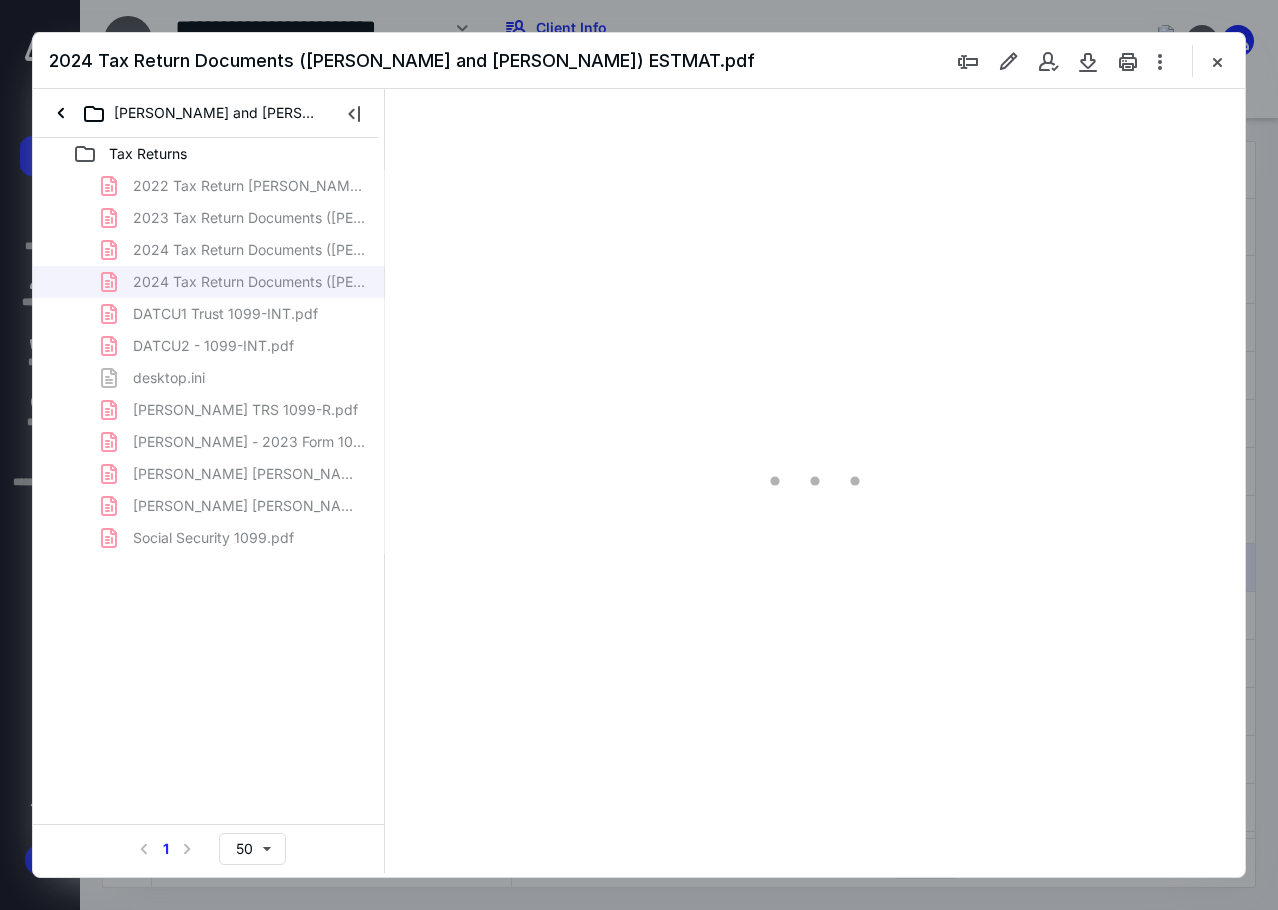 type on "85" 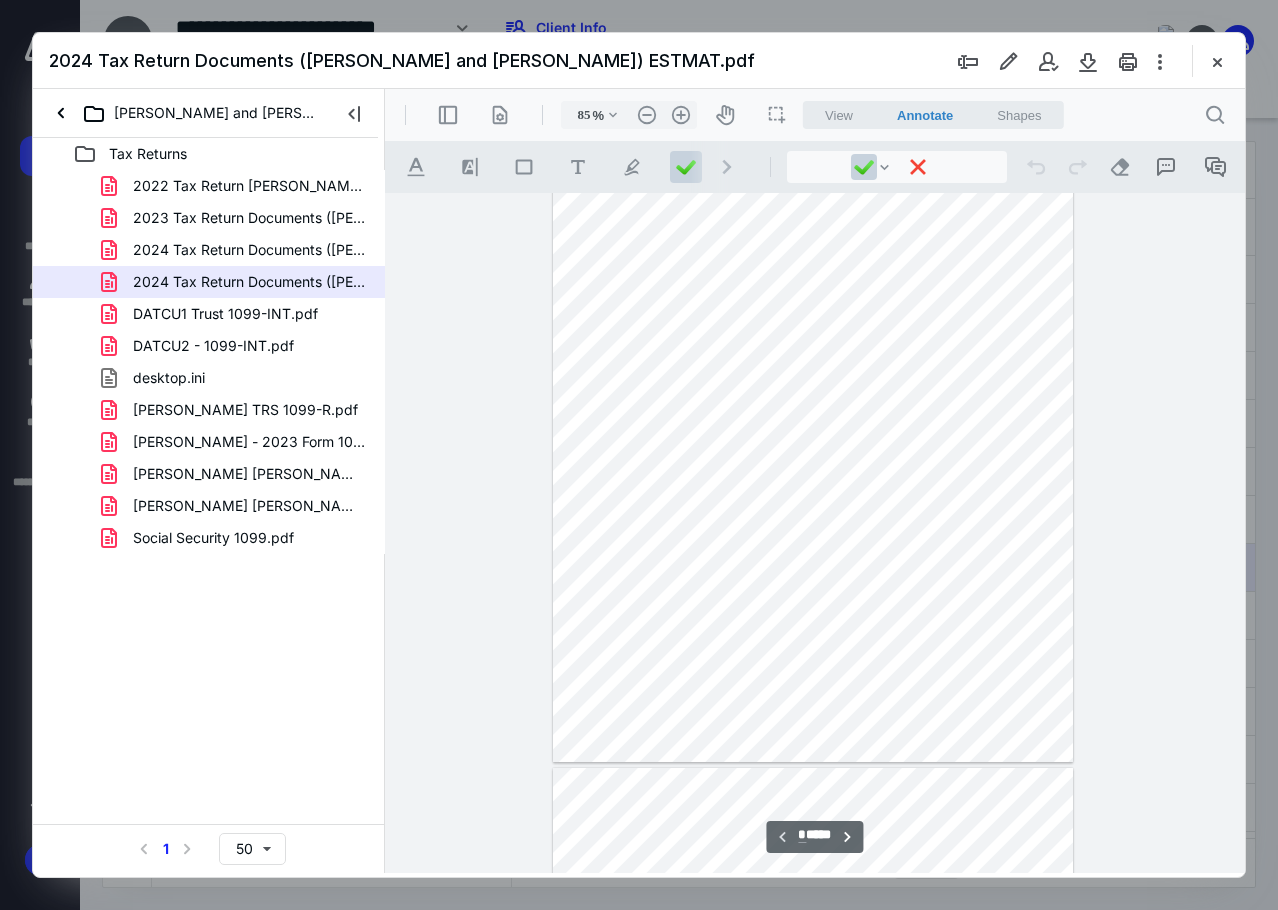 scroll, scrollTop: 407, scrollLeft: 0, axis: vertical 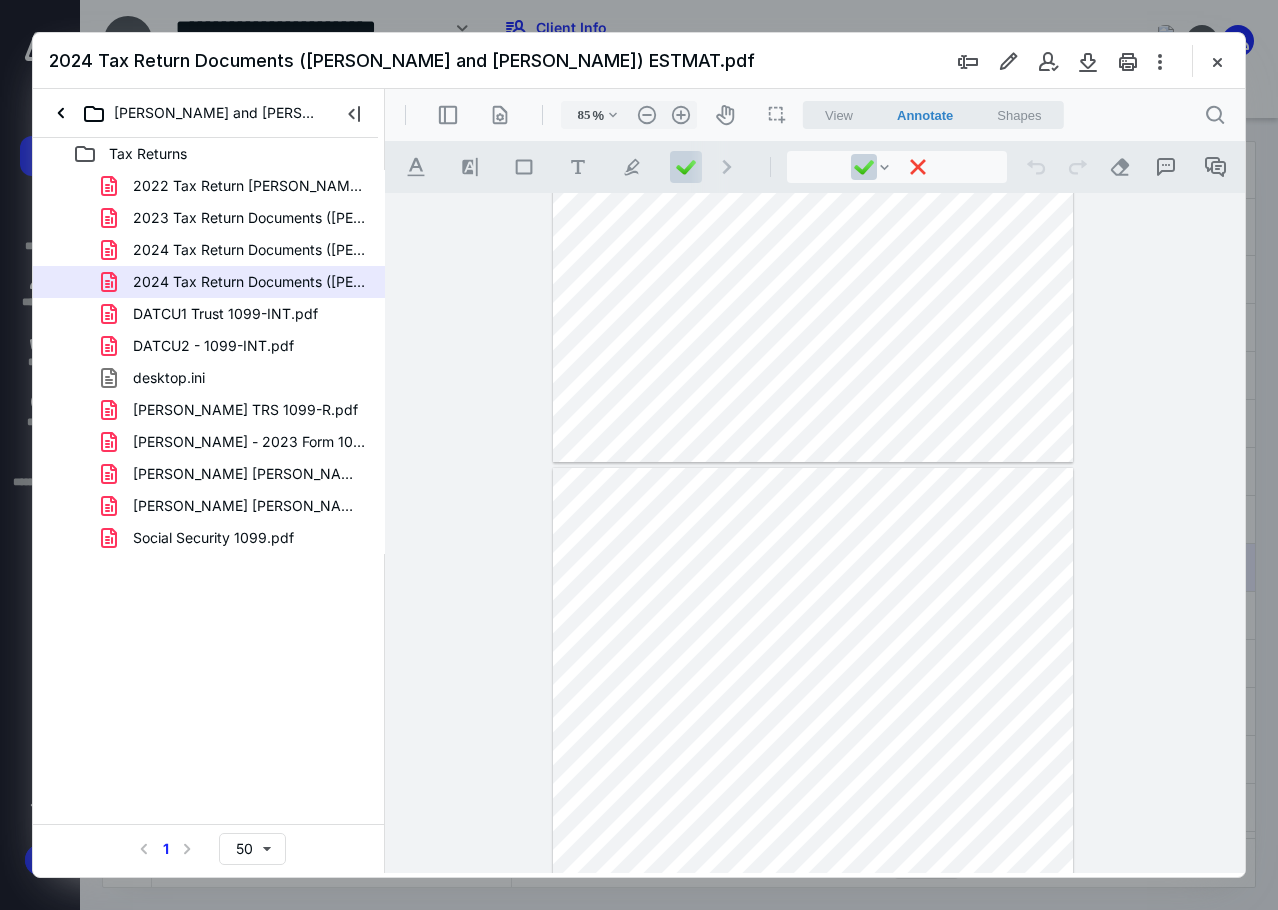 type on "*" 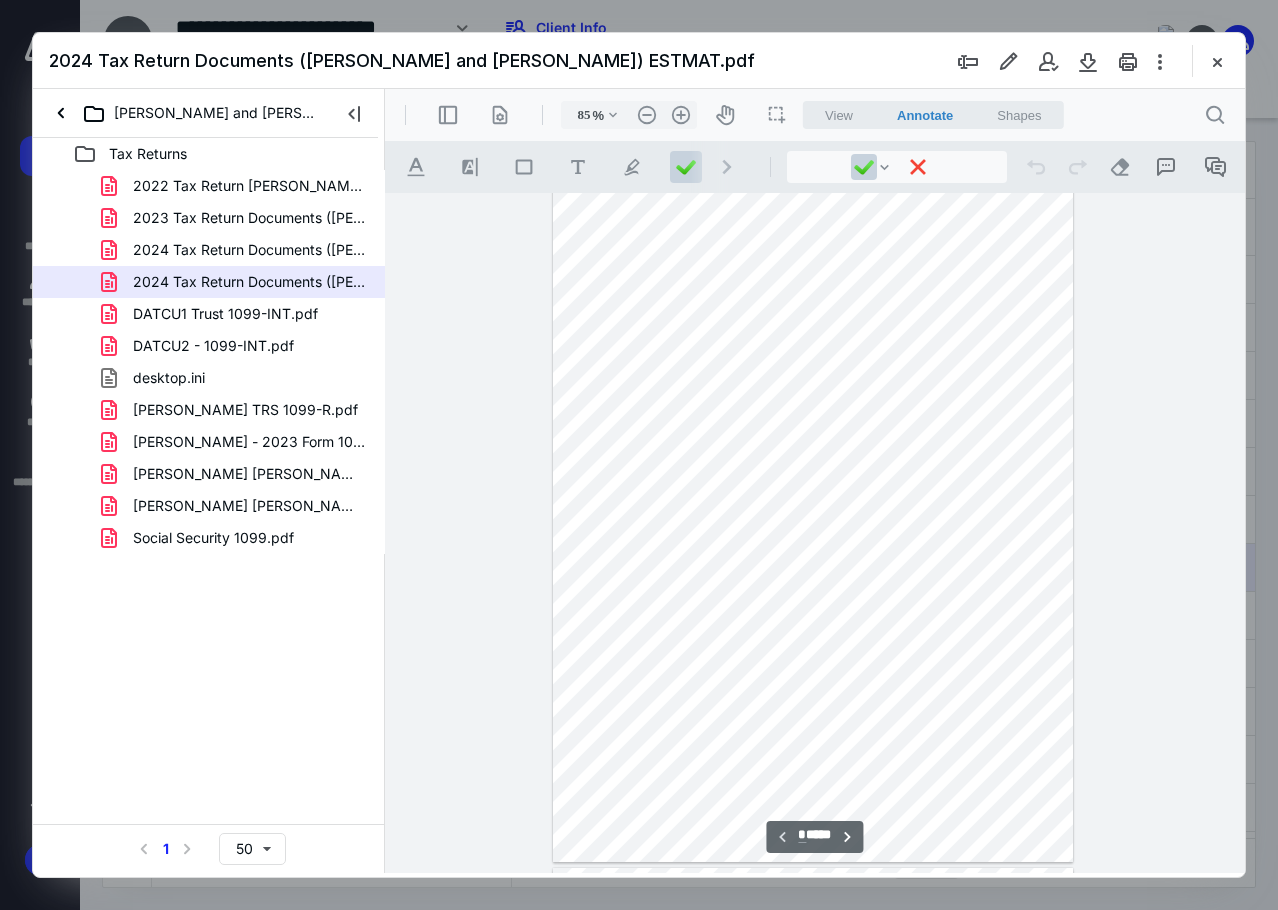 scroll, scrollTop: 0, scrollLeft: 0, axis: both 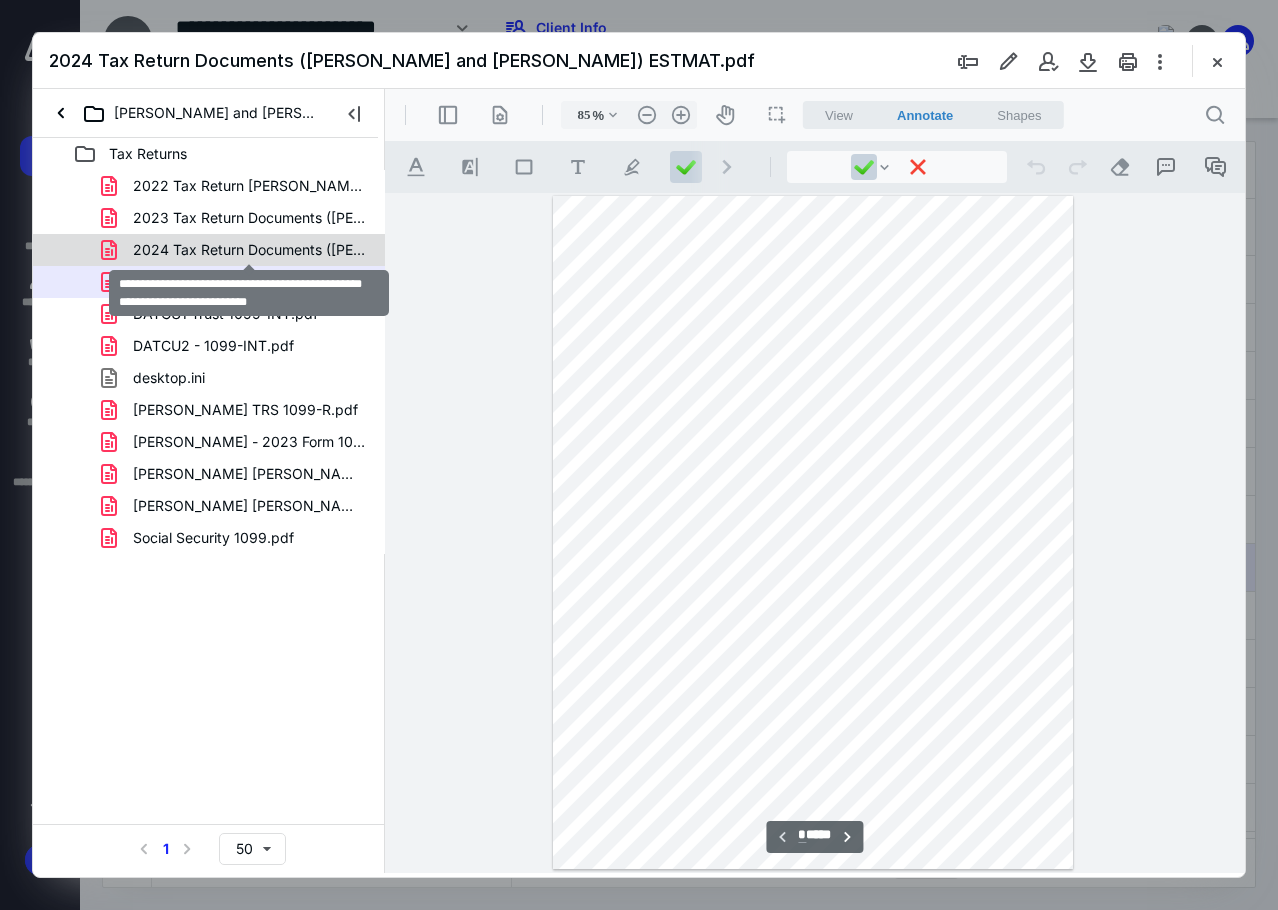 click on "2024 Tax Return Documents ([PERSON_NAME] and [PERSON_NAME]) - Q3, Q4 ES Vouchers.pdf" at bounding box center [249, 250] 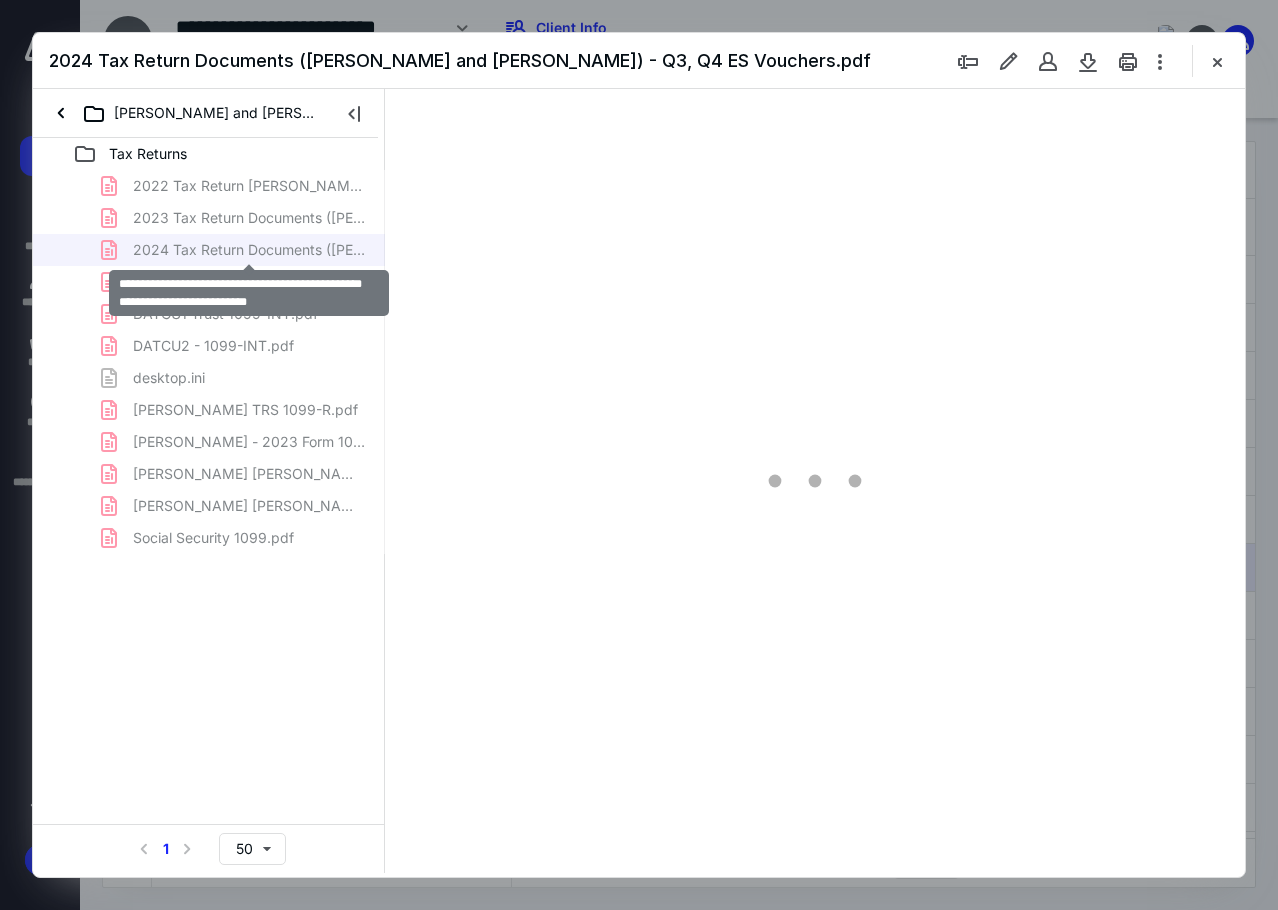 type on "85" 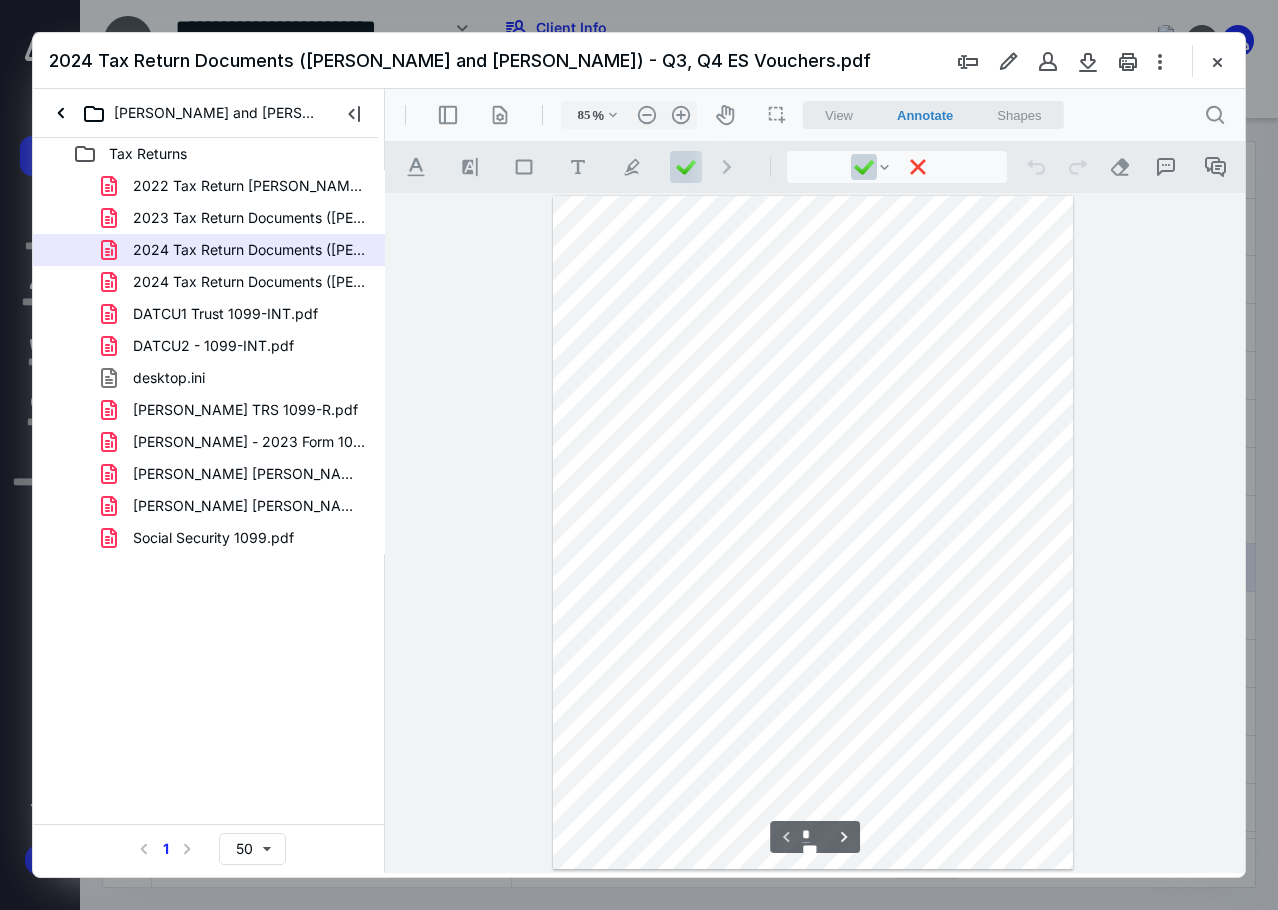 scroll, scrollTop: 300, scrollLeft: 0, axis: vertical 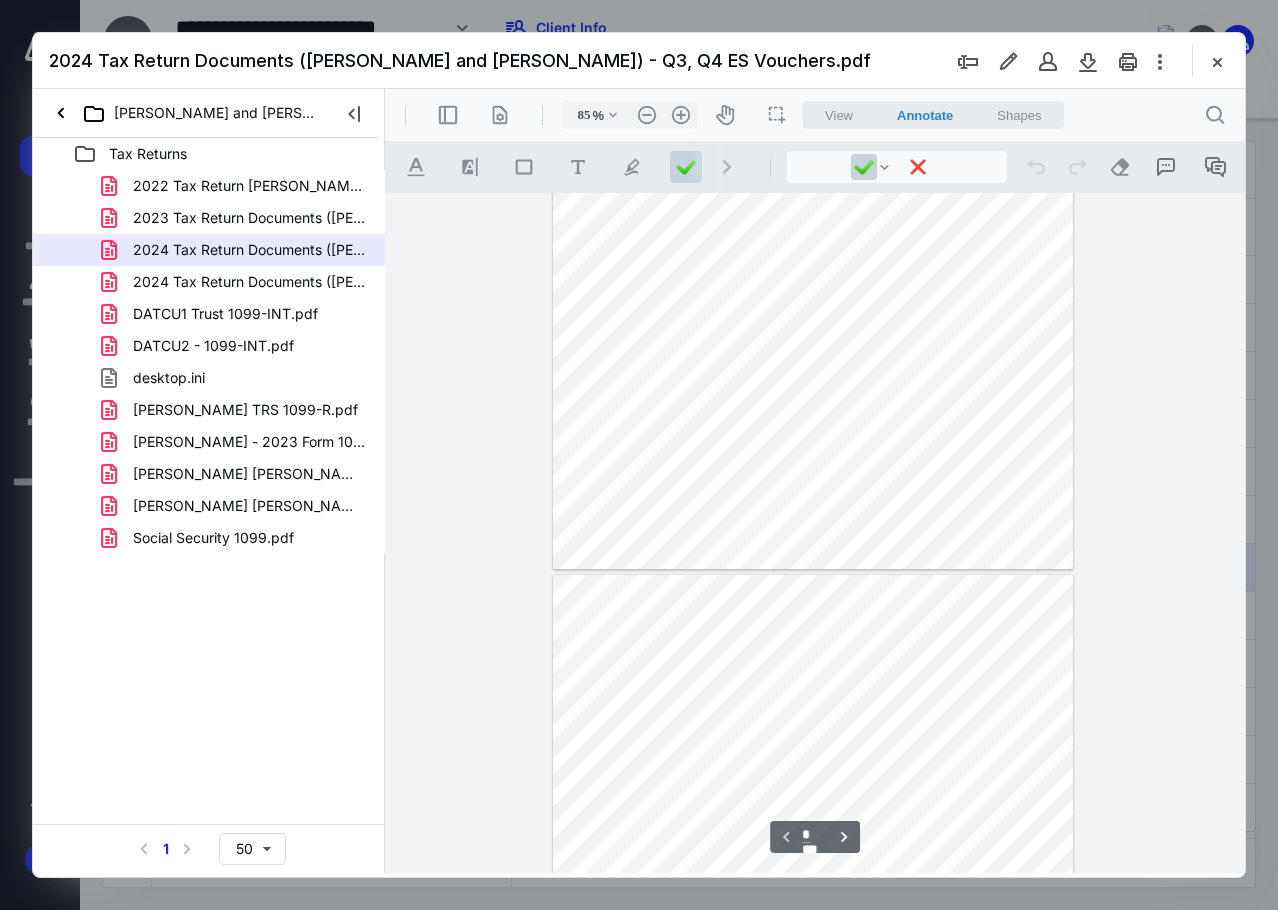 type on "*" 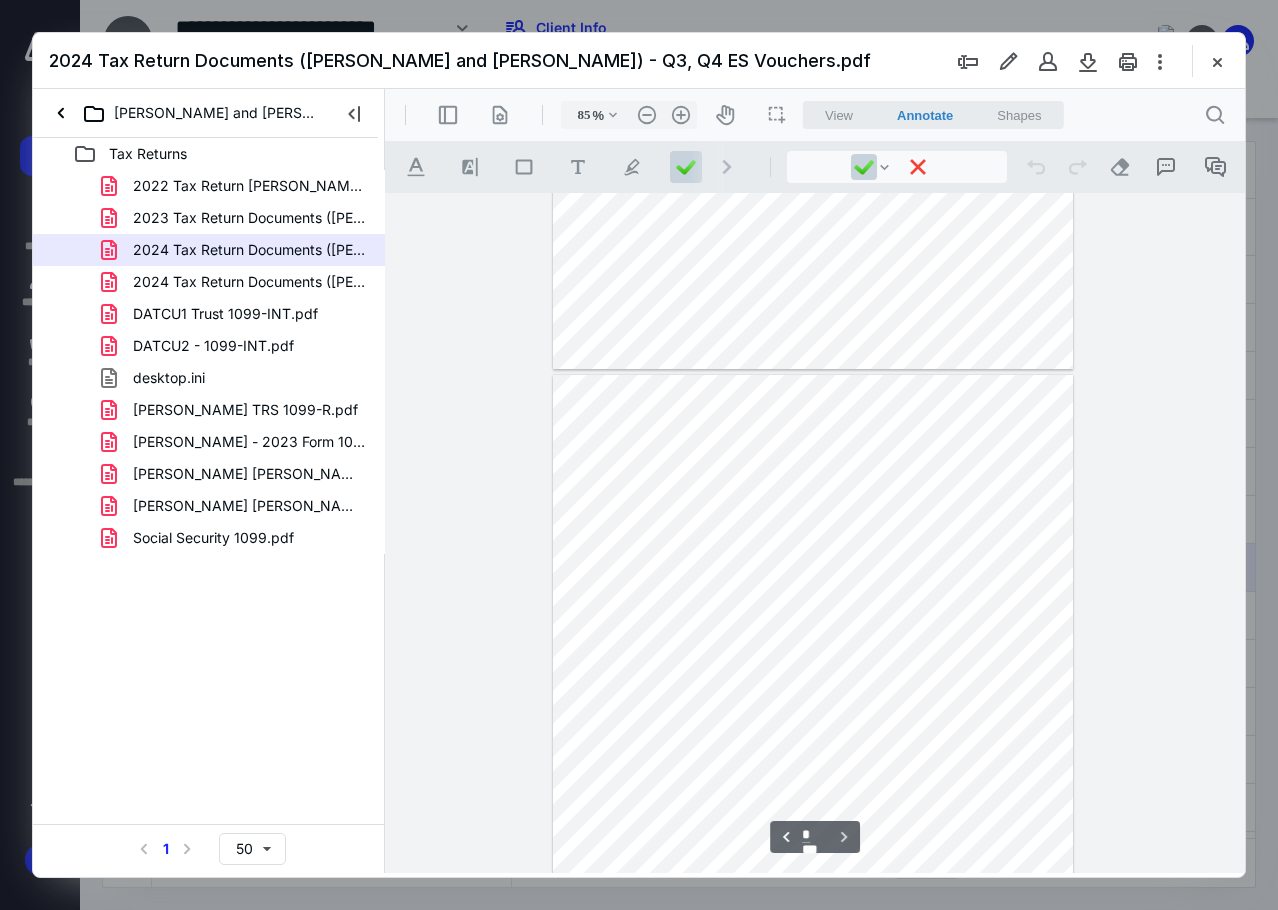 scroll, scrollTop: 678, scrollLeft: 0, axis: vertical 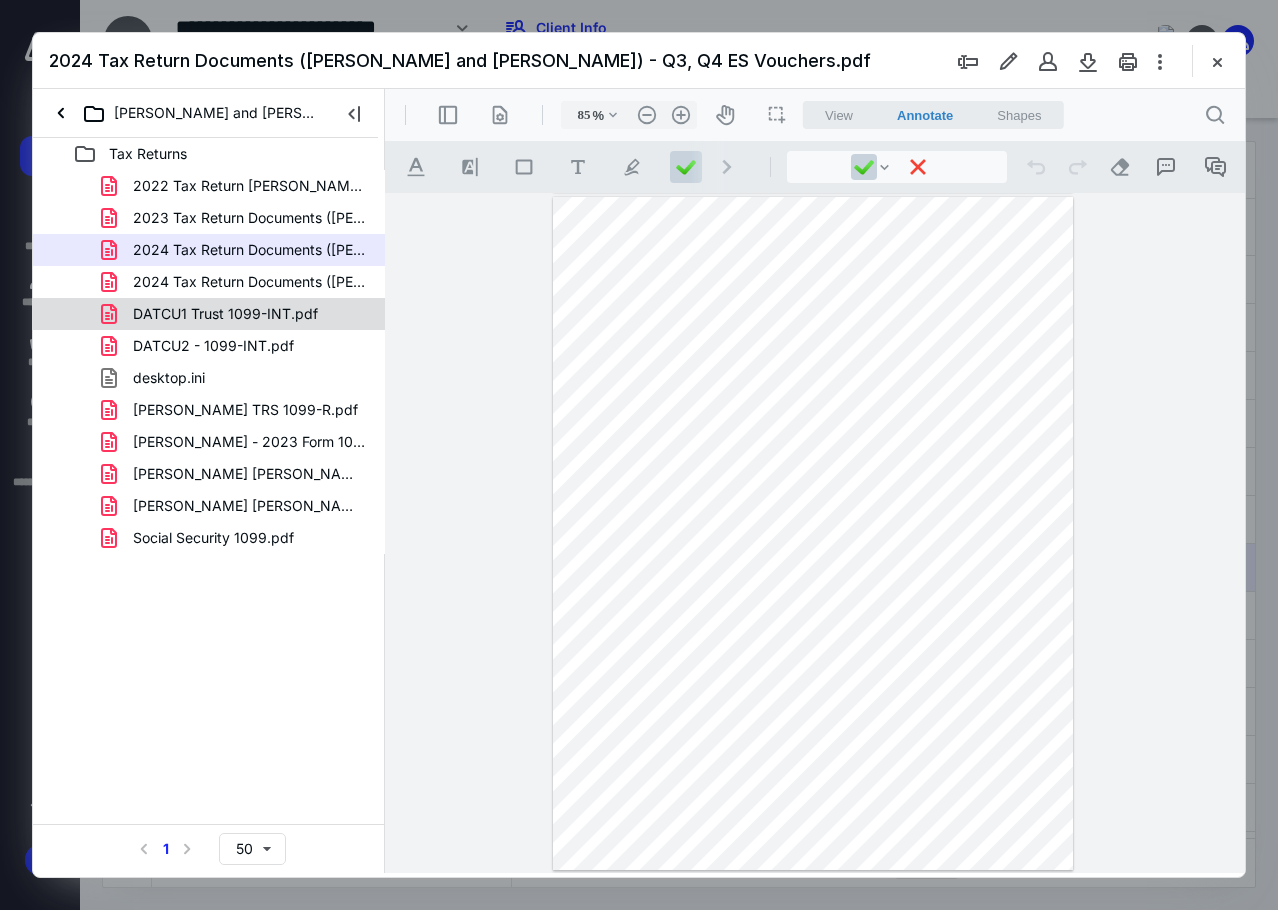click on "DATCU1 Trust 1099-INT.pdf" at bounding box center (225, 314) 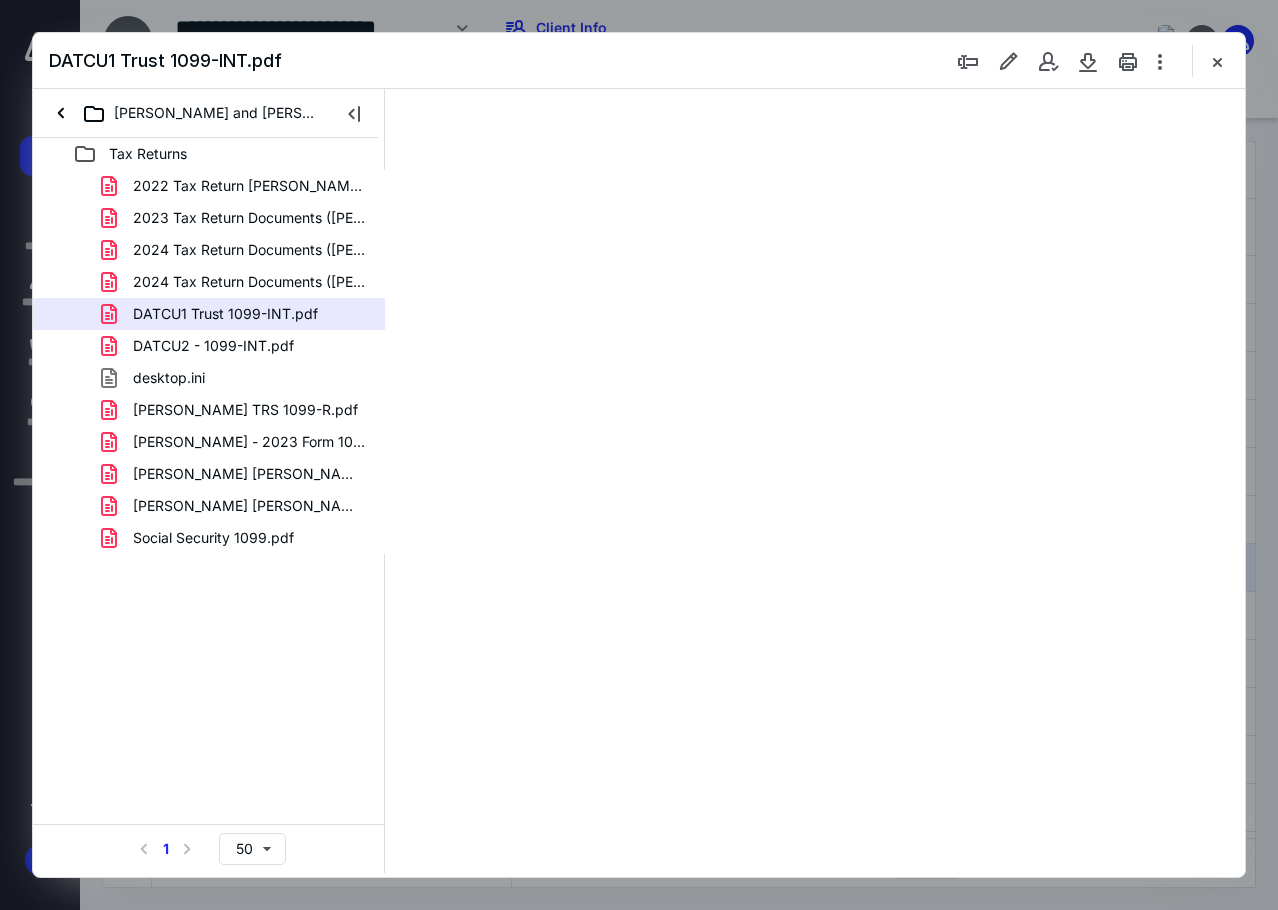 scroll, scrollTop: 0, scrollLeft: 0, axis: both 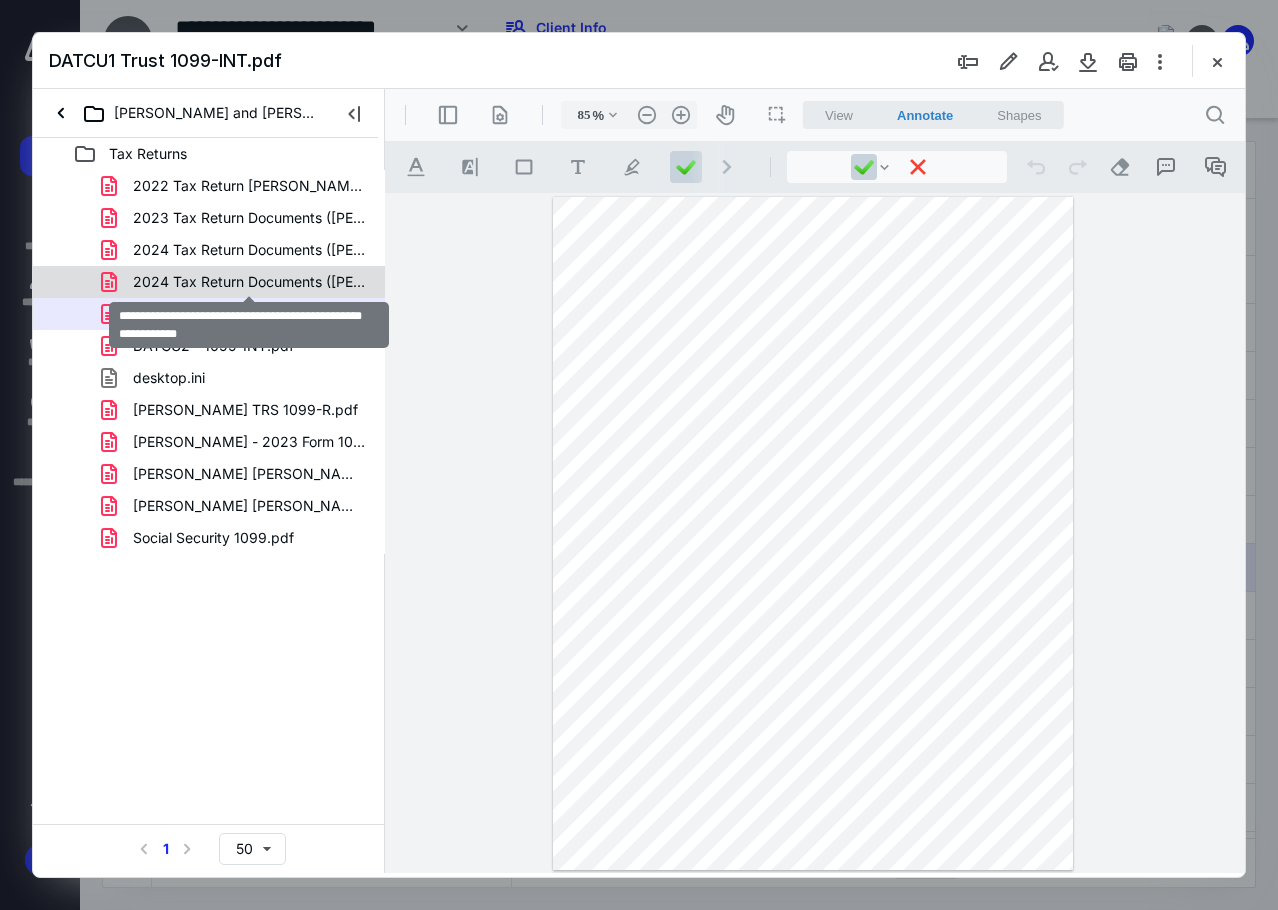click on "2024 Tax Return Documents ([PERSON_NAME] and [PERSON_NAME]) ESTMAT.pdf" at bounding box center (249, 282) 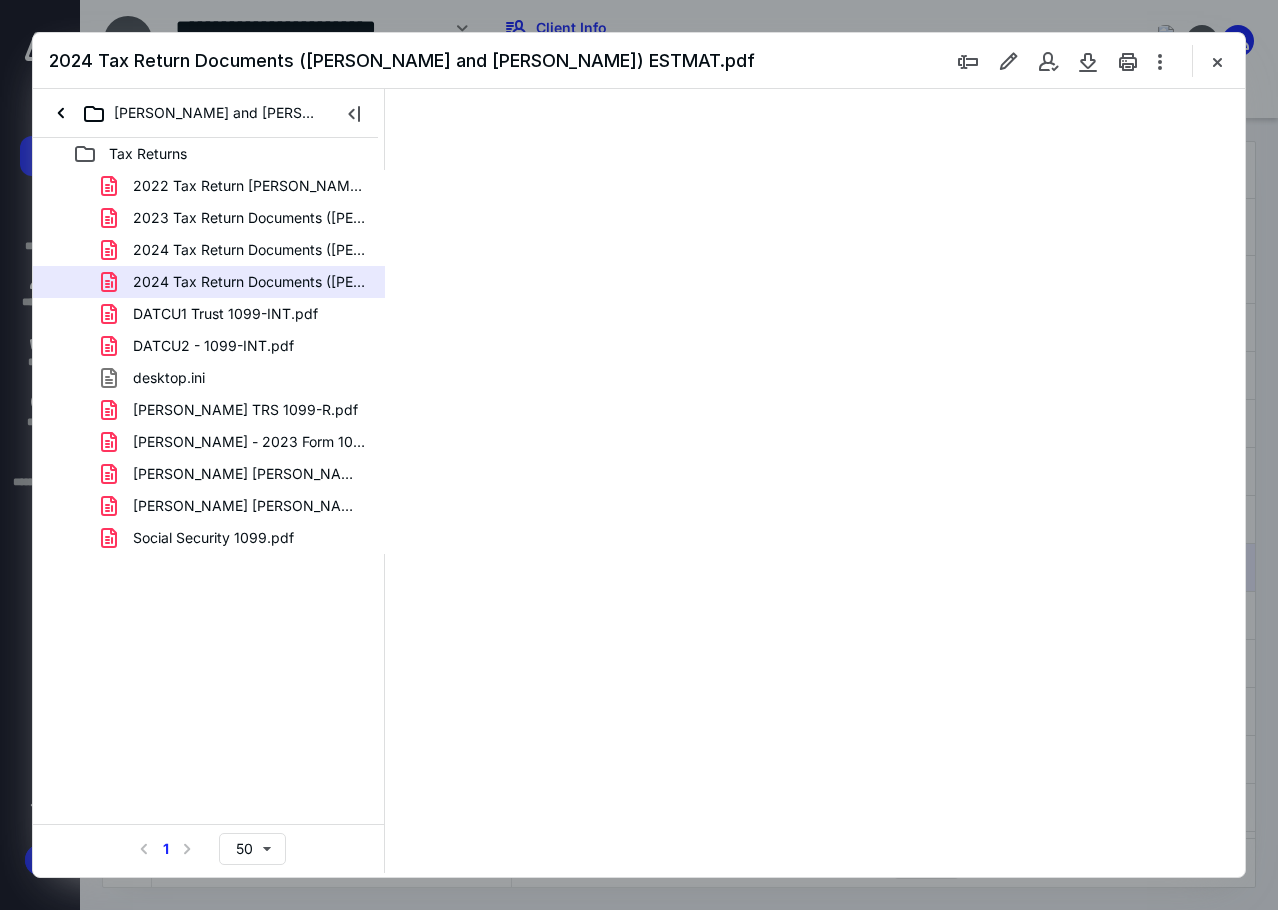 type on "85" 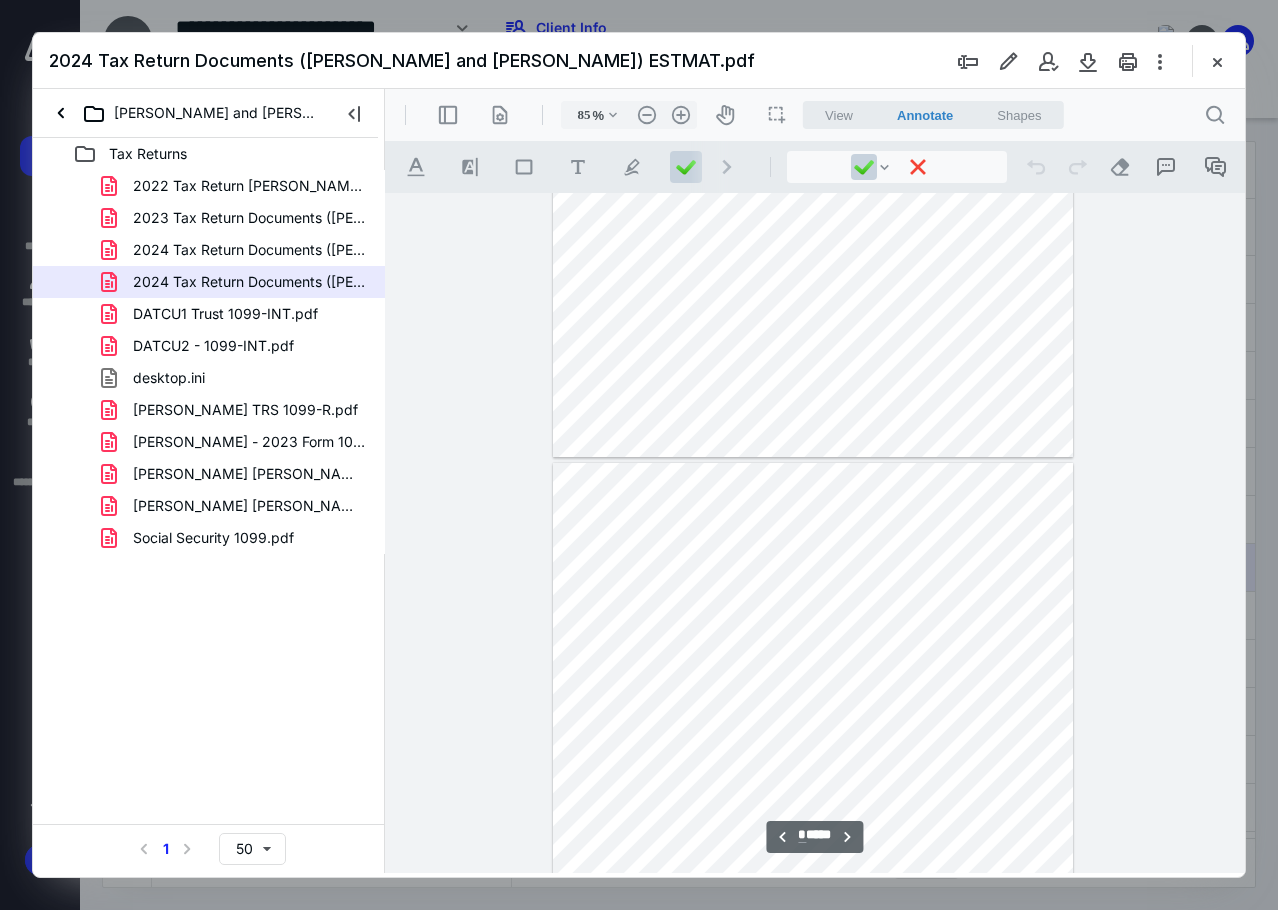 scroll, scrollTop: 4307, scrollLeft: 0, axis: vertical 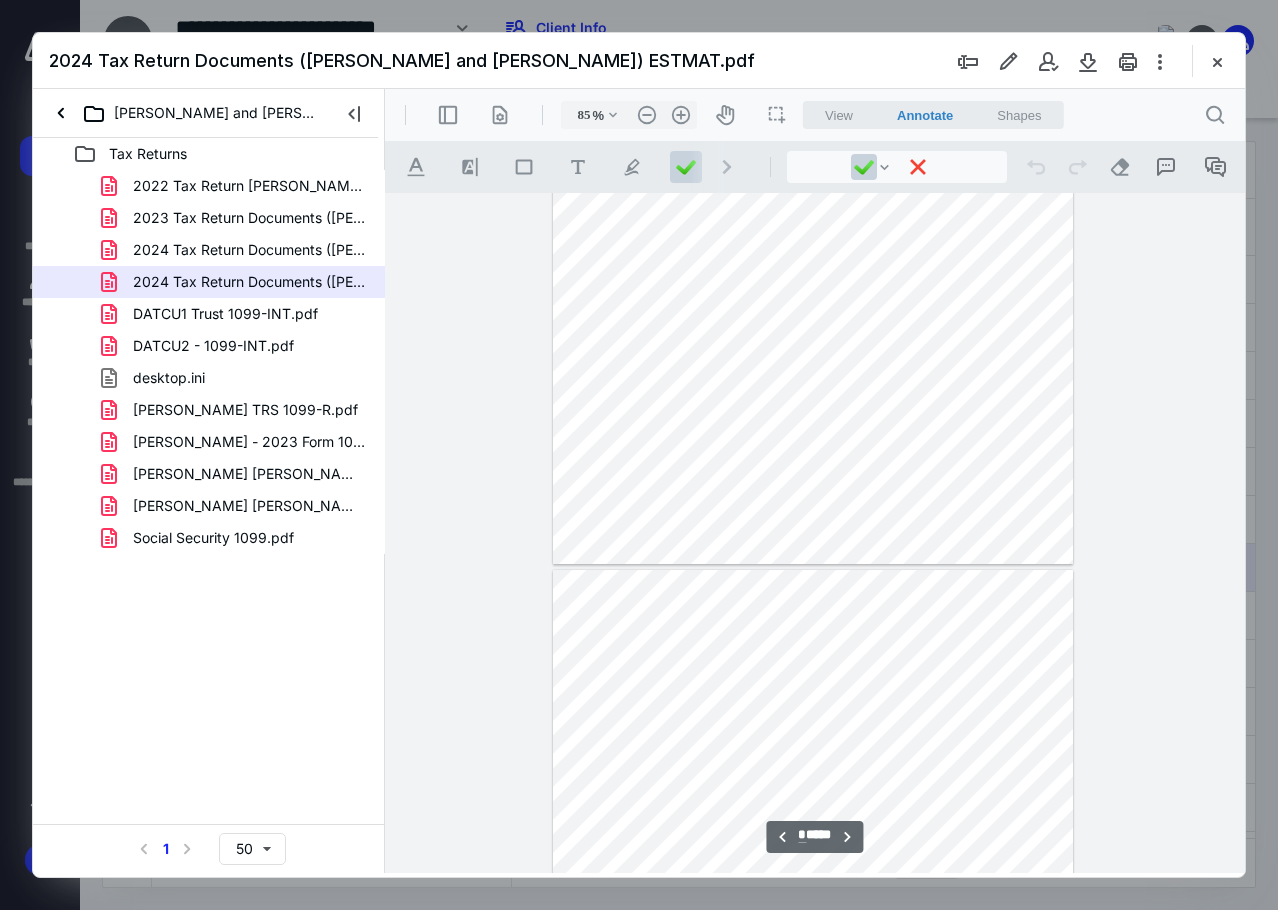 type on "*" 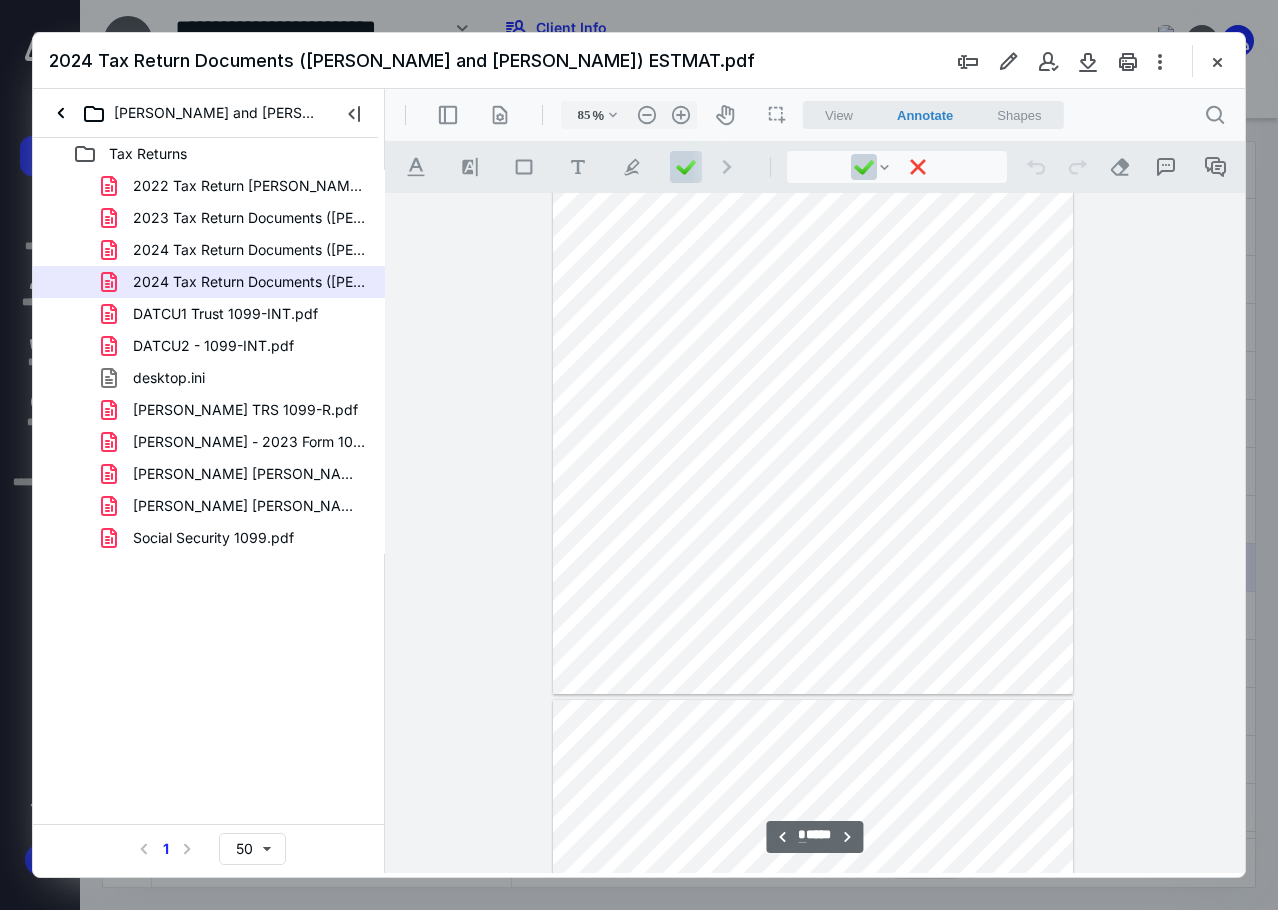 scroll, scrollTop: 5307, scrollLeft: 0, axis: vertical 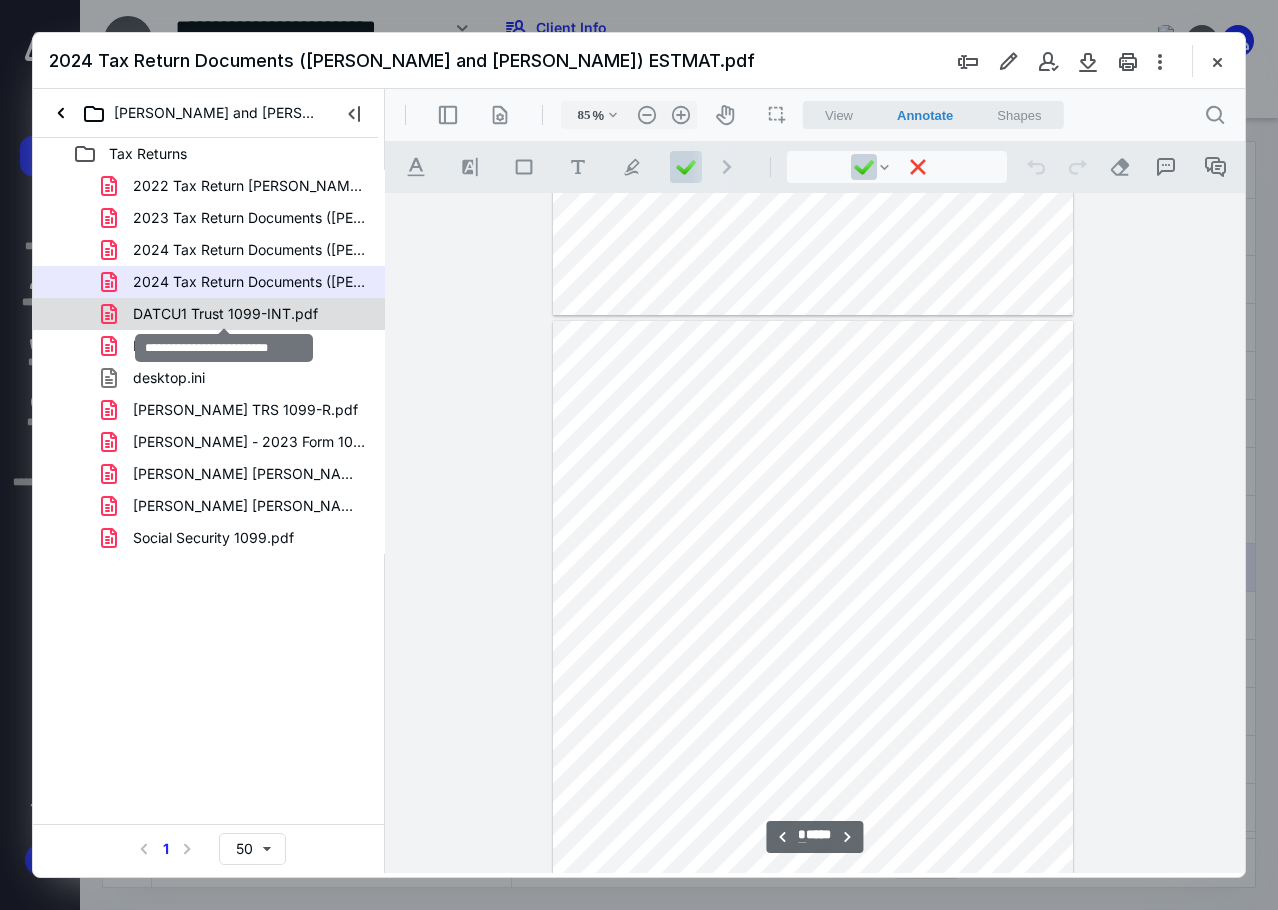 click on "DATCU1 Trust 1099-INT.pdf" at bounding box center (225, 314) 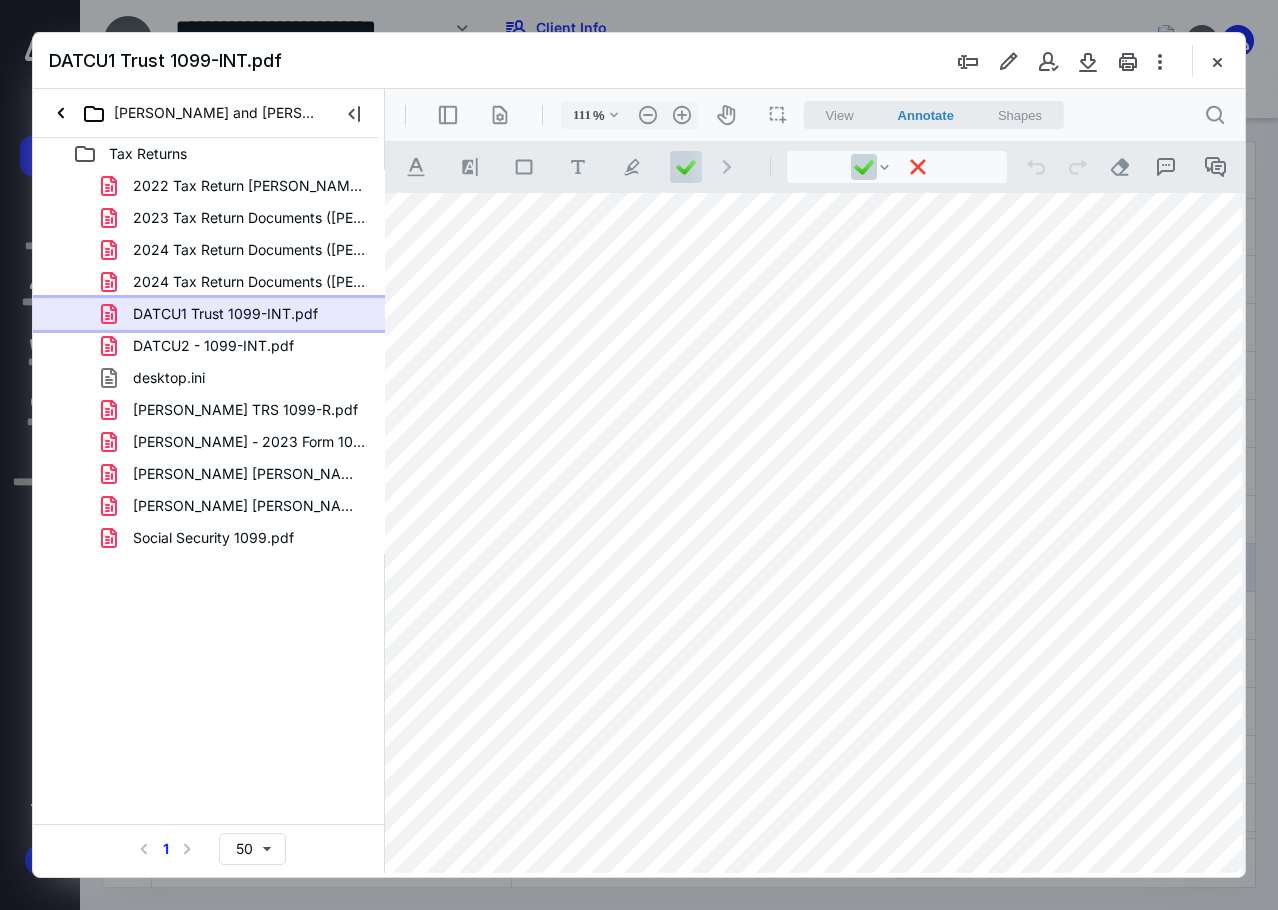scroll, scrollTop: 121, scrollLeft: 0, axis: vertical 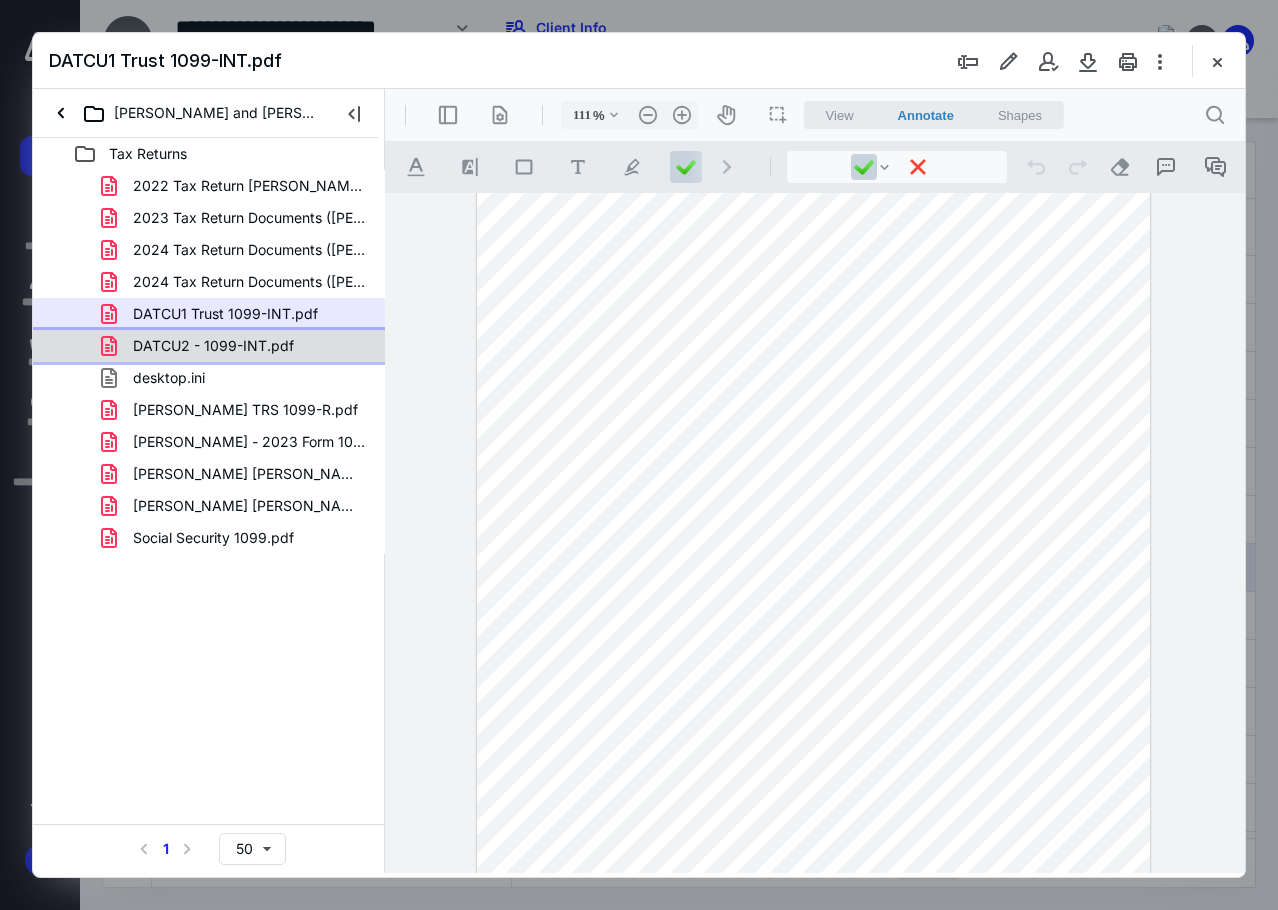 click on "DATCU2 - 1099-INT.pdf" at bounding box center (213, 346) 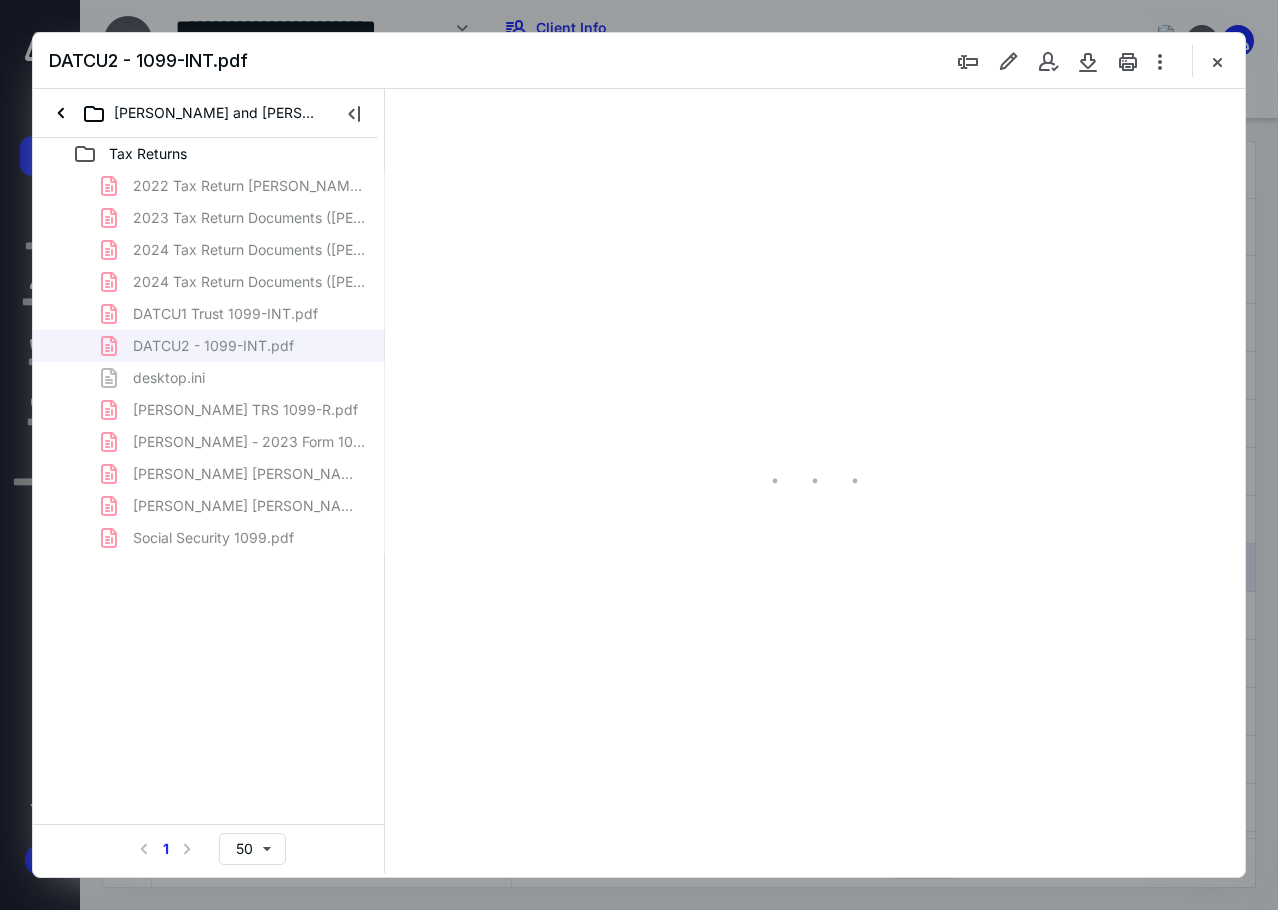 scroll, scrollTop: 0, scrollLeft: 0, axis: both 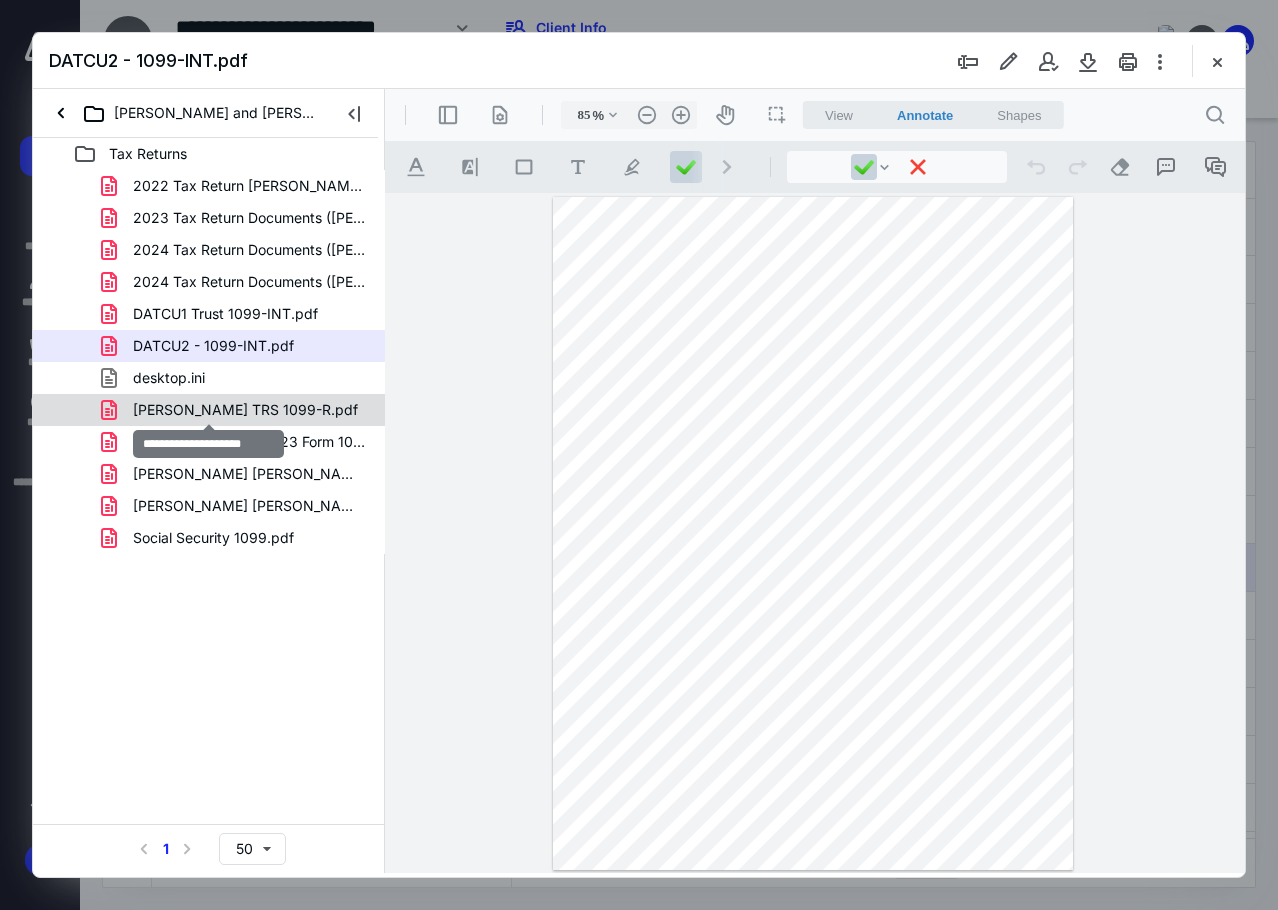 click on "[PERSON_NAME] TRS 1099-R.pdf" at bounding box center [245, 410] 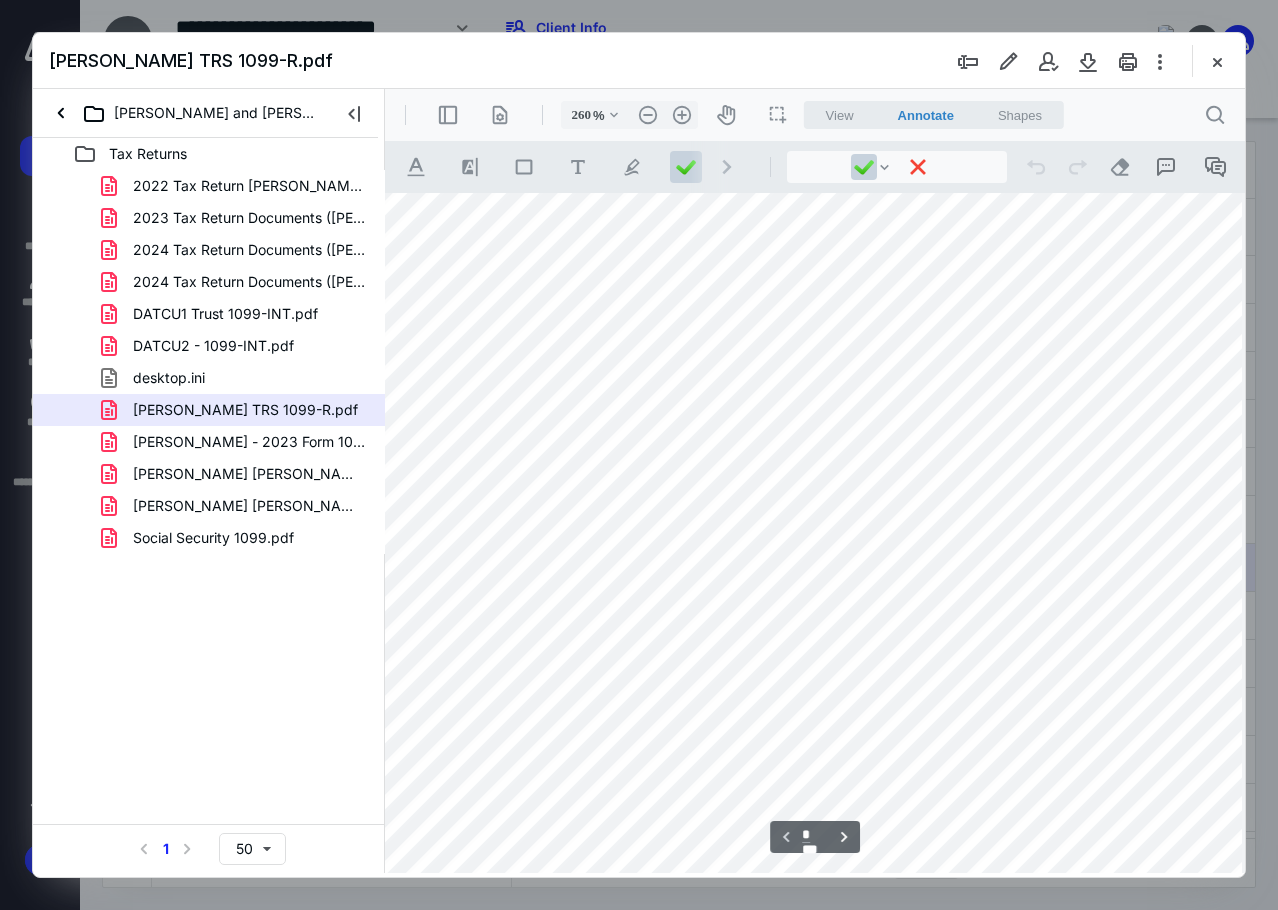 scroll, scrollTop: 697, scrollLeft: 309, axis: both 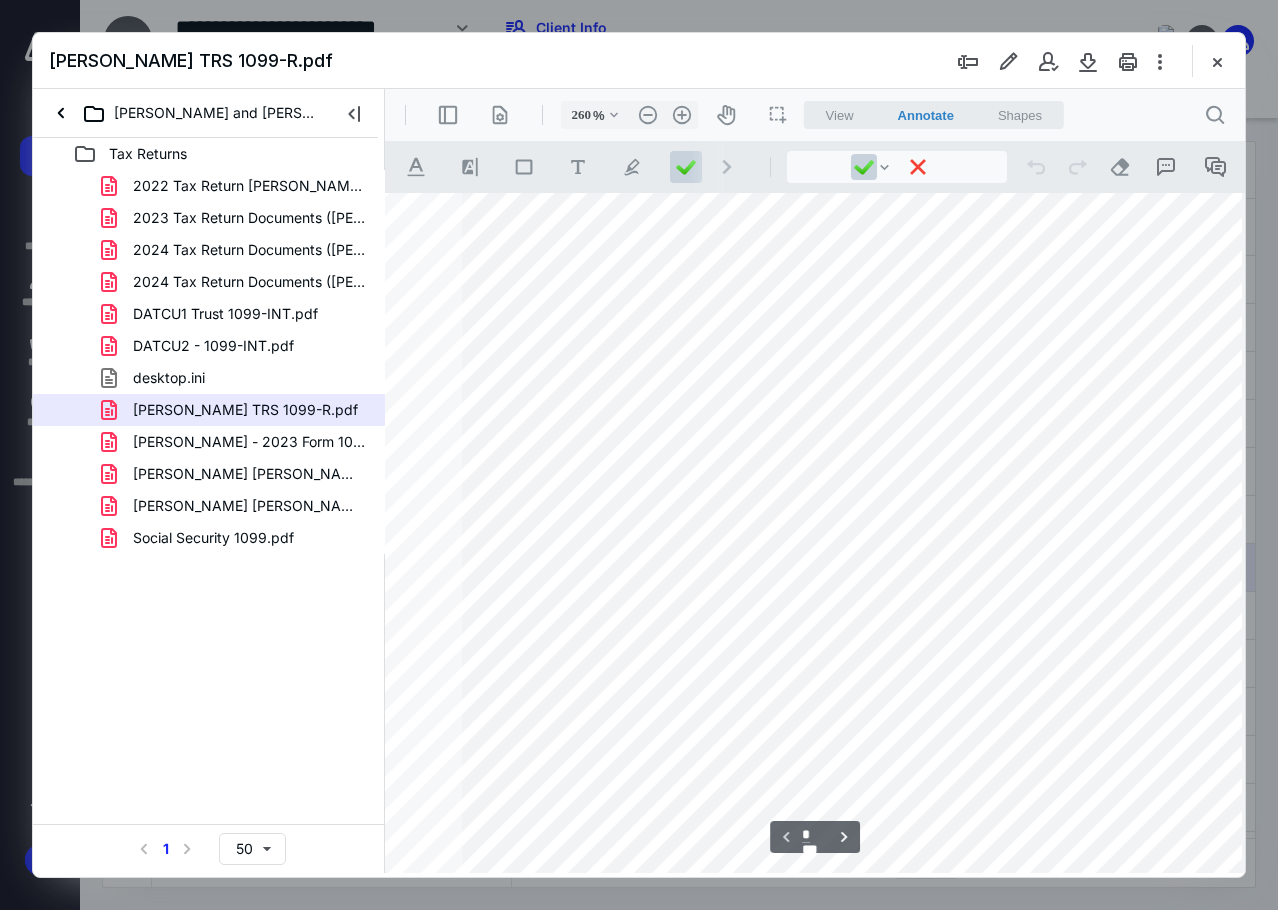 type on "160" 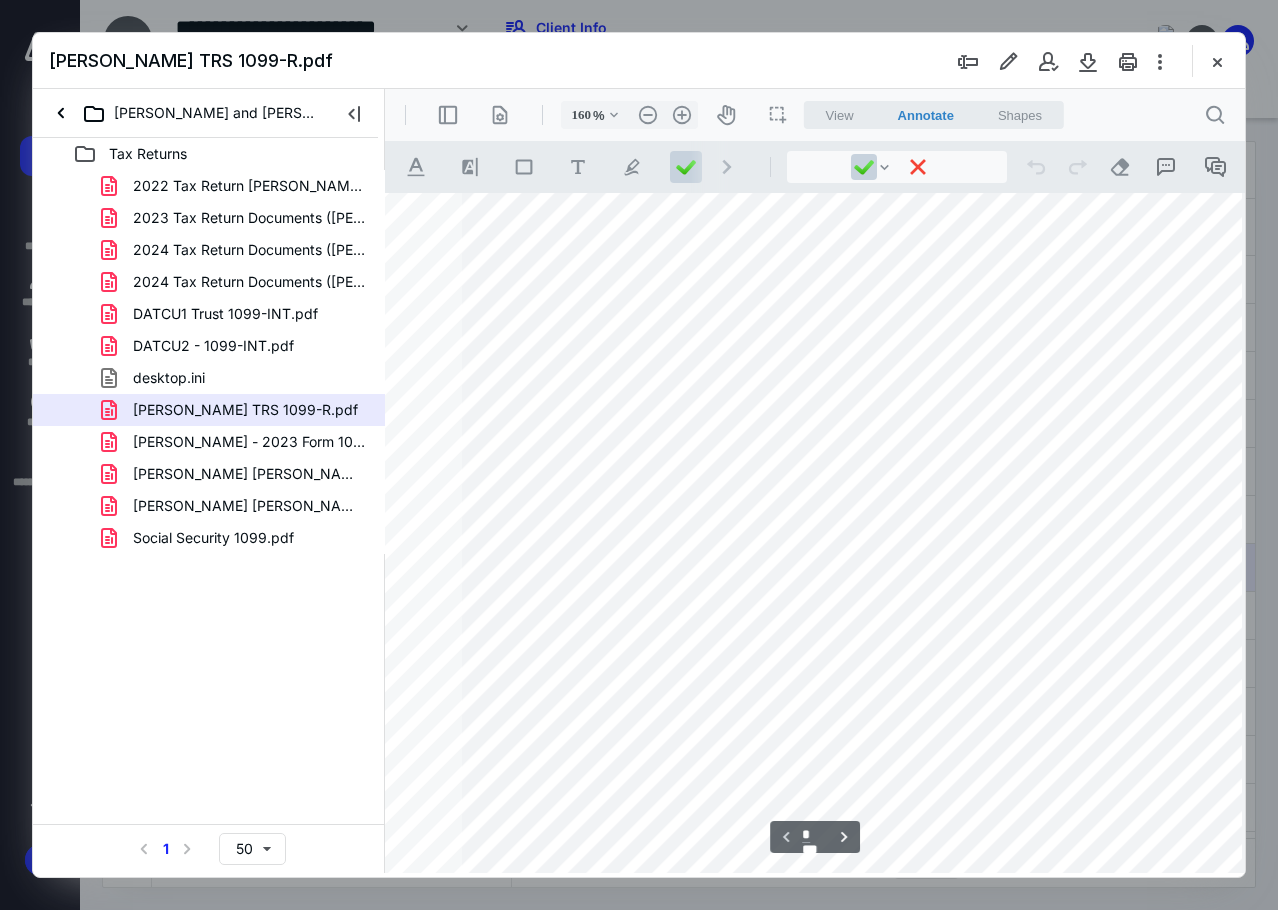 scroll, scrollTop: 294, scrollLeft: 0, axis: vertical 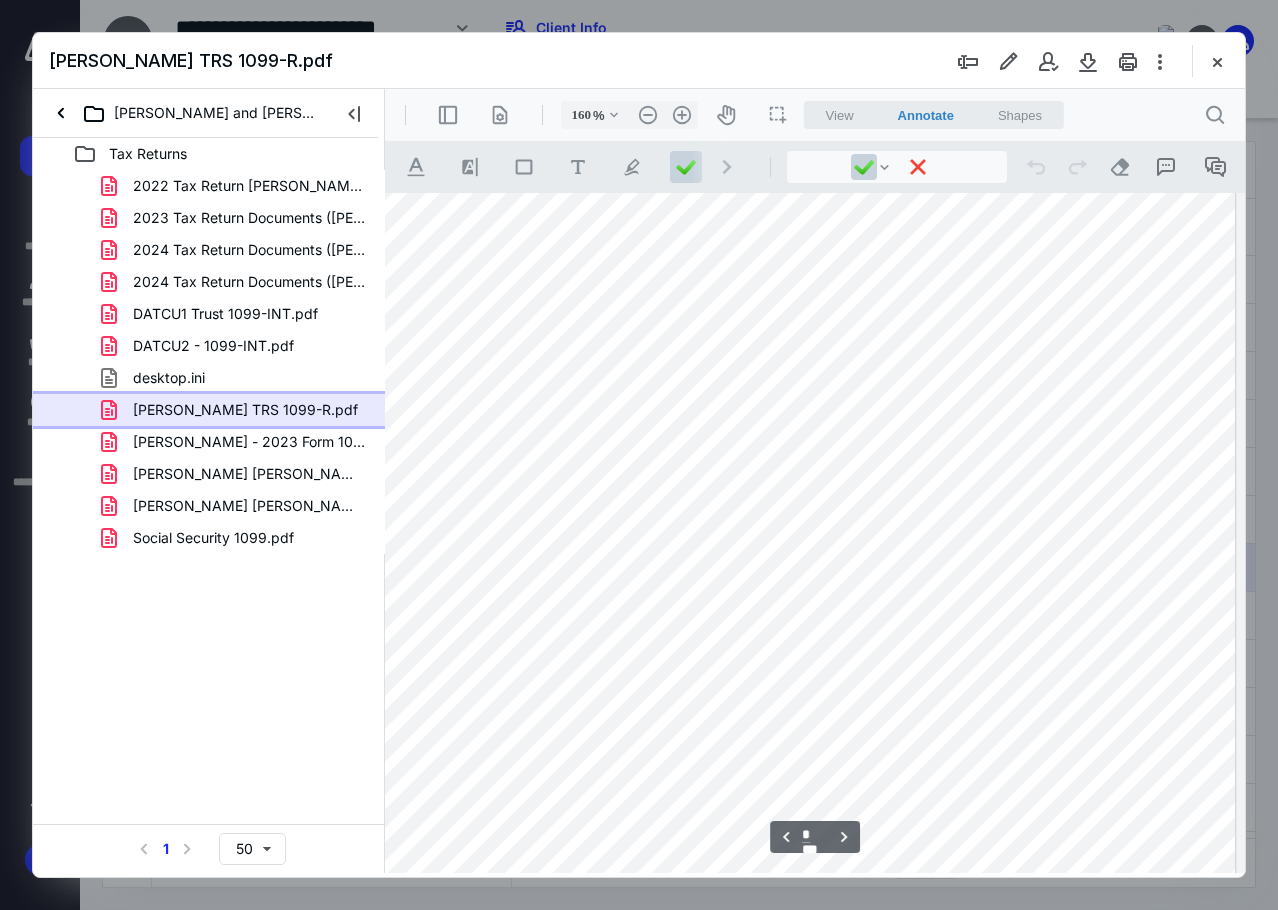 type on "*" 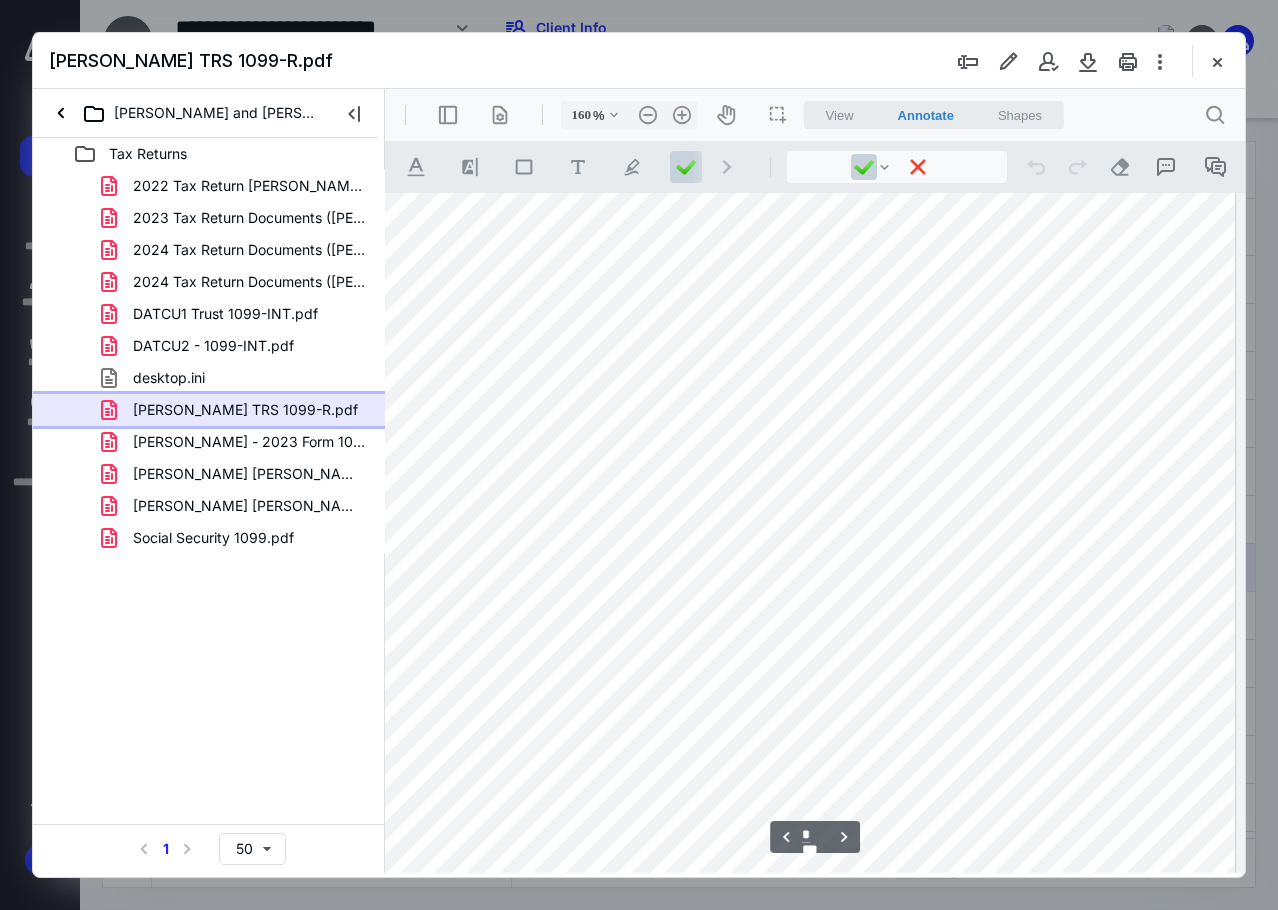 scroll, scrollTop: 3094, scrollLeft: 142, axis: both 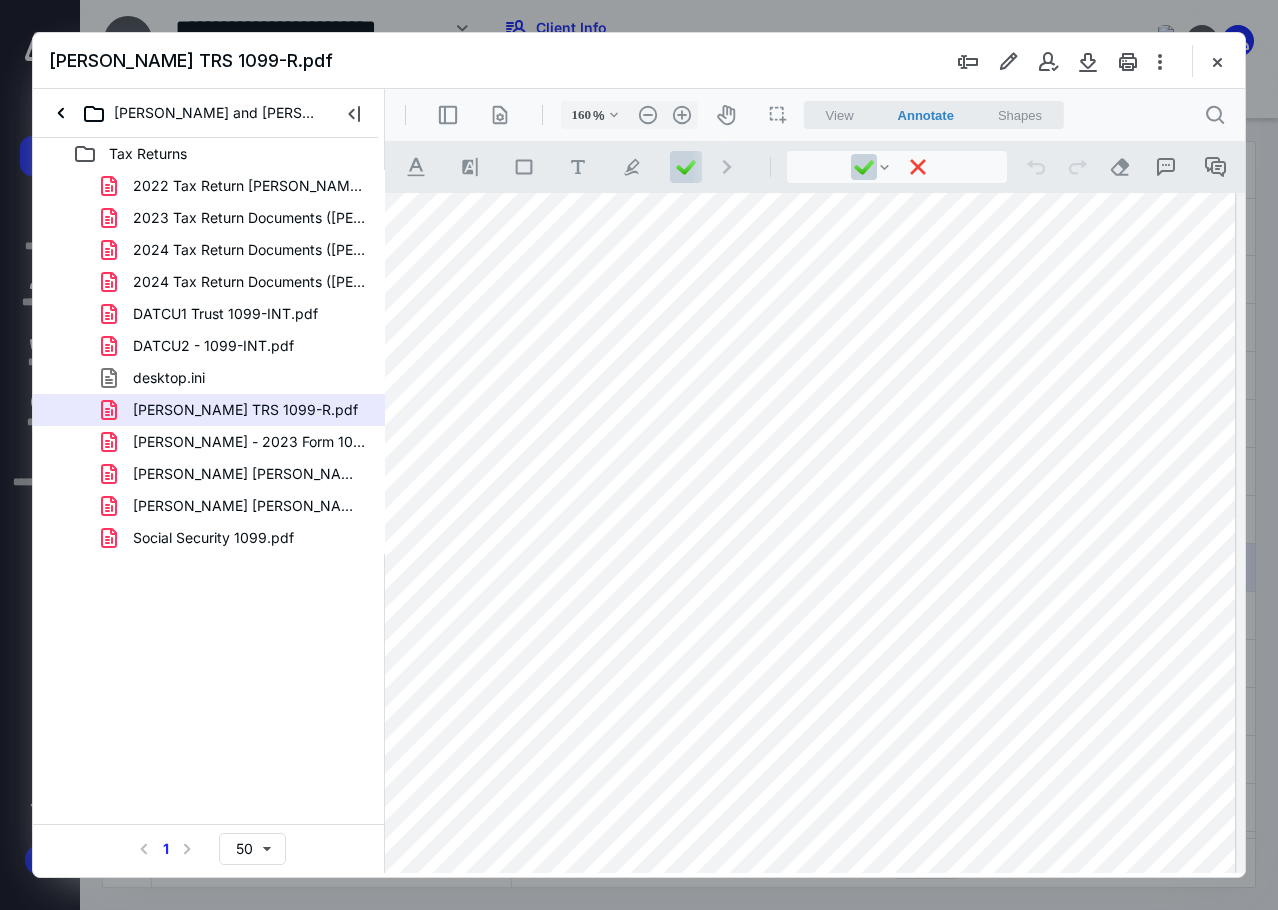 drag, startPoint x: 1035, startPoint y: 963, endPoint x: 537, endPoint y: 871, distance: 506.4267 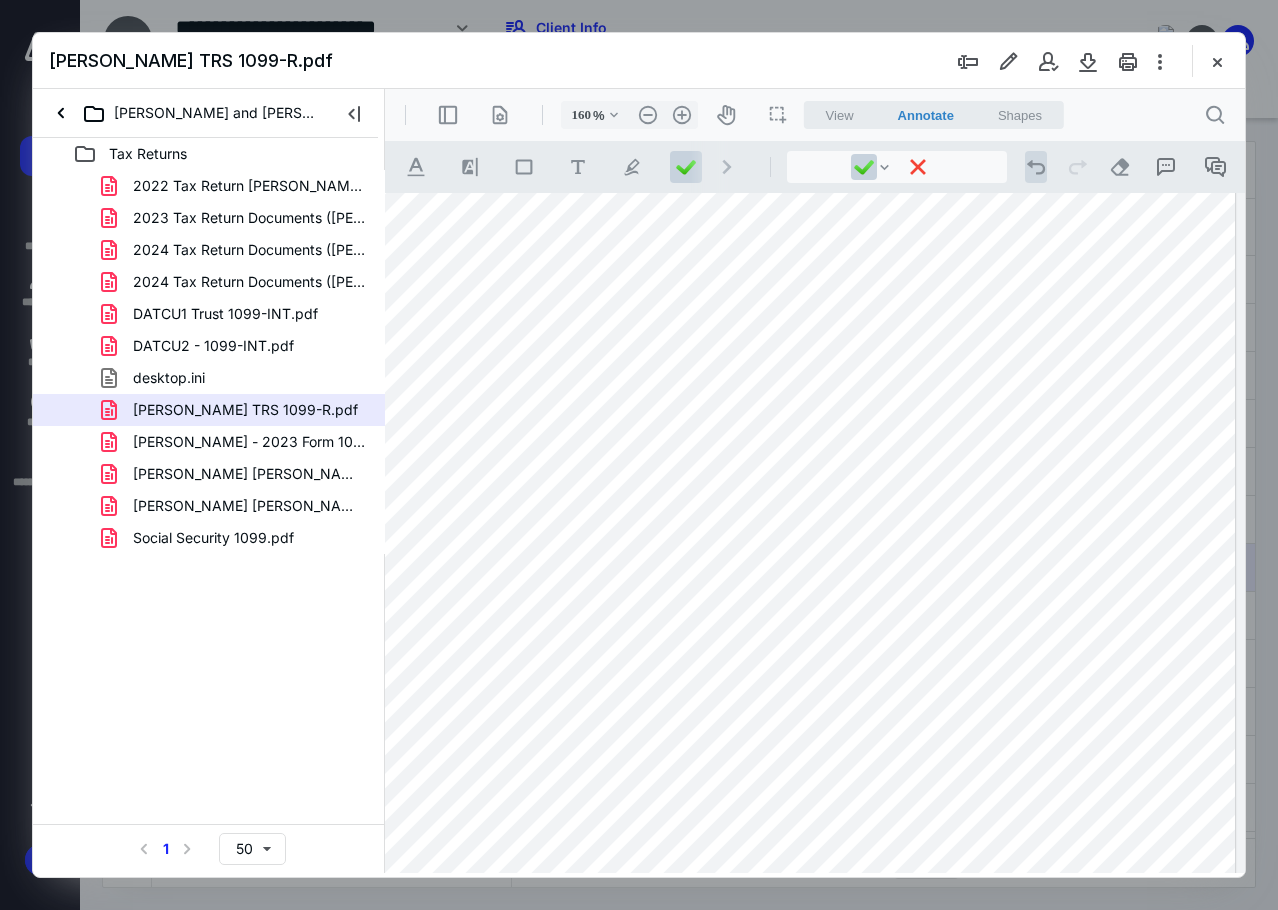 click on ".cls-1{fill:#abb0c4;} icon - operation - undo" at bounding box center (1036, 167) 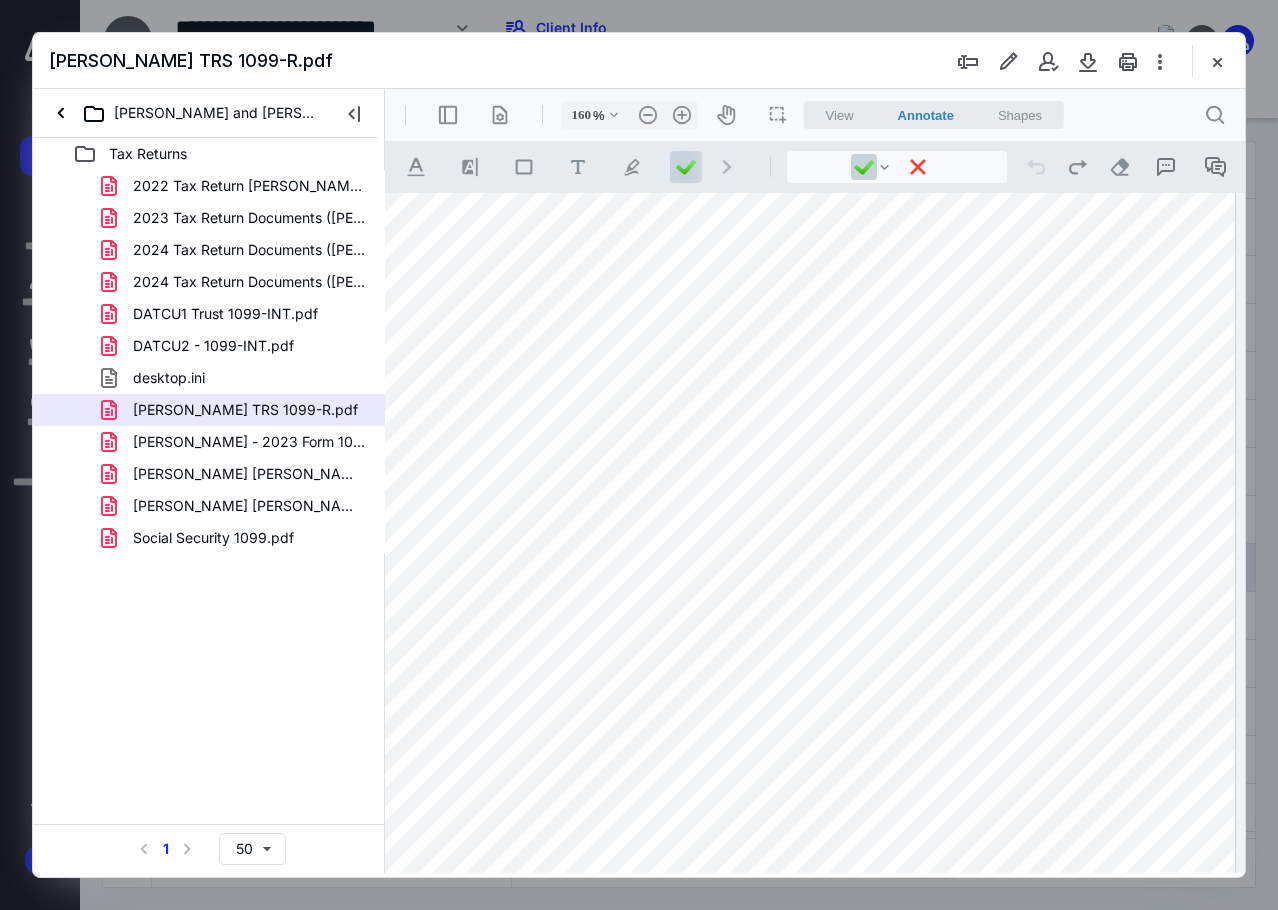 type on "110" 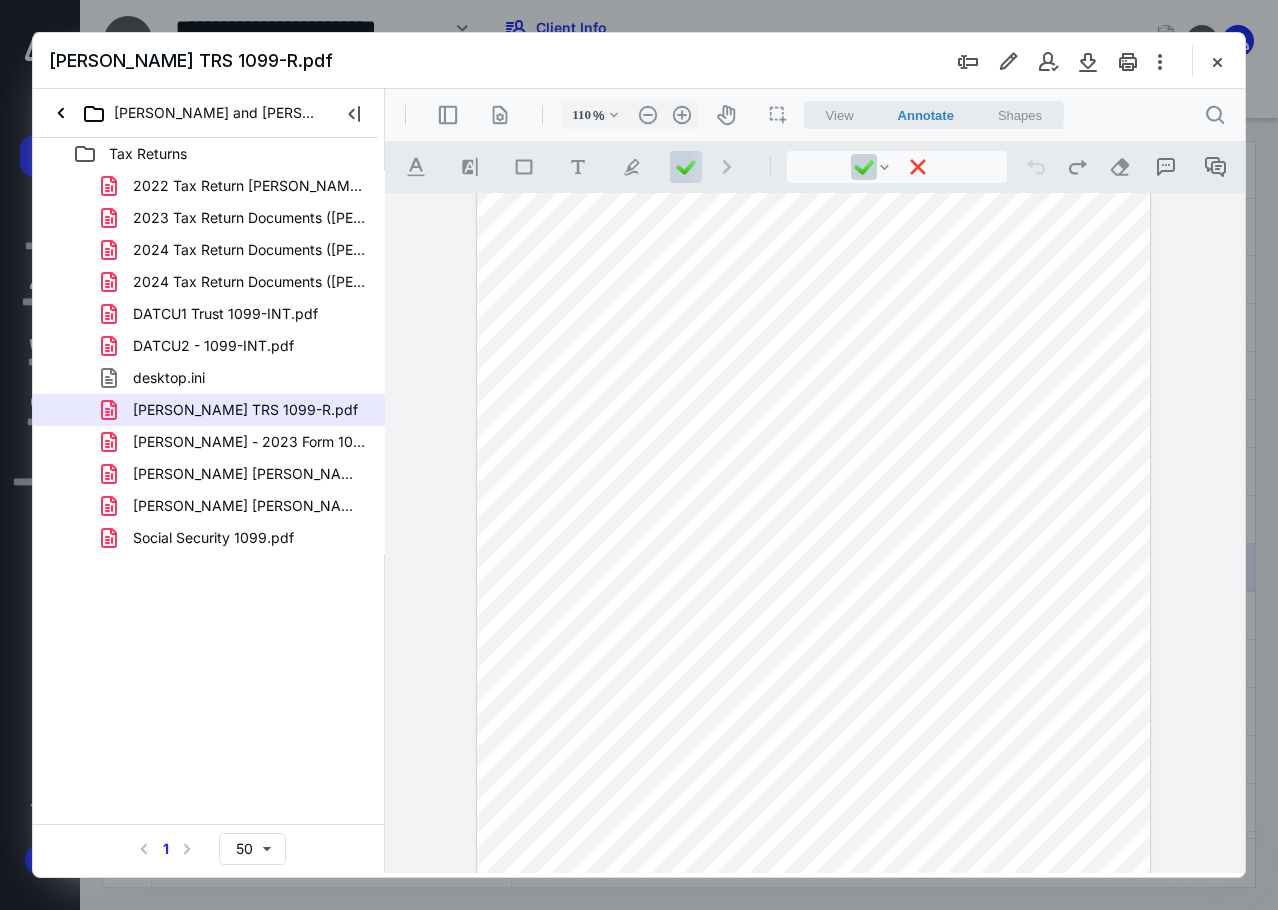 scroll, scrollTop: 1966, scrollLeft: 0, axis: vertical 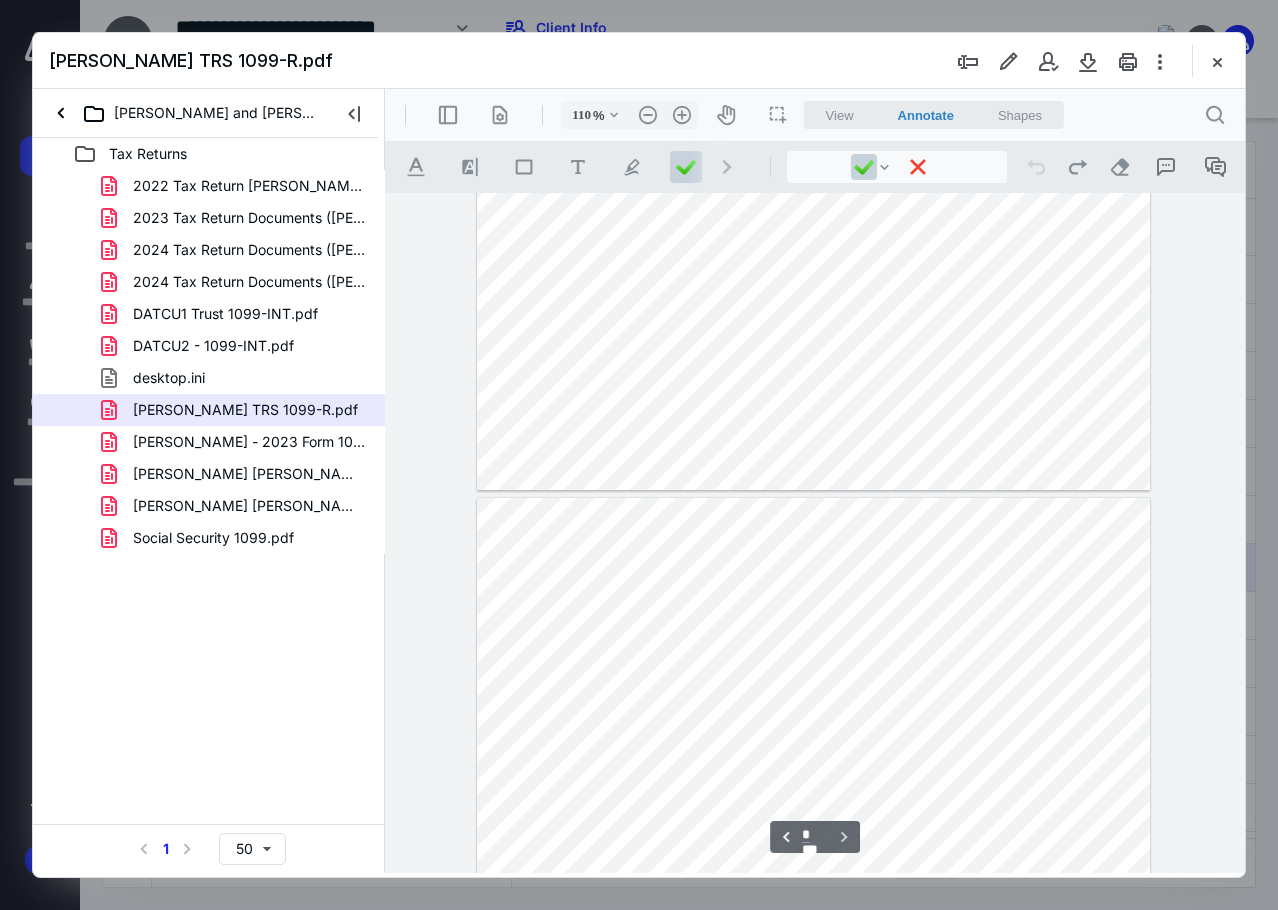 type on "*" 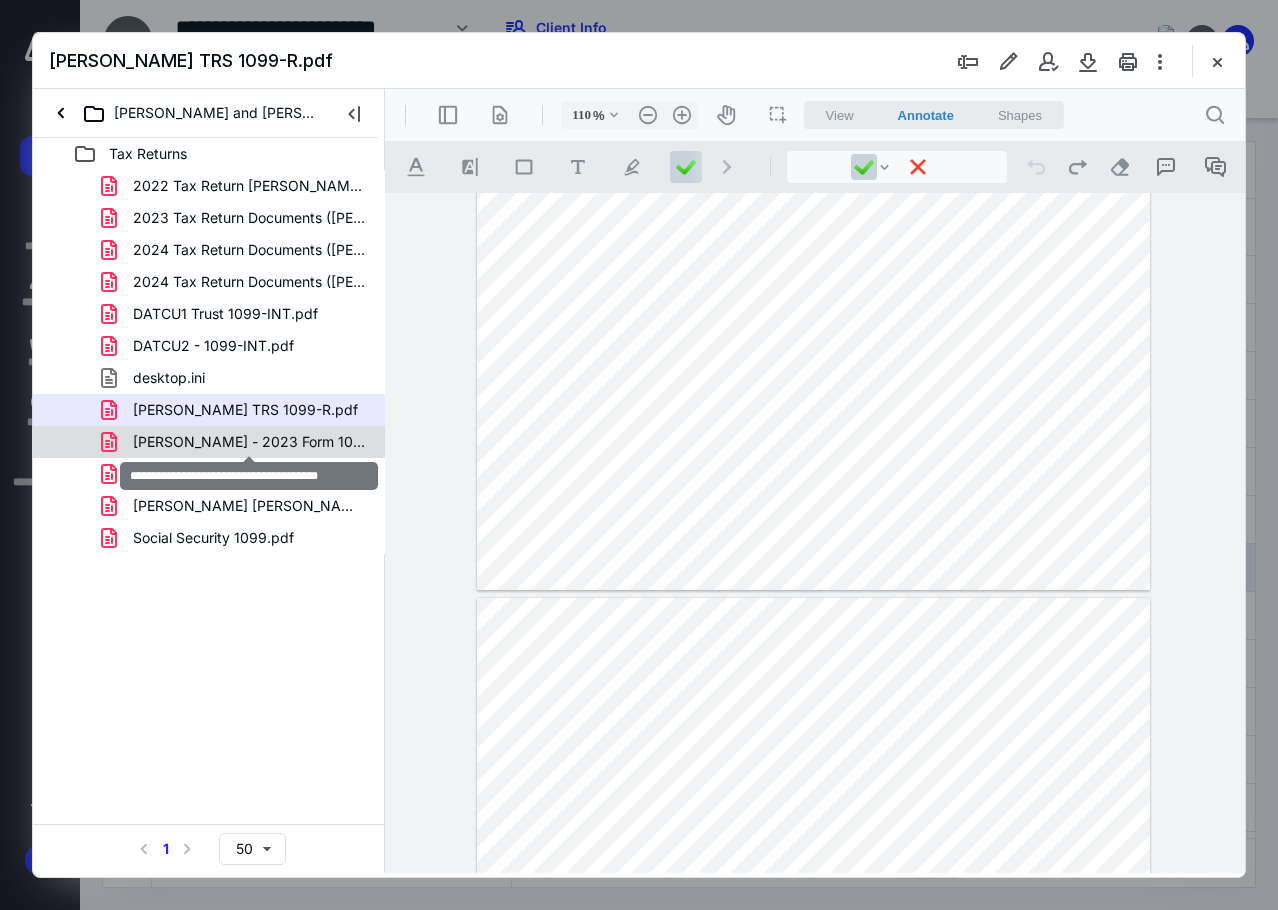 click on "[PERSON_NAME] - 2023 Form 1040-ES.pdf" at bounding box center [249, 442] 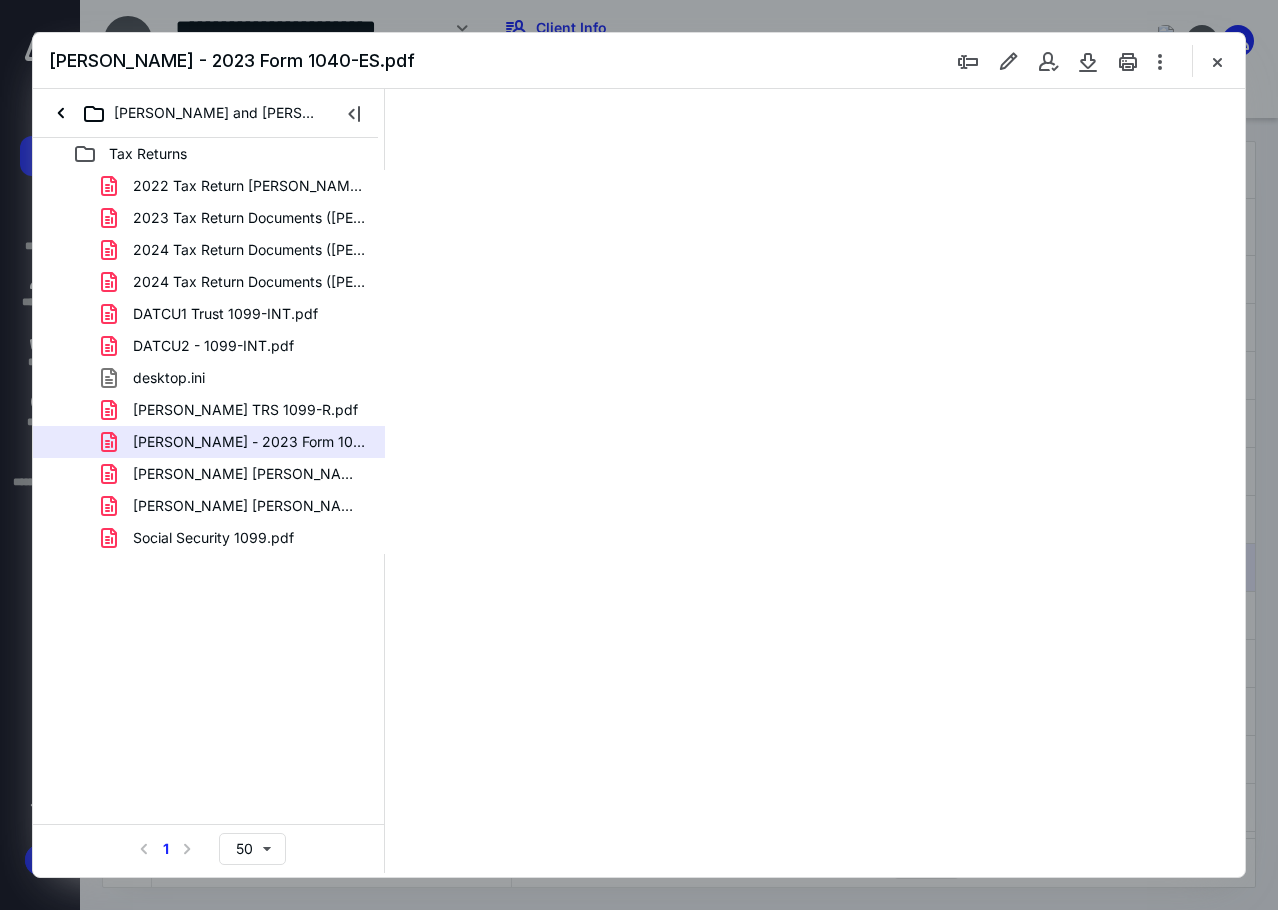 scroll, scrollTop: 0, scrollLeft: 0, axis: both 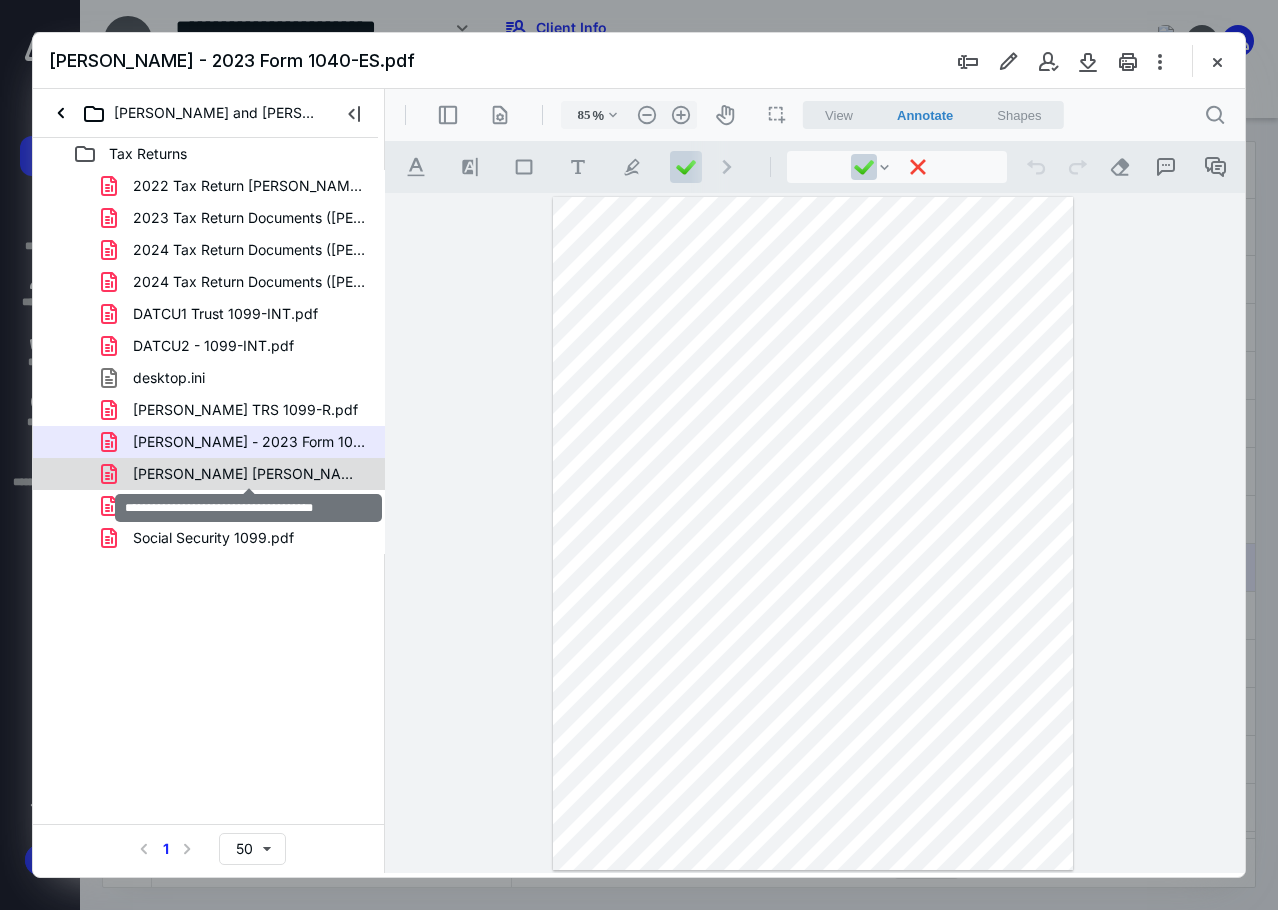 click on "[PERSON_NAME] [PERSON_NAME] 1099 - [PERSON_NAME] and [PERSON_NAME].pdf" at bounding box center (249, 474) 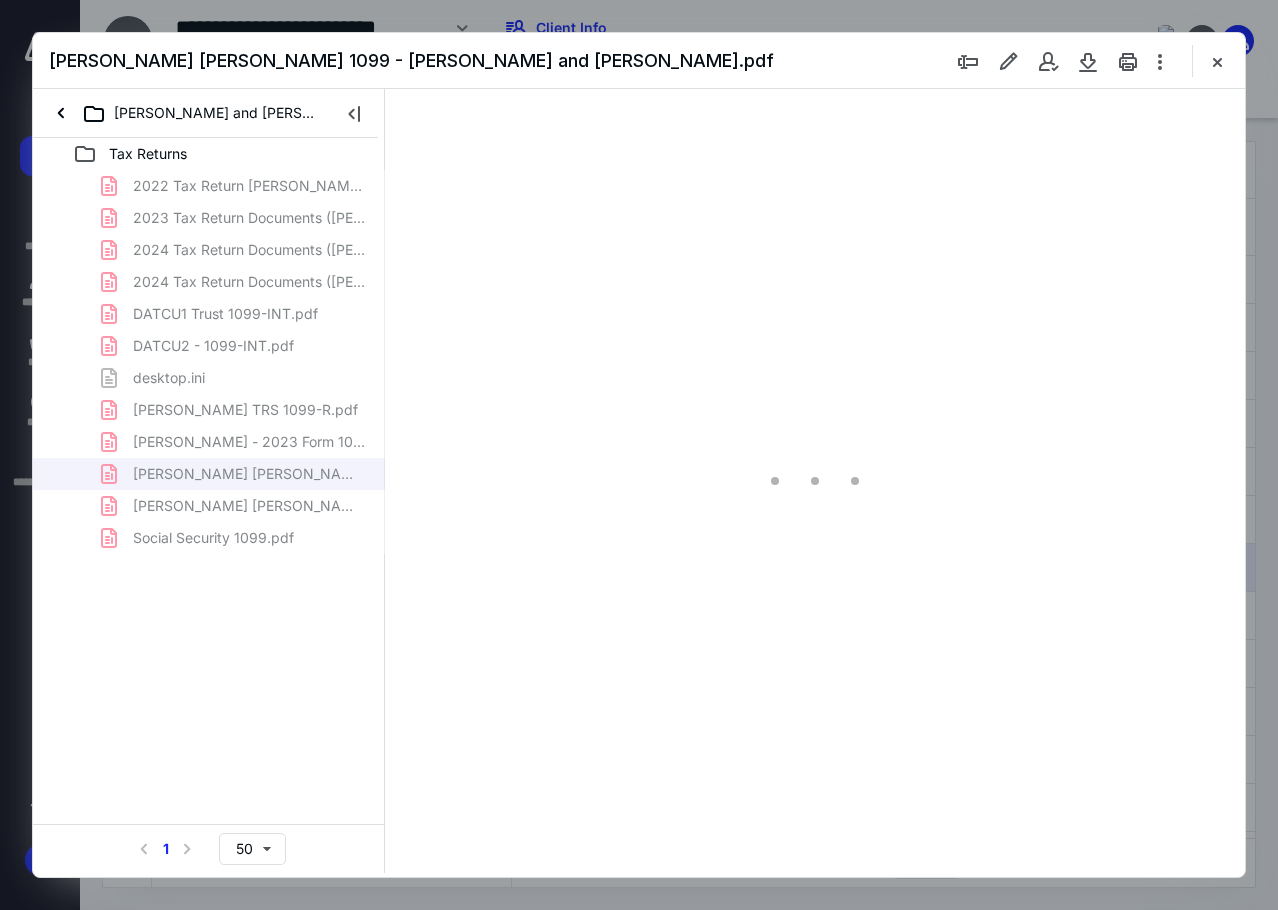 type on "107" 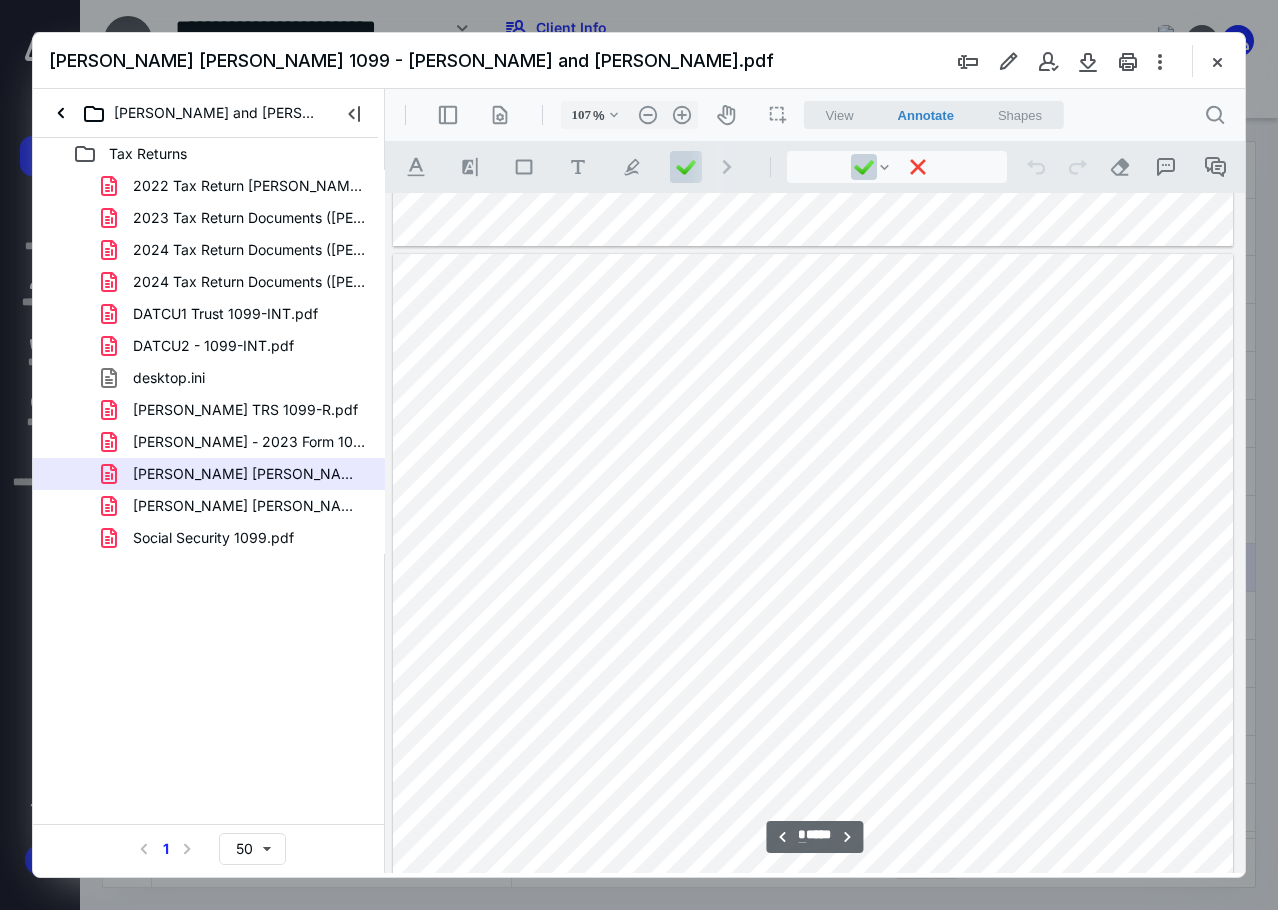 type on "*" 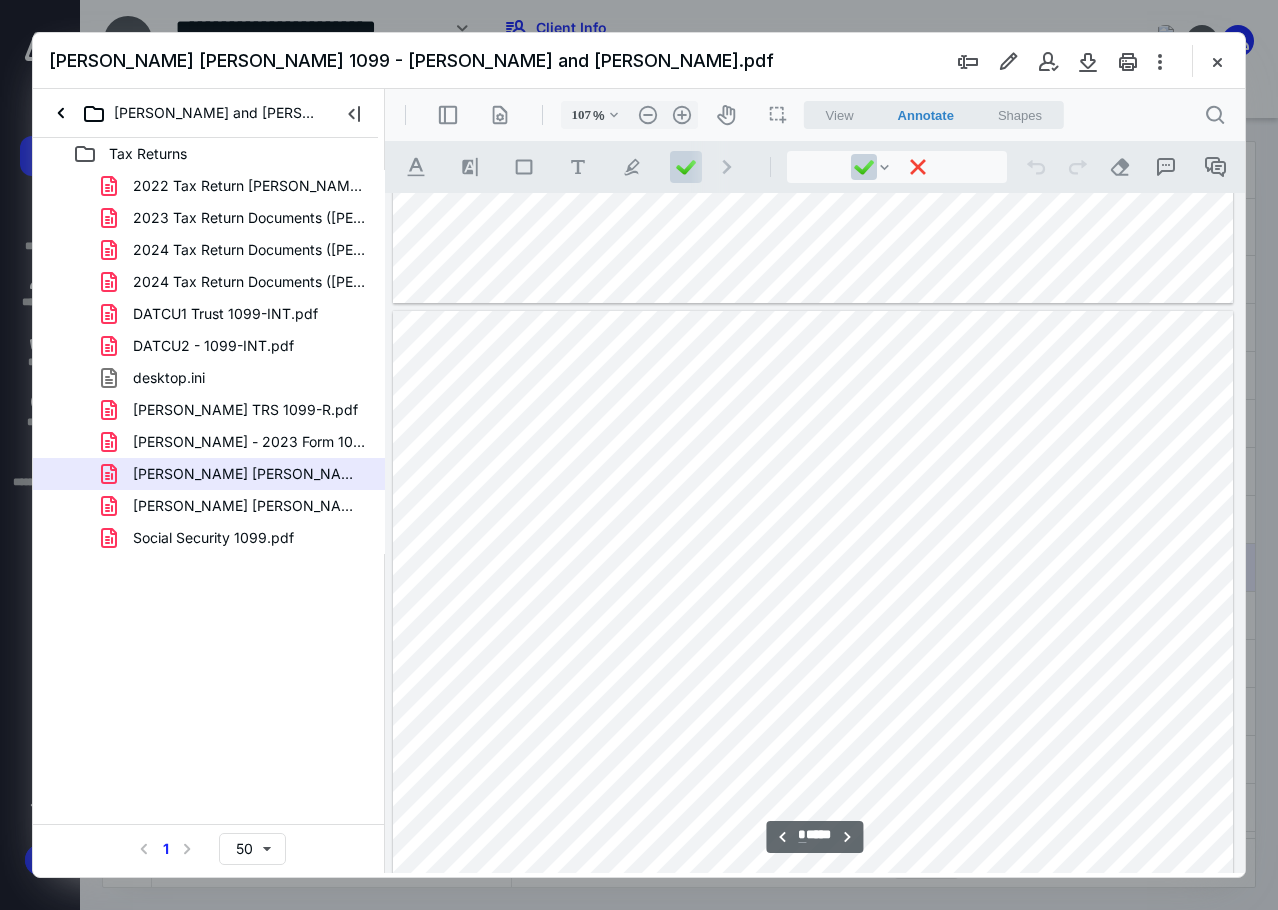 scroll, scrollTop: 1300, scrollLeft: 0, axis: vertical 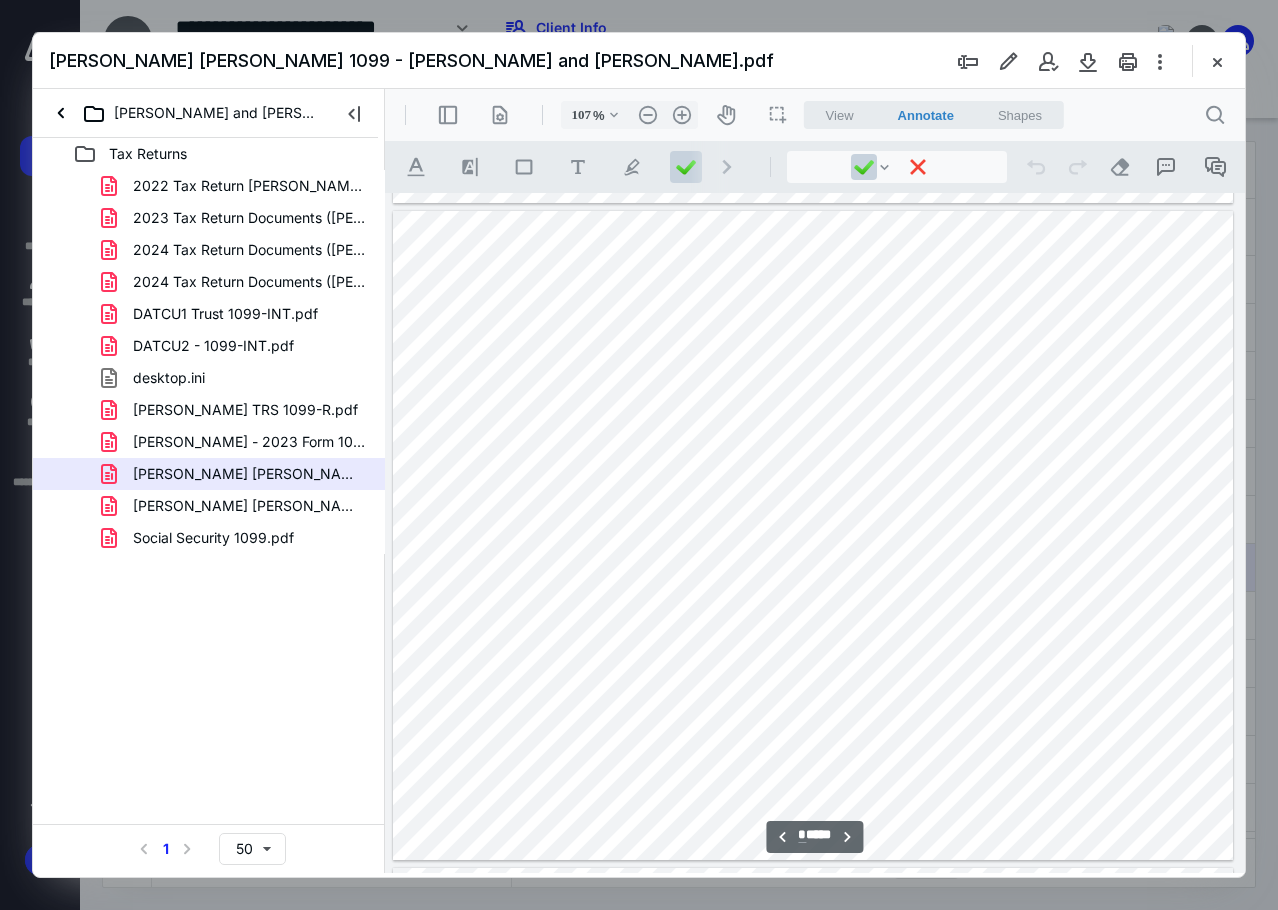 type on "132" 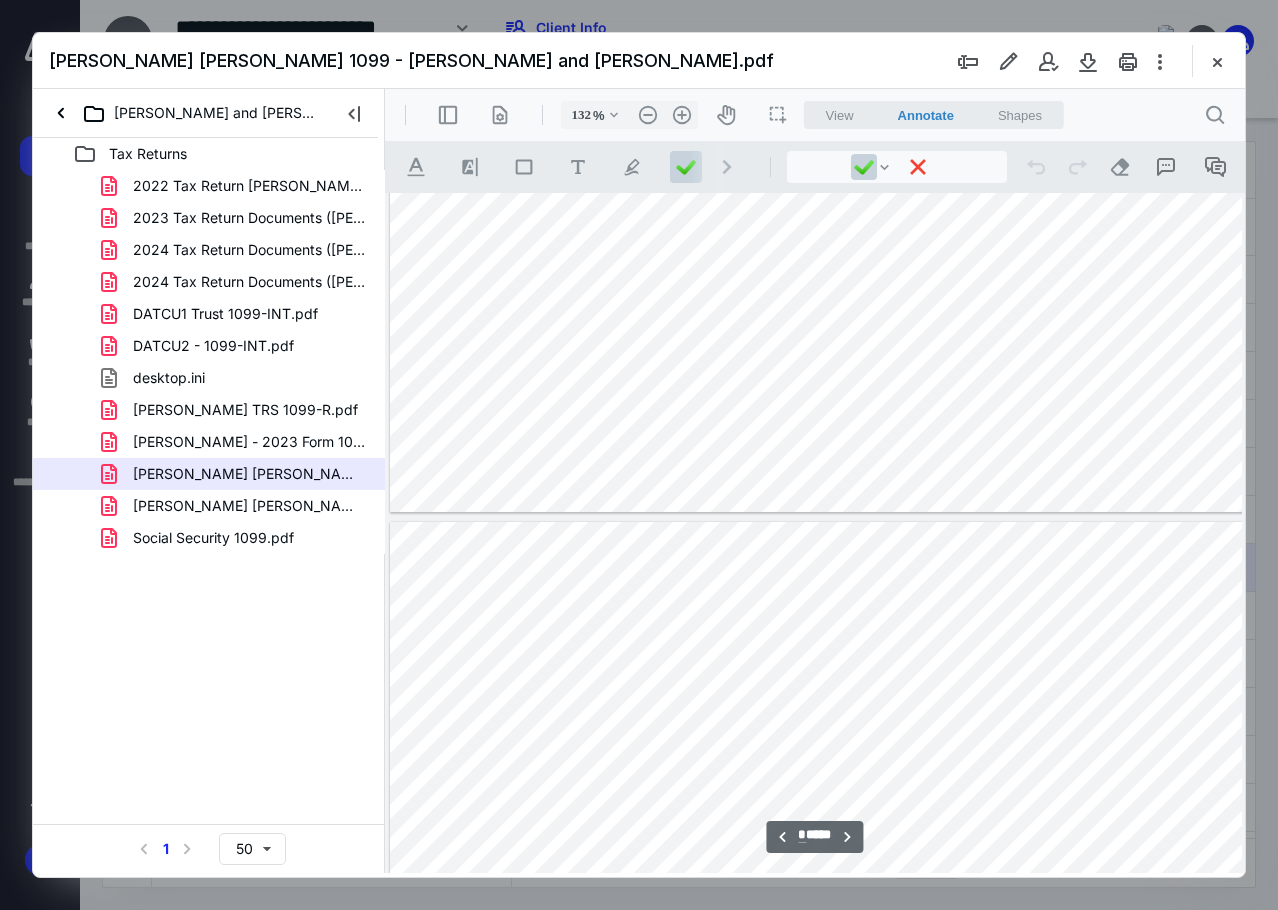 scroll, scrollTop: 1669, scrollLeft: 100, axis: both 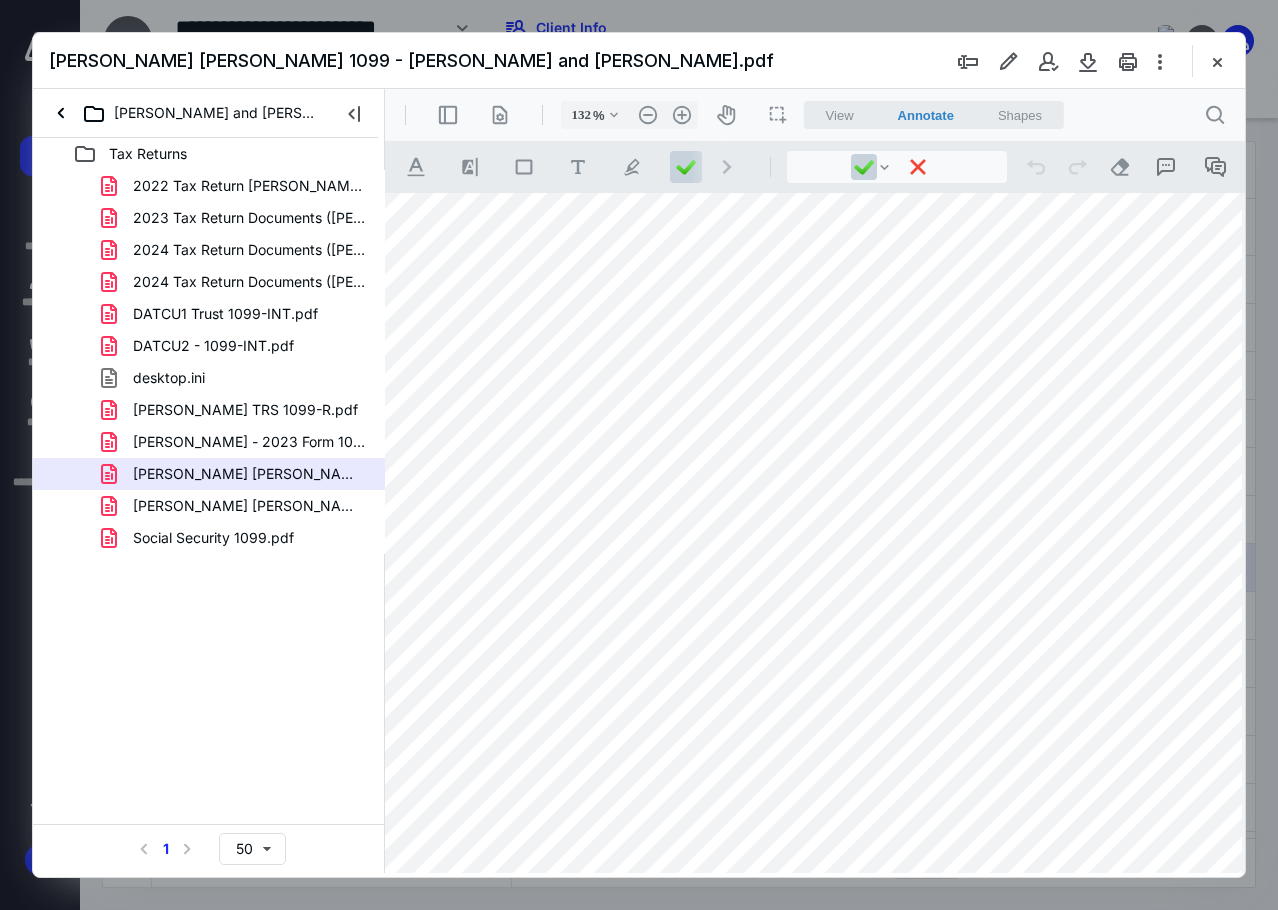 drag, startPoint x: 1043, startPoint y: 963, endPoint x: 511, endPoint y: 853, distance: 543.2532 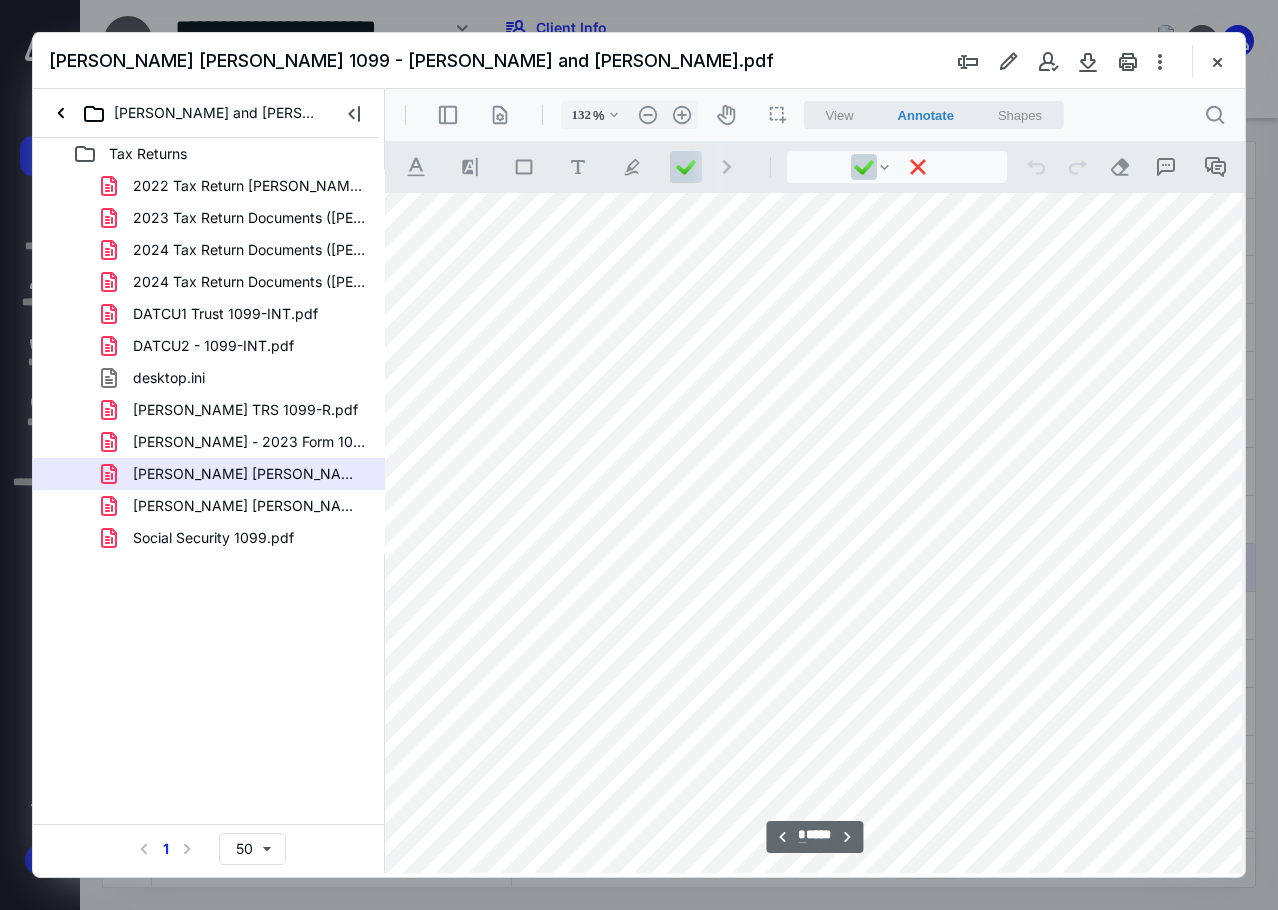 scroll, scrollTop: 1669, scrollLeft: 0, axis: vertical 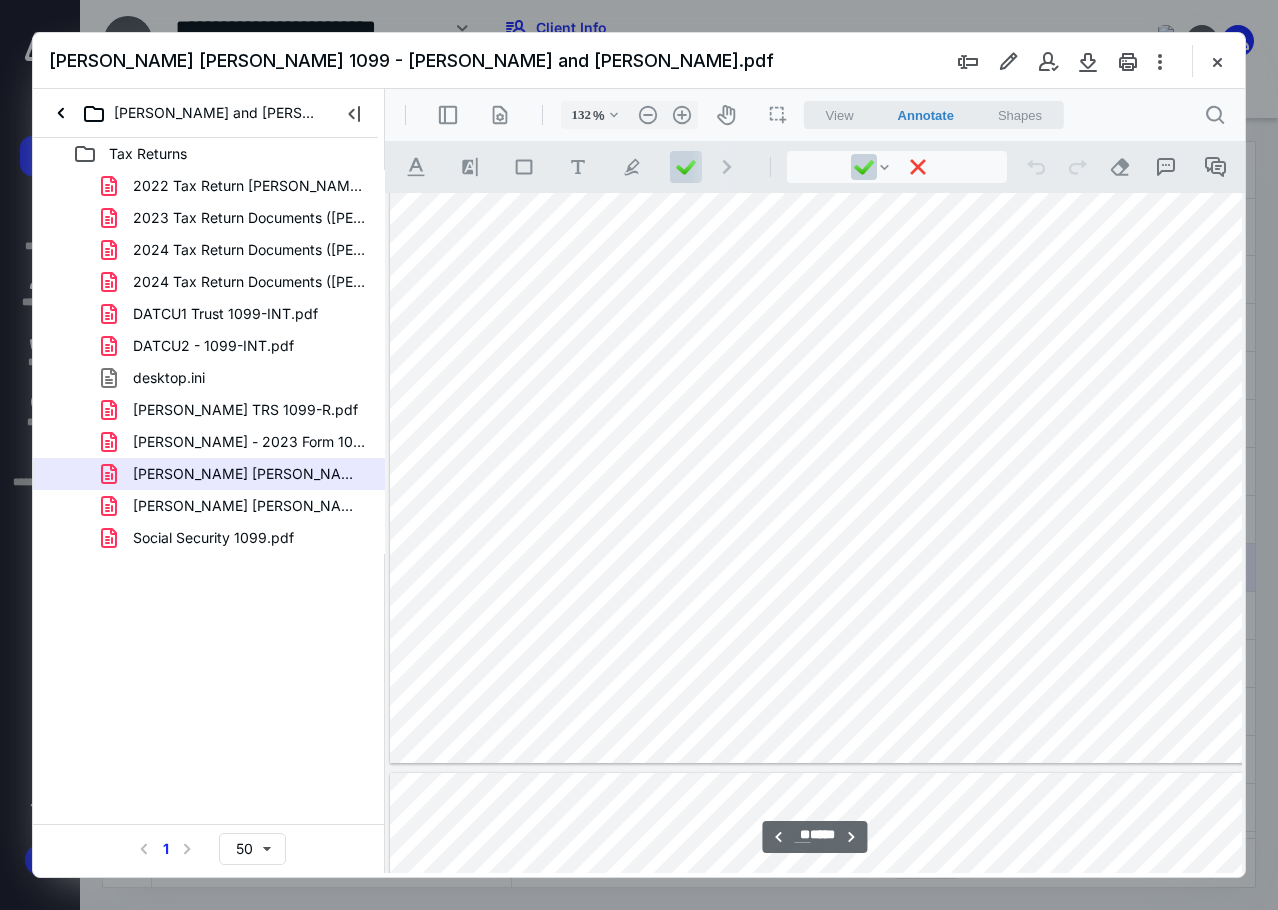 type on "**" 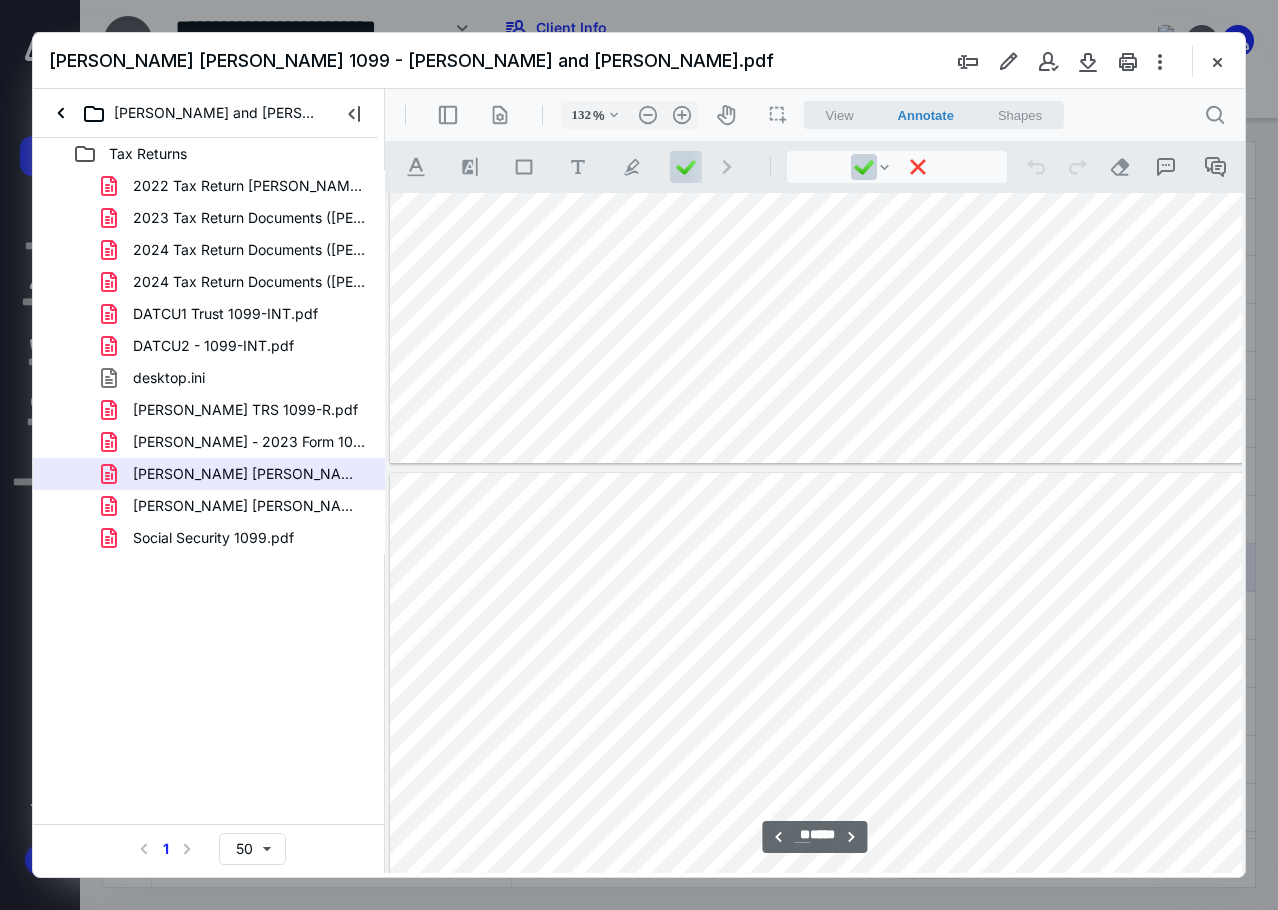 scroll, scrollTop: 9769, scrollLeft: 0, axis: vertical 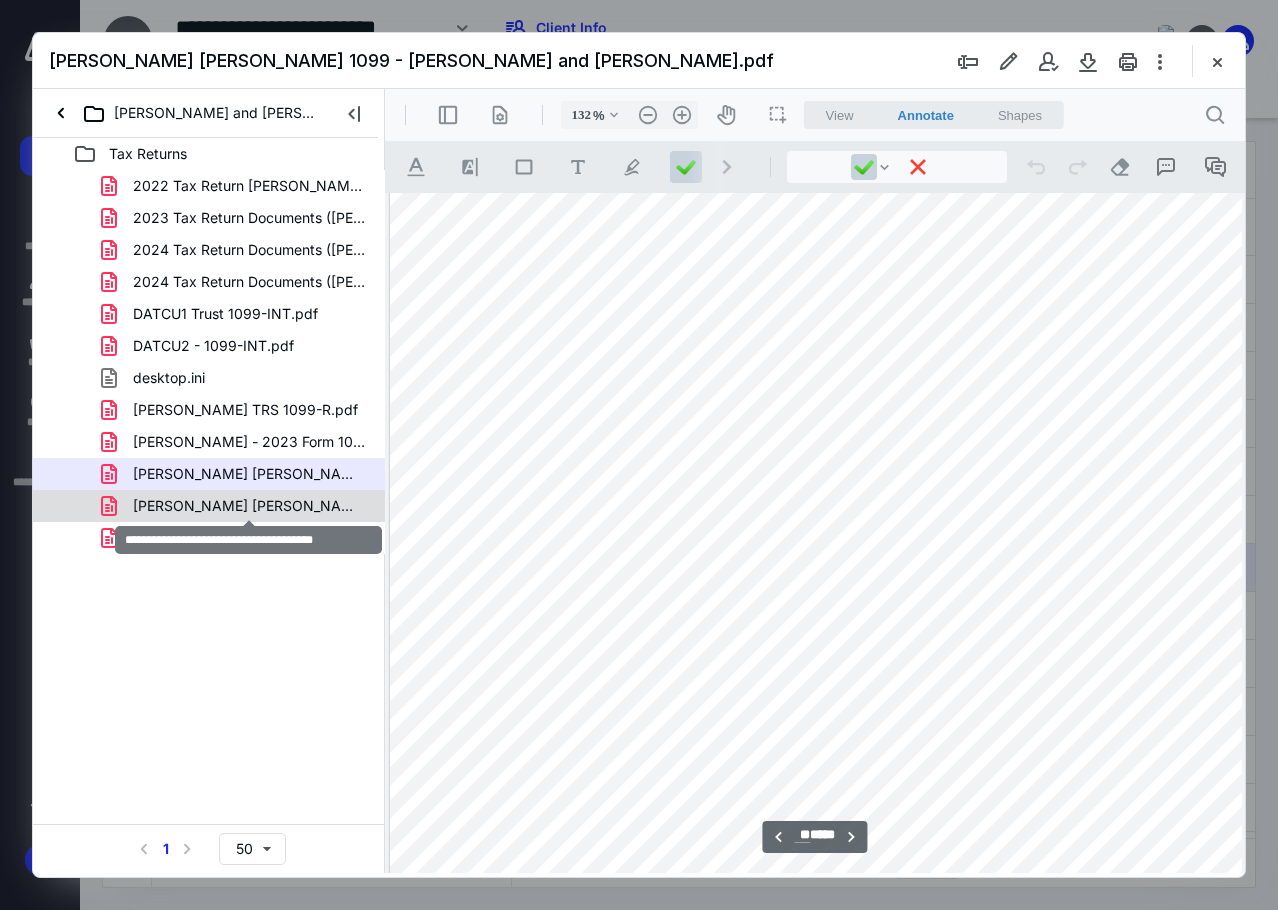 click on "[PERSON_NAME] [PERSON_NAME] 1099 - [PERSON_NAME] and [PERSON_NAME].pdf" at bounding box center (249, 506) 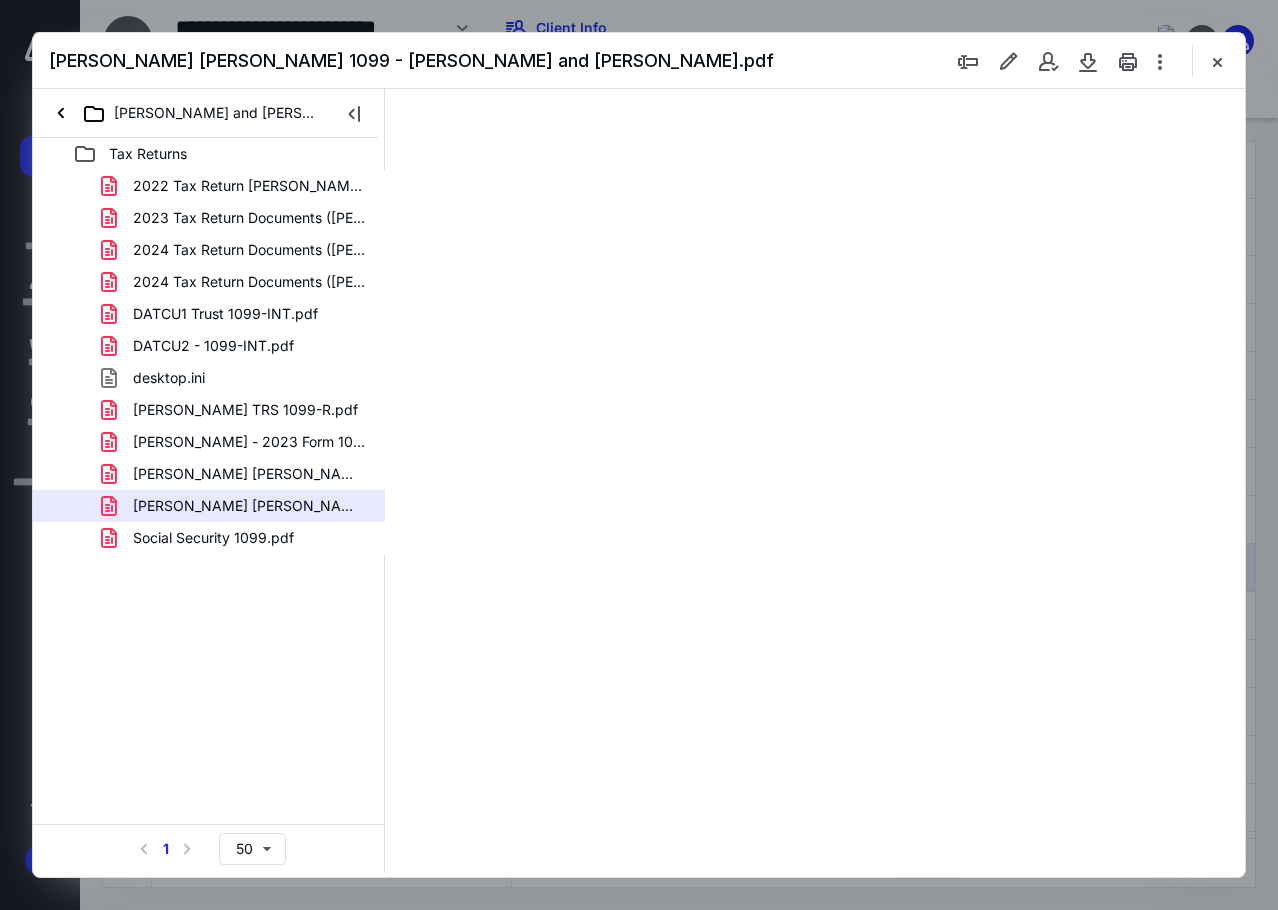 type on "107" 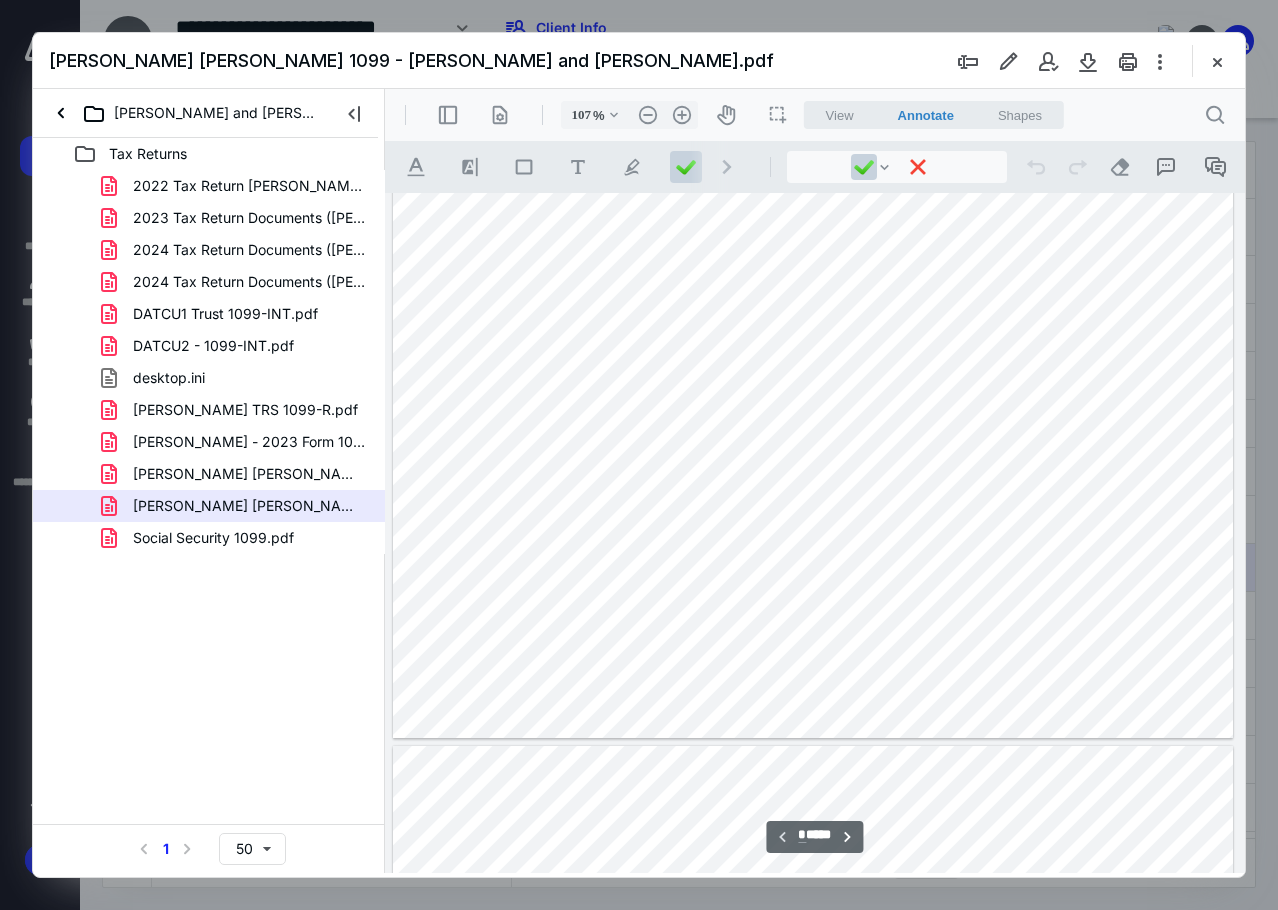 scroll, scrollTop: 0, scrollLeft: 0, axis: both 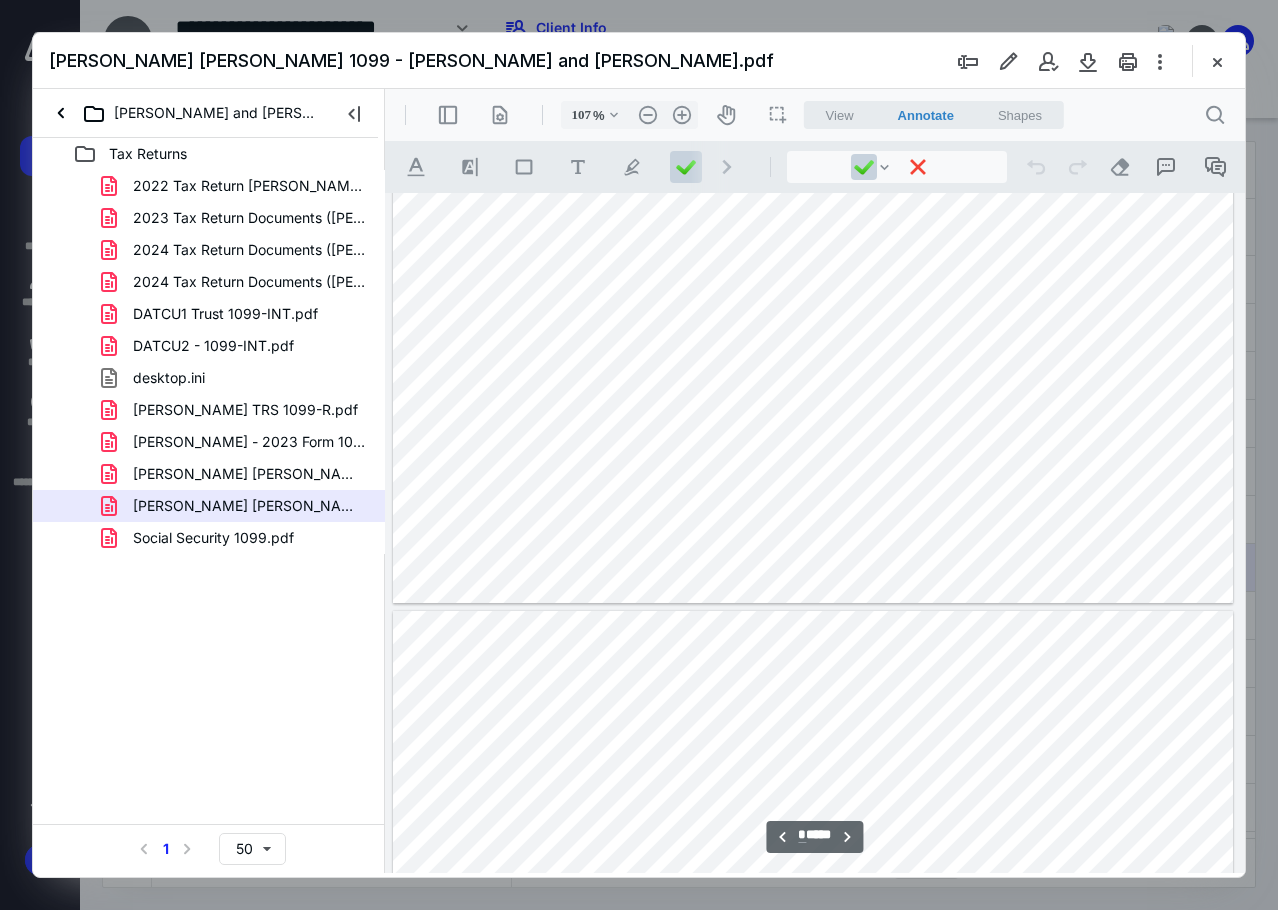 type on "*" 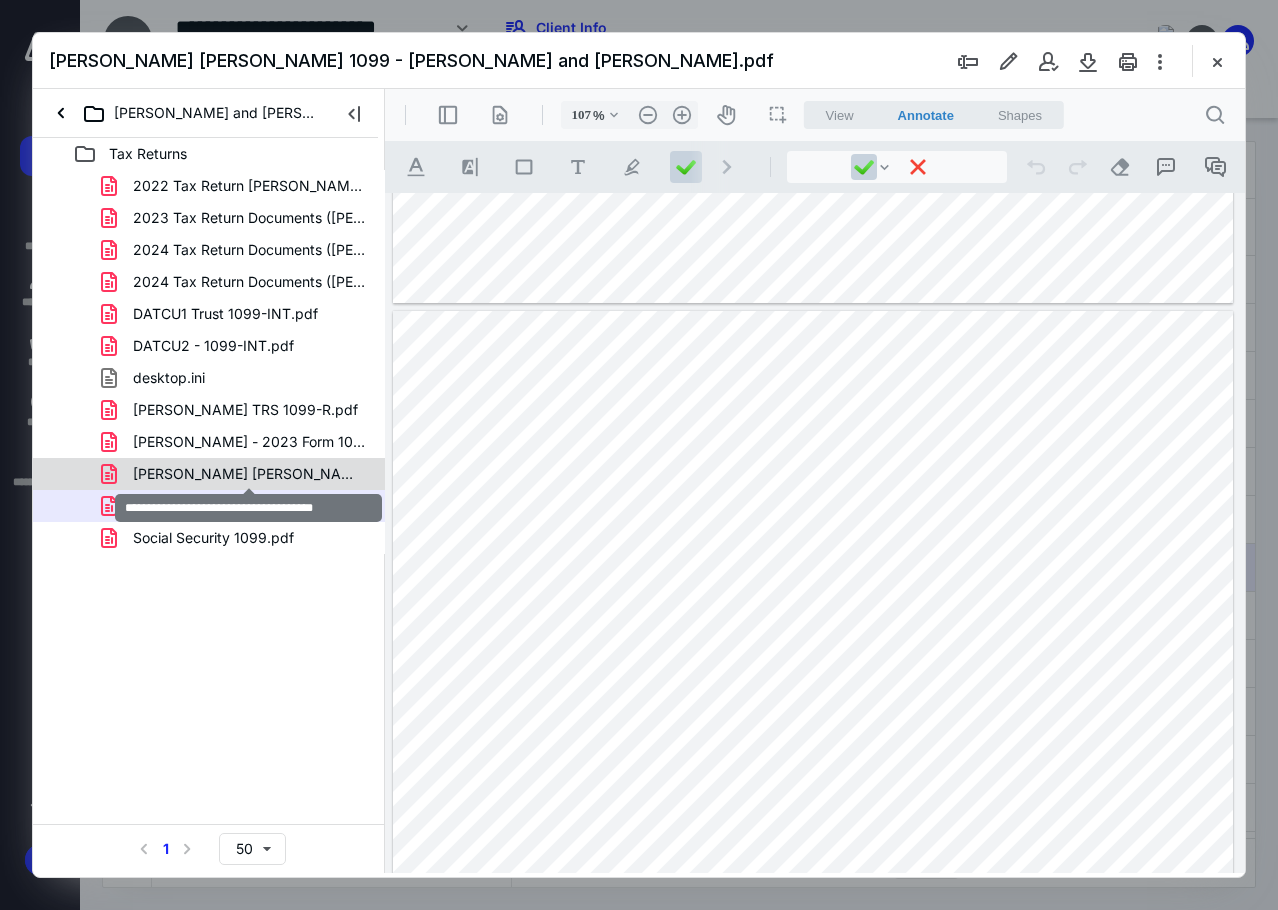 click on "[PERSON_NAME] [PERSON_NAME] 1099 - [PERSON_NAME] and [PERSON_NAME].pdf" at bounding box center [249, 474] 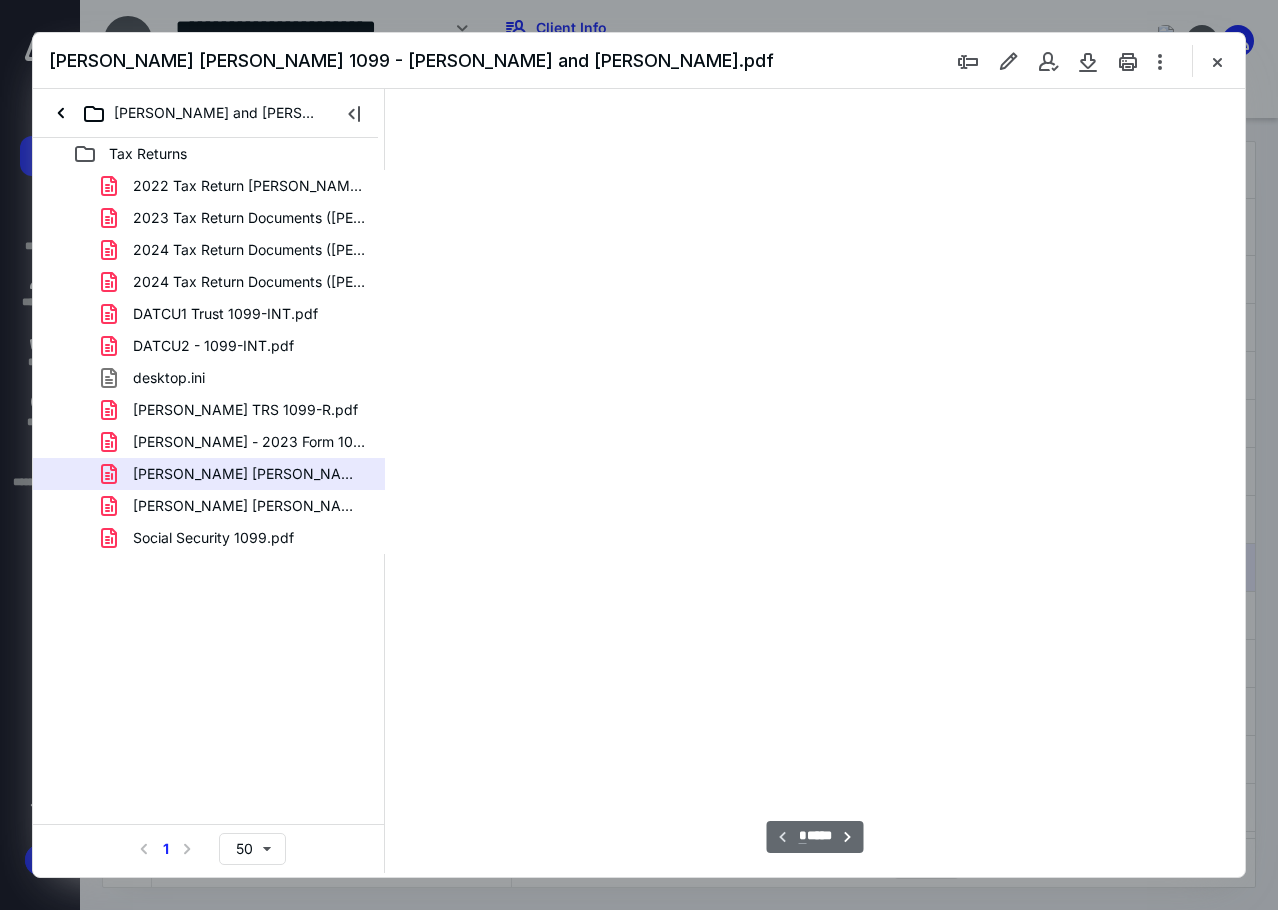 type on "107" 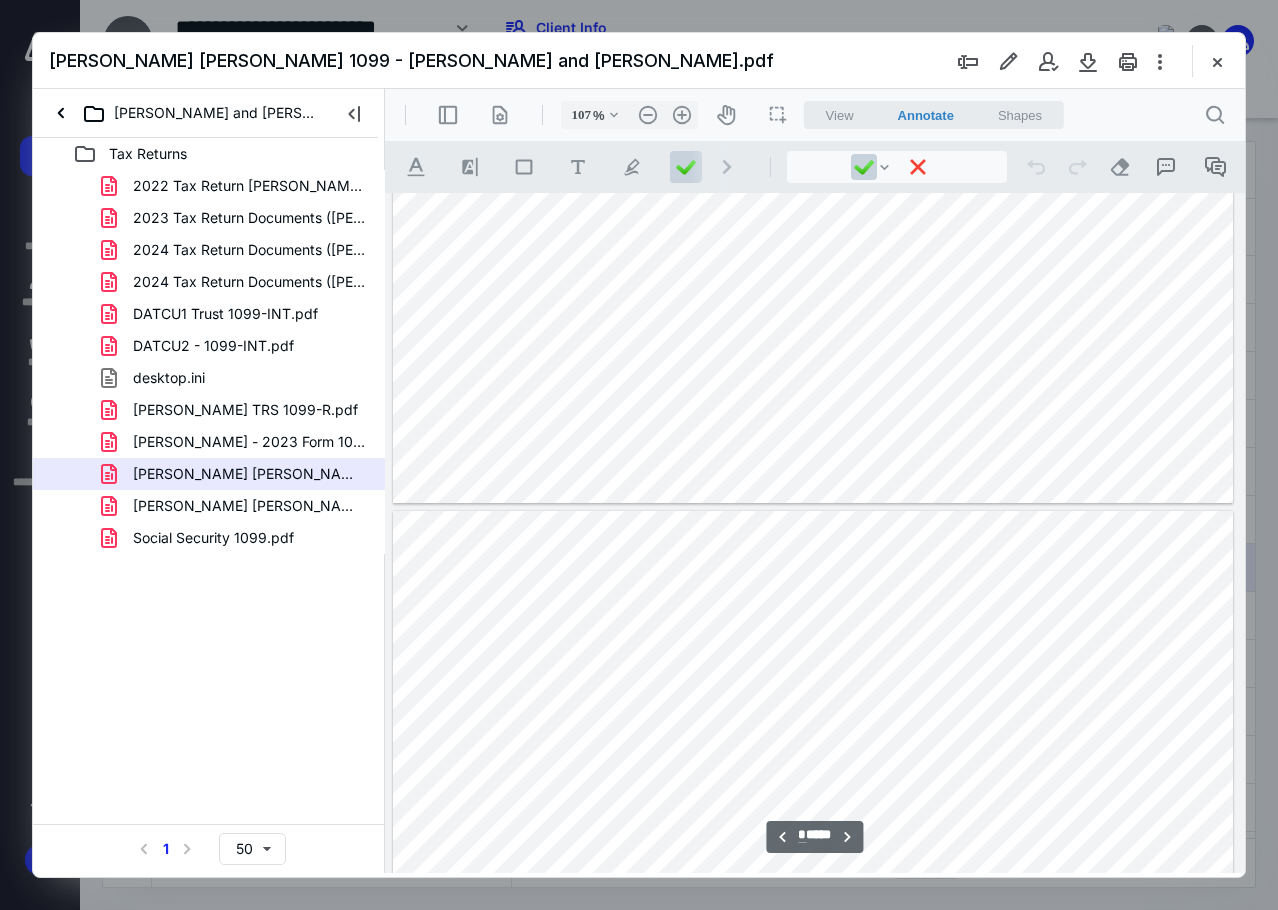 type on "*" 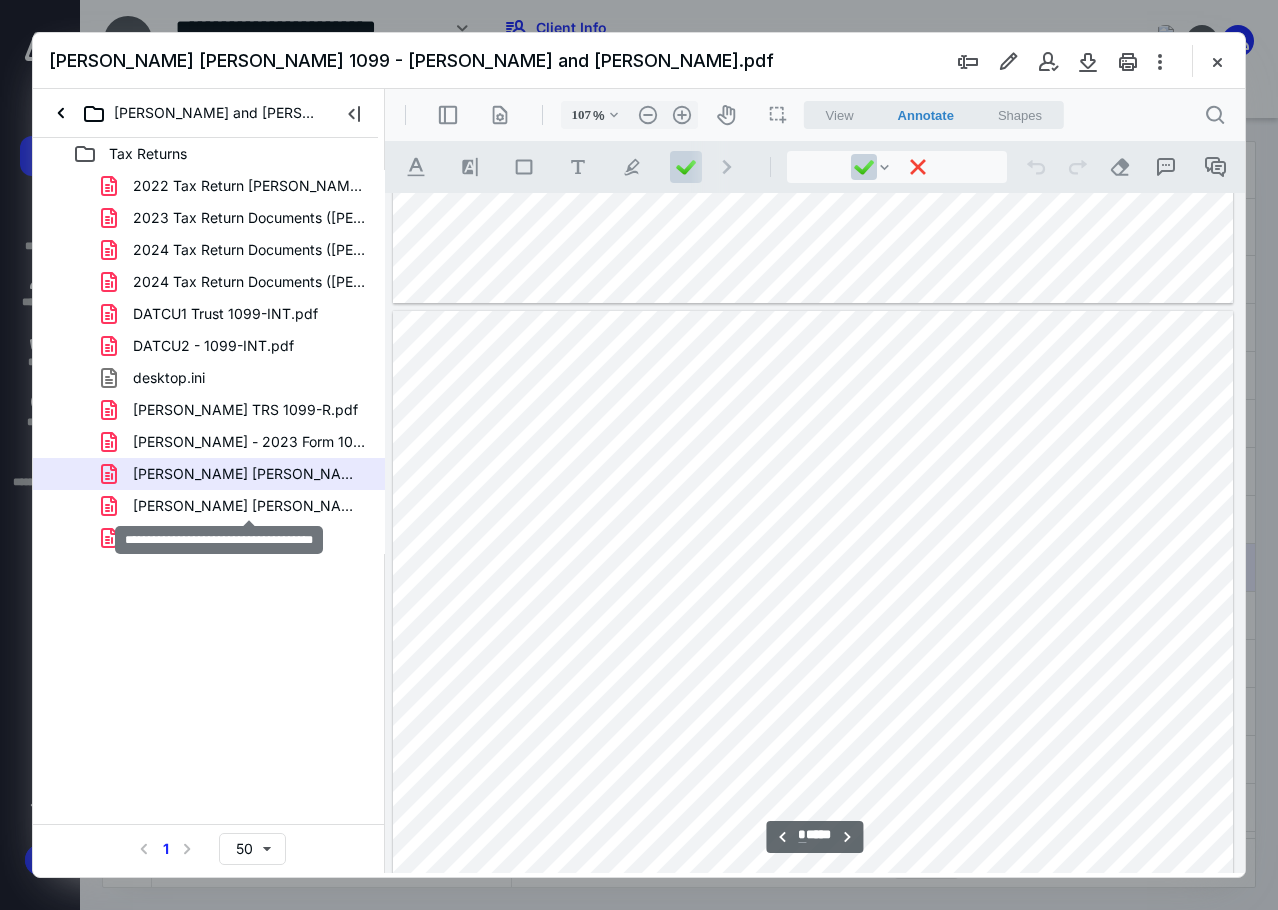 click on "[PERSON_NAME] [PERSON_NAME] 1099 - [PERSON_NAME] and [PERSON_NAME].pdf" at bounding box center (249, 506) 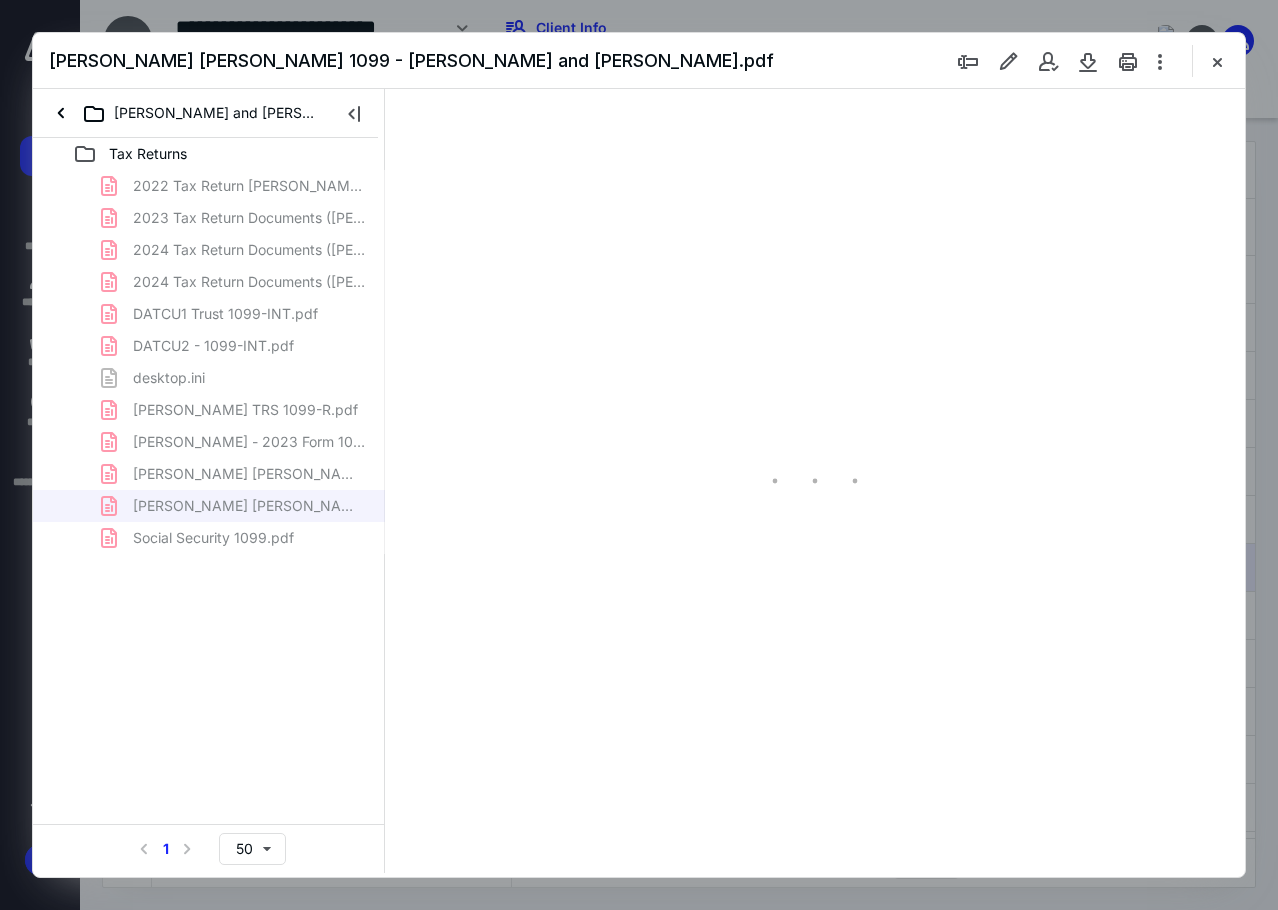 type on "107" 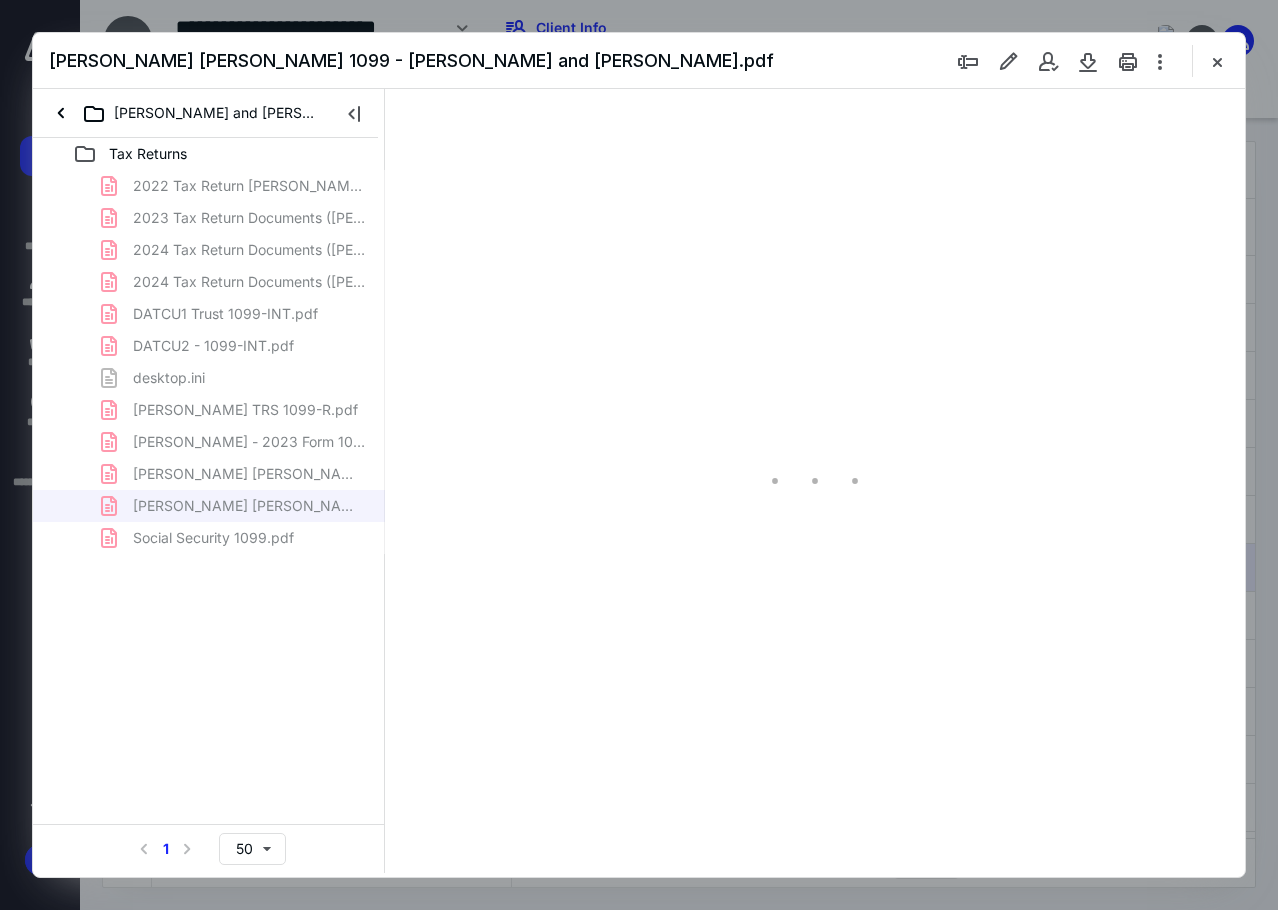 scroll, scrollTop: 108, scrollLeft: 0, axis: vertical 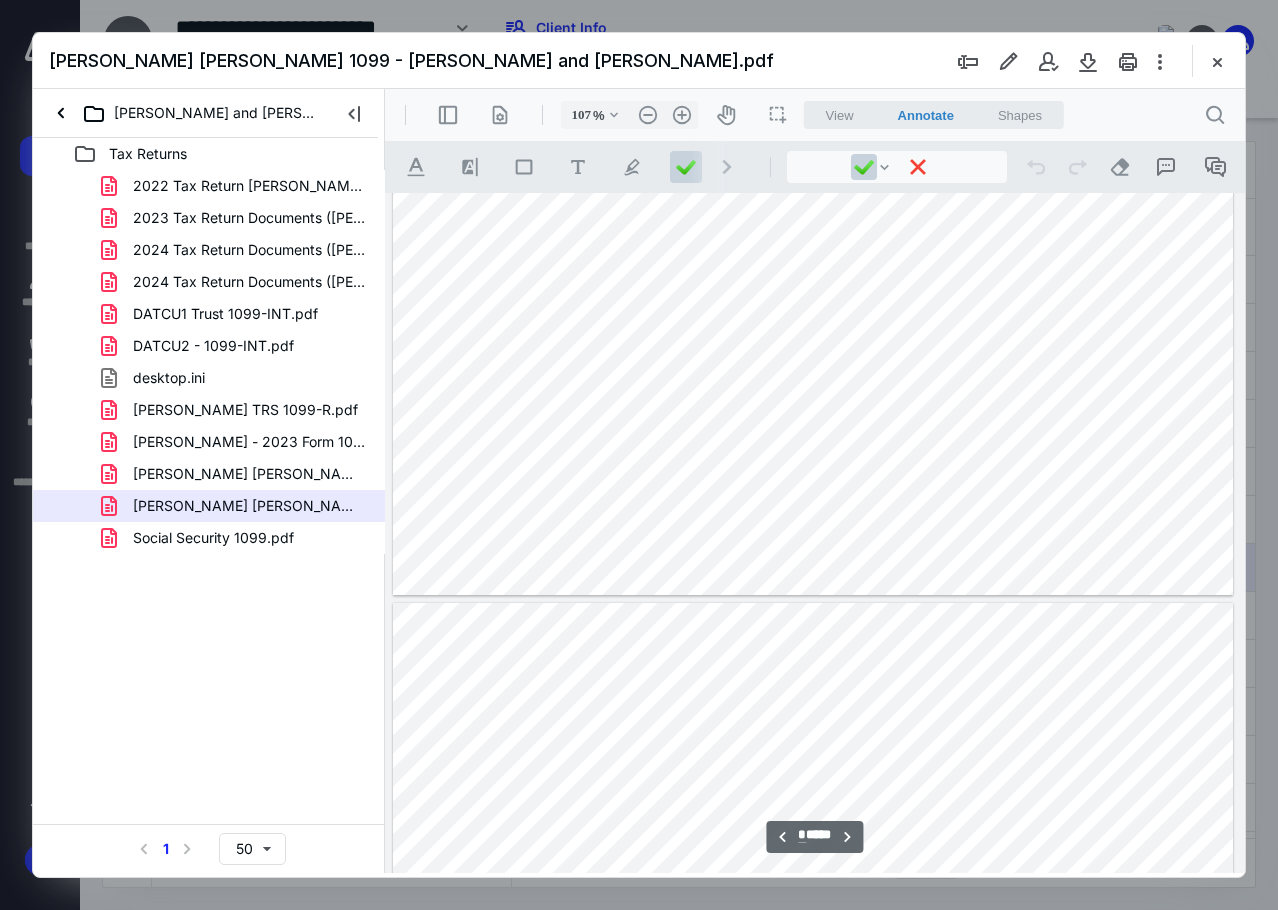 type on "*" 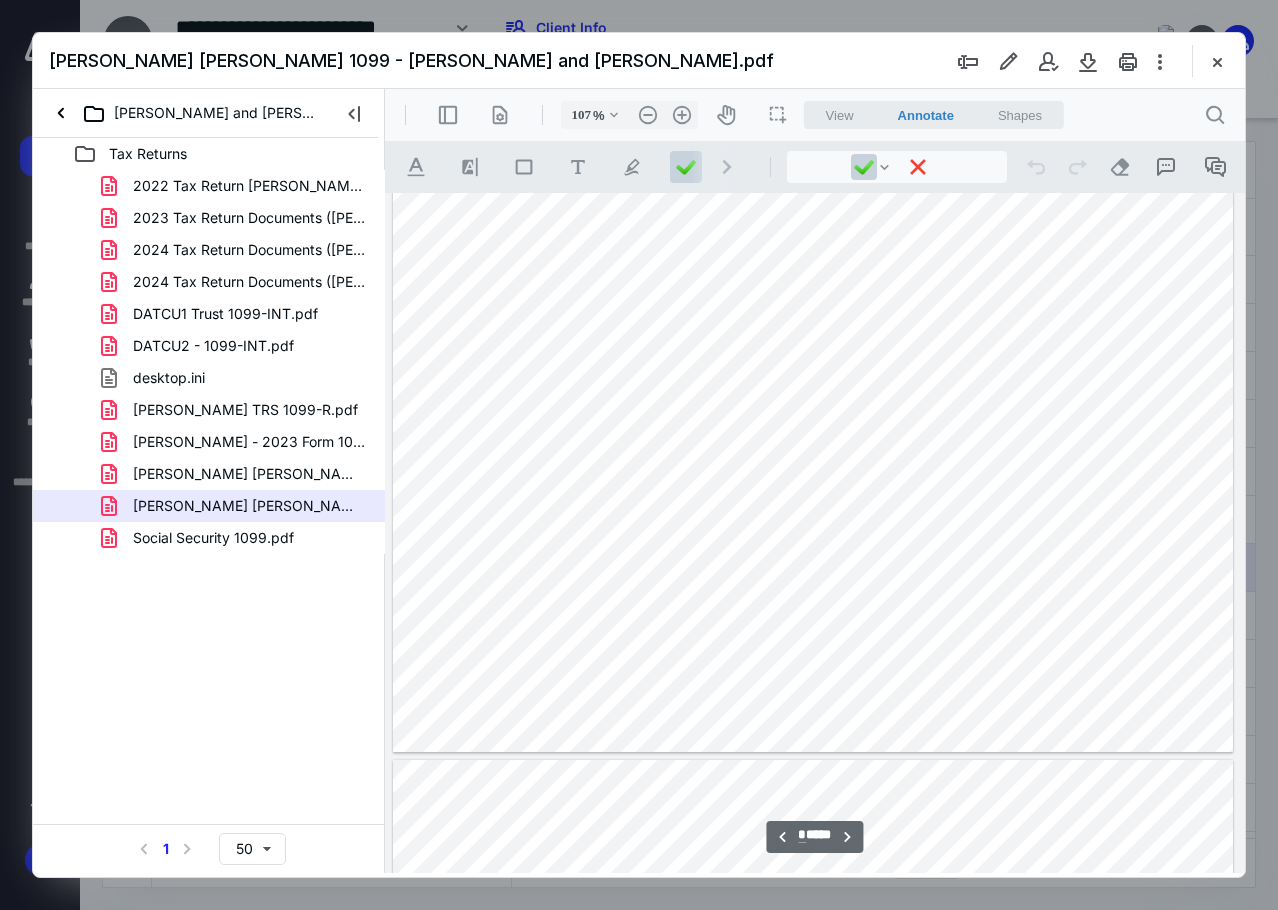 type on "132" 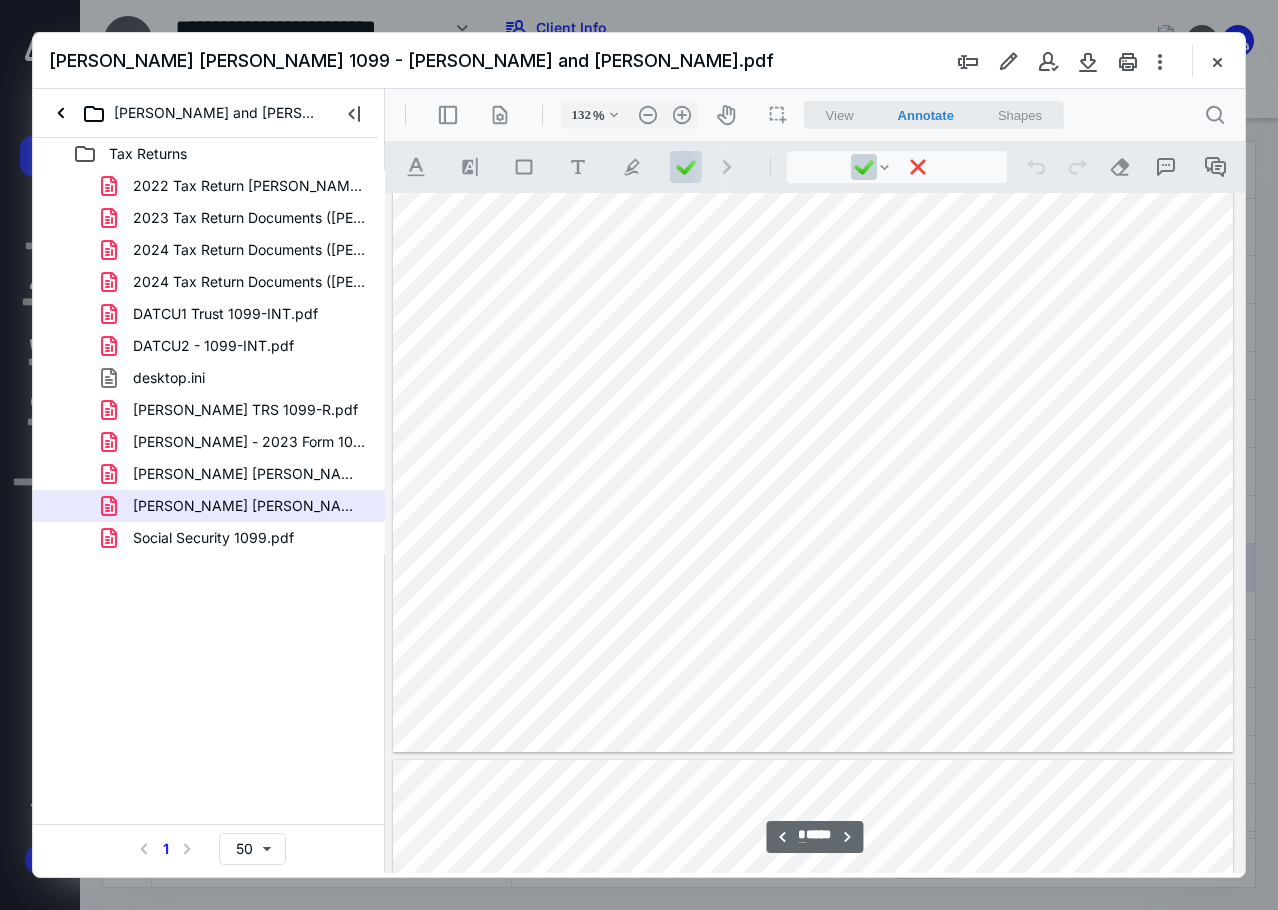 scroll, scrollTop: 1800, scrollLeft: 106, axis: both 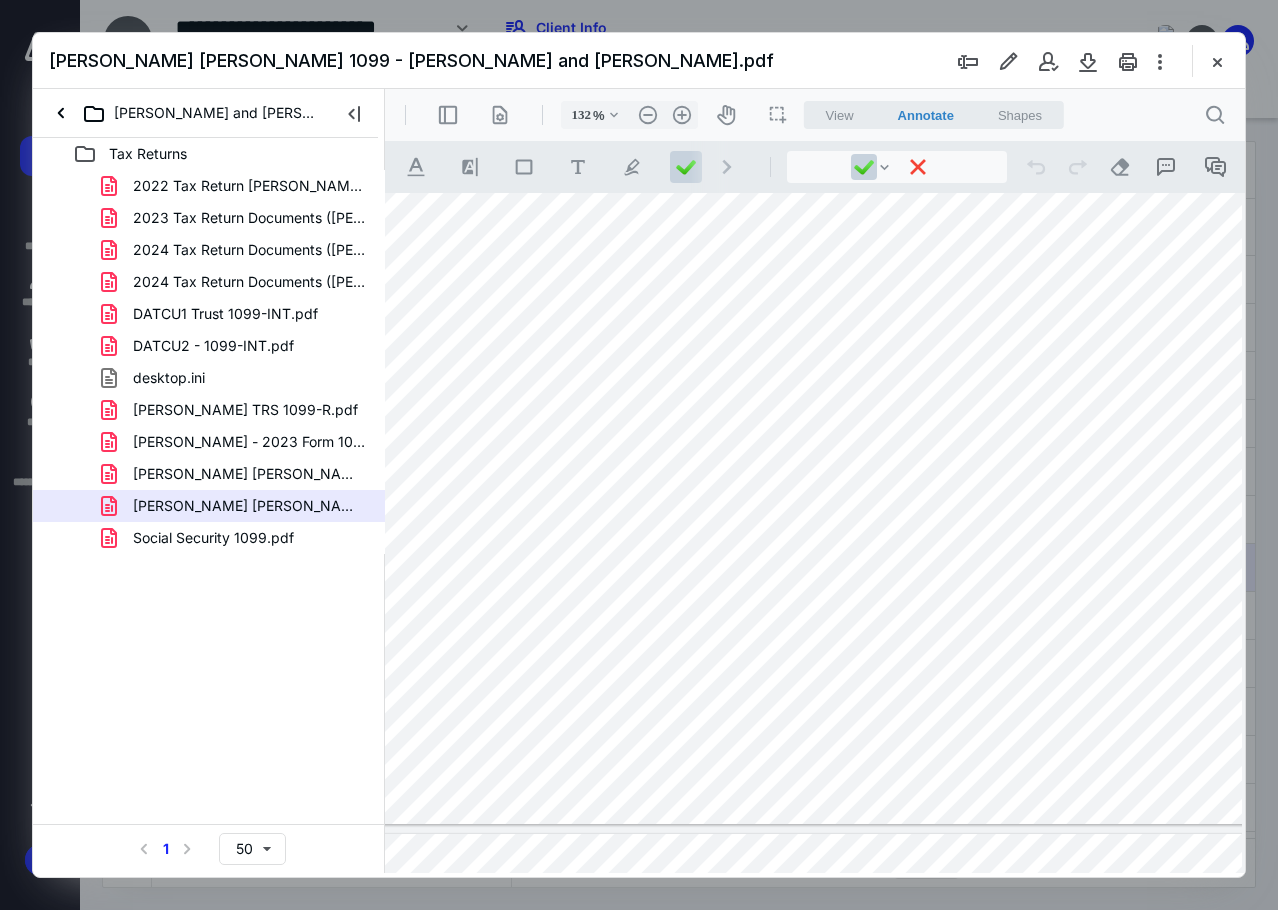 drag, startPoint x: 713, startPoint y: 876, endPoint x: 932, endPoint y: 874, distance: 219.00912 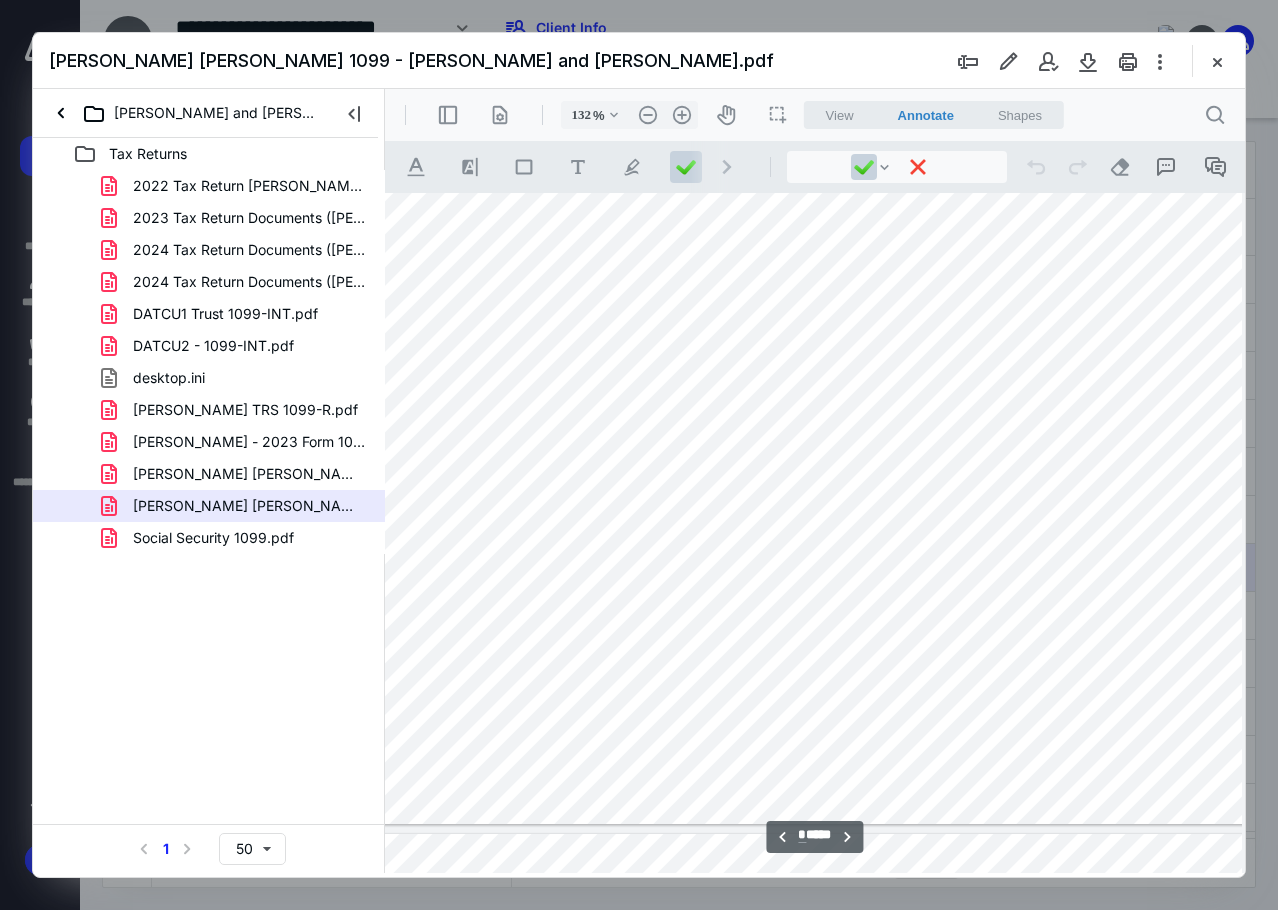 scroll, scrollTop: 1800, scrollLeft: 0, axis: vertical 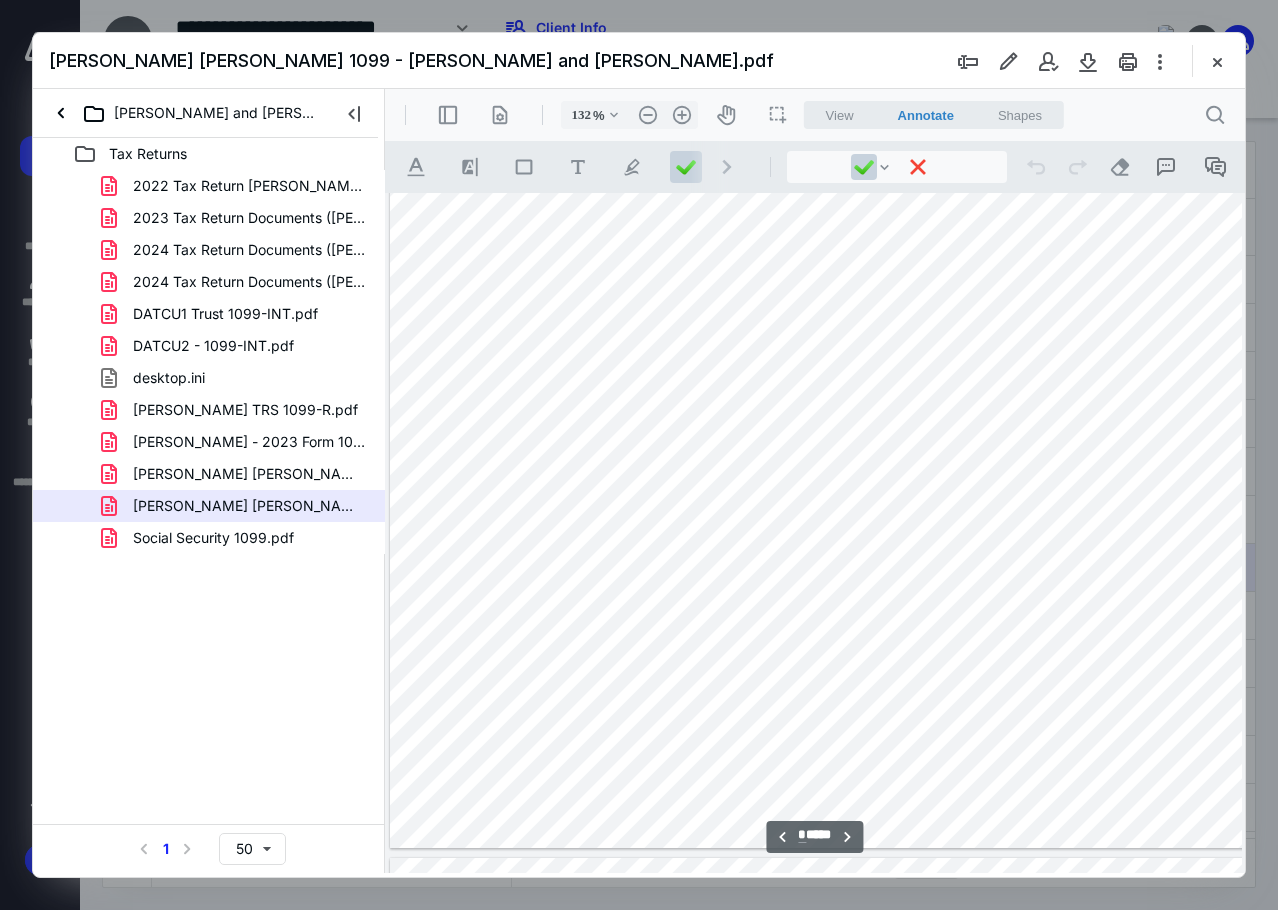 type on "*" 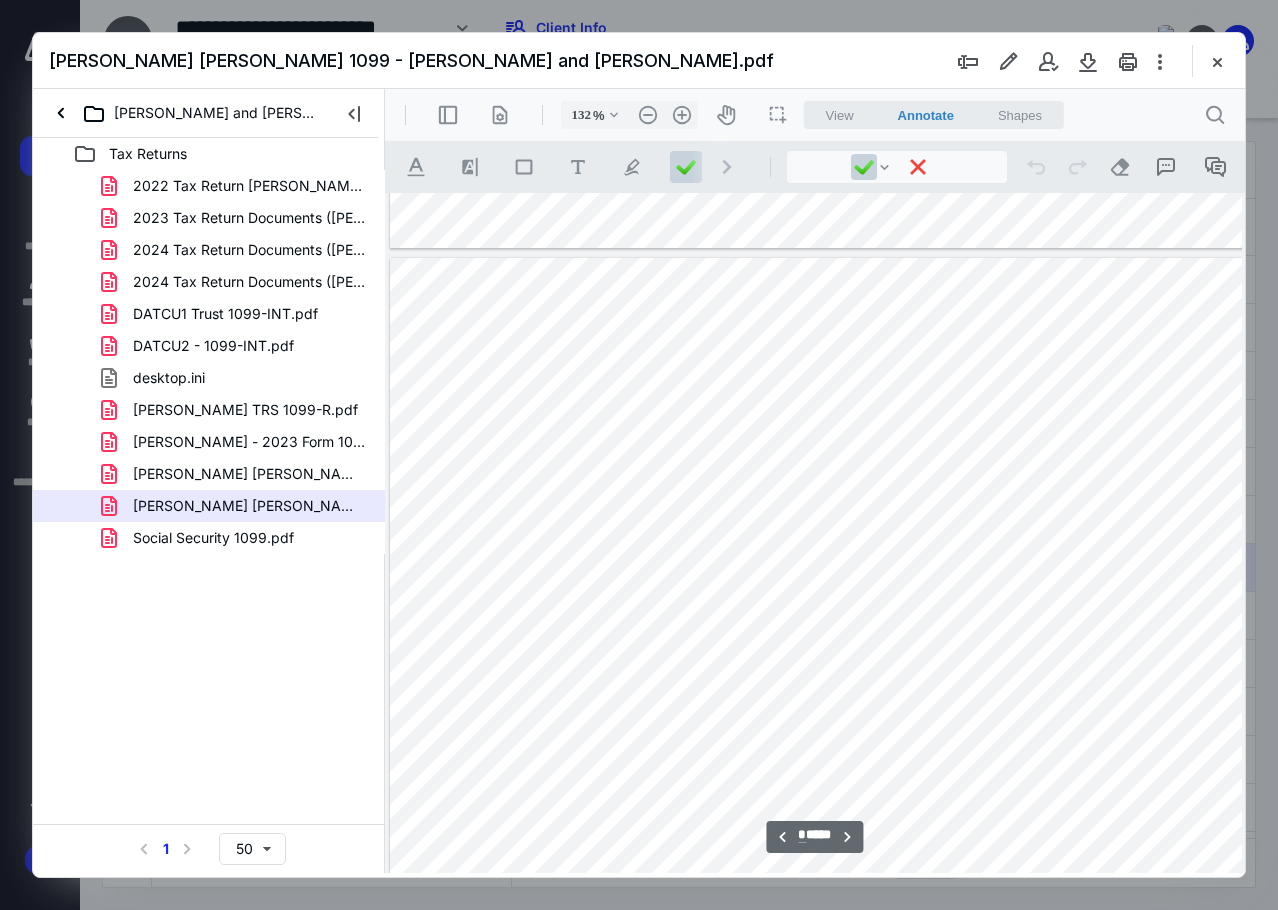 scroll, scrollTop: 4400, scrollLeft: 0, axis: vertical 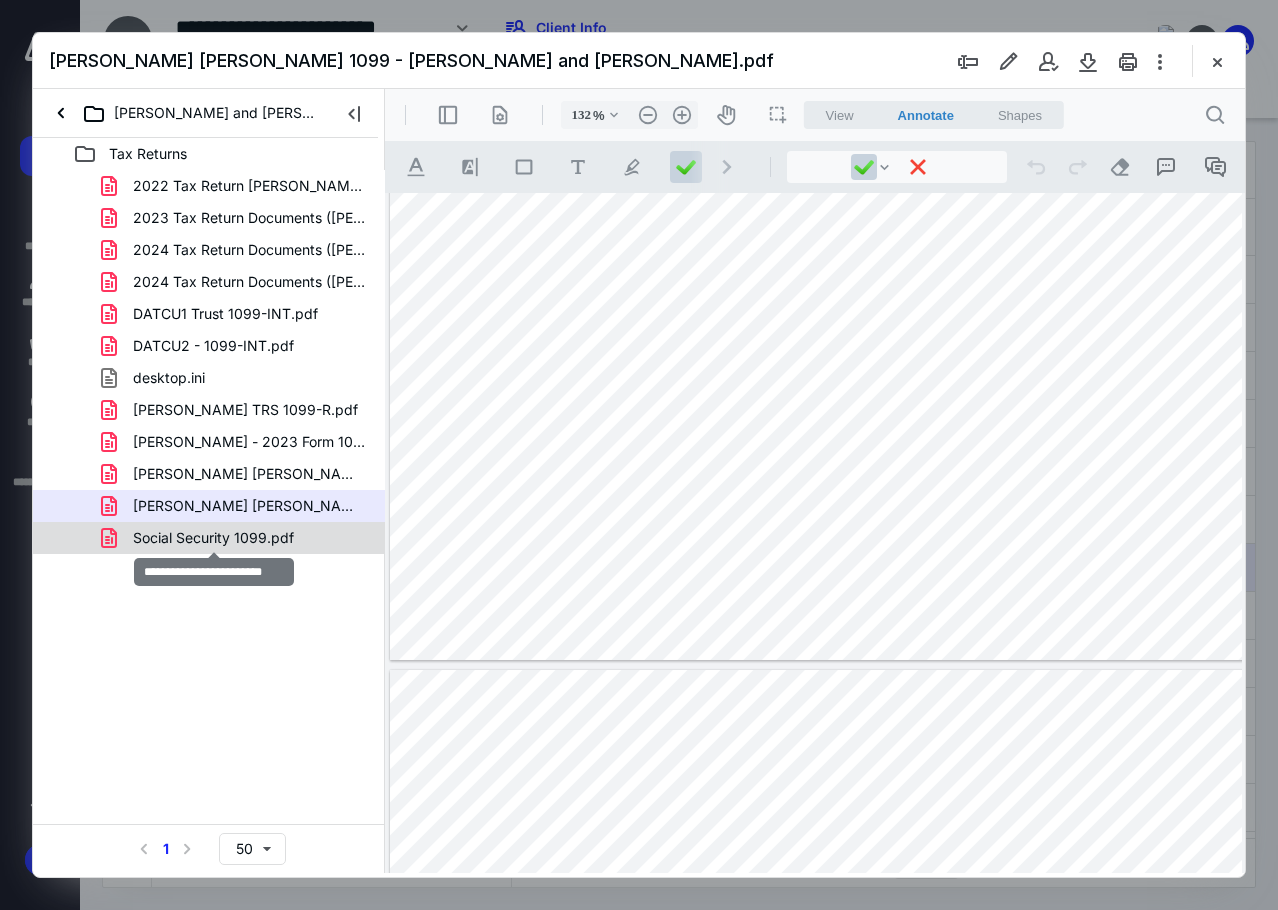 click on "Social Security 1099.pdf" at bounding box center [213, 538] 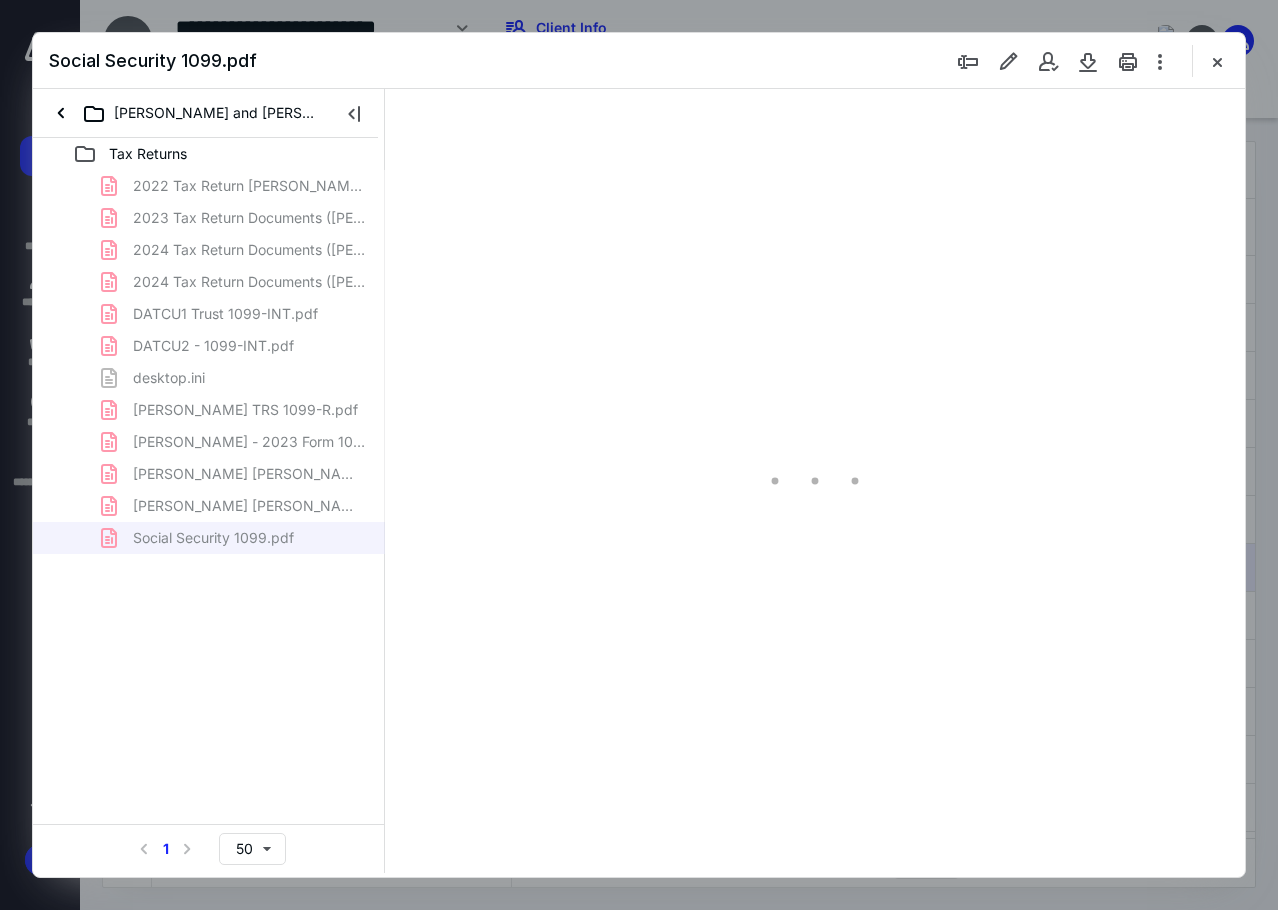 type on "85" 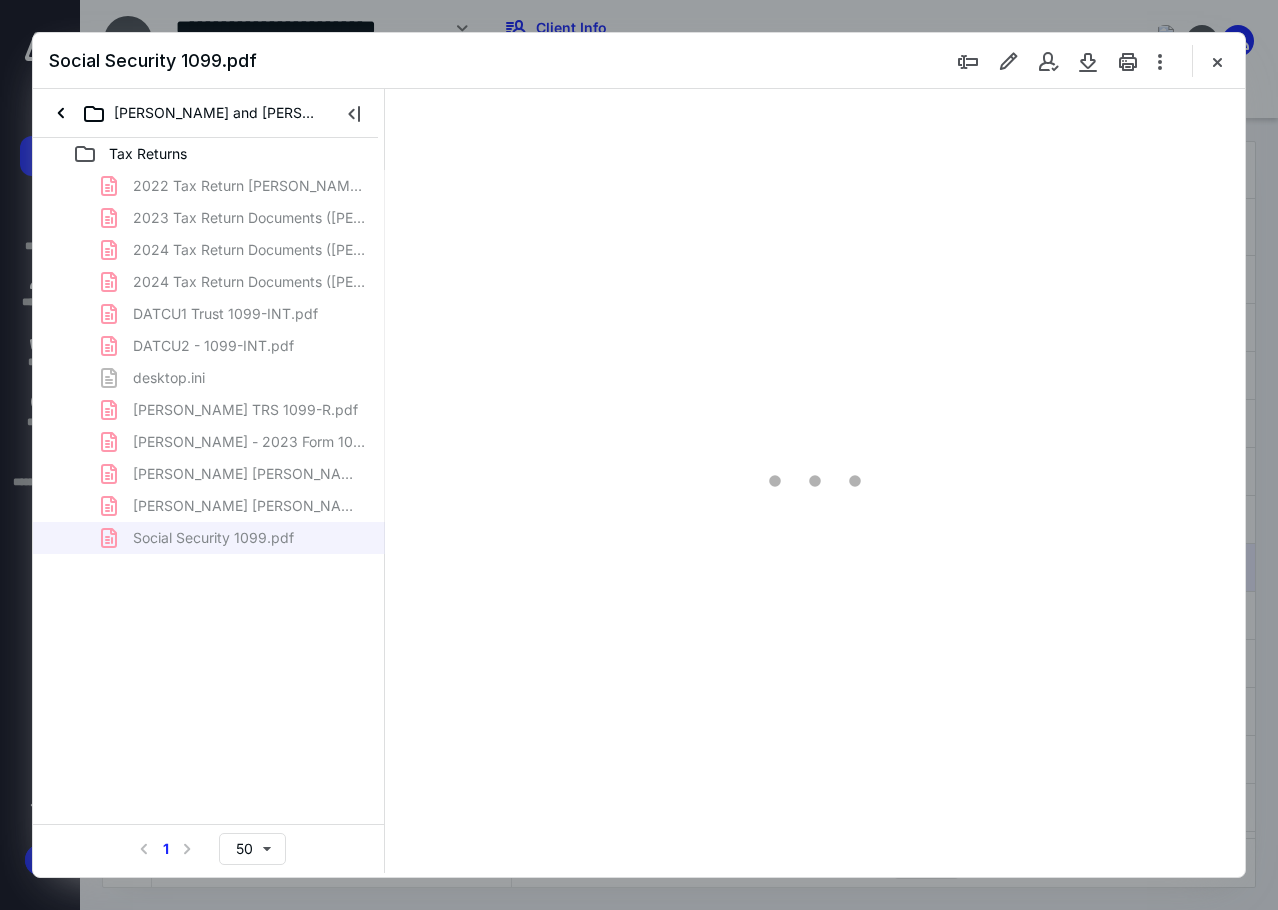 scroll, scrollTop: 0, scrollLeft: 0, axis: both 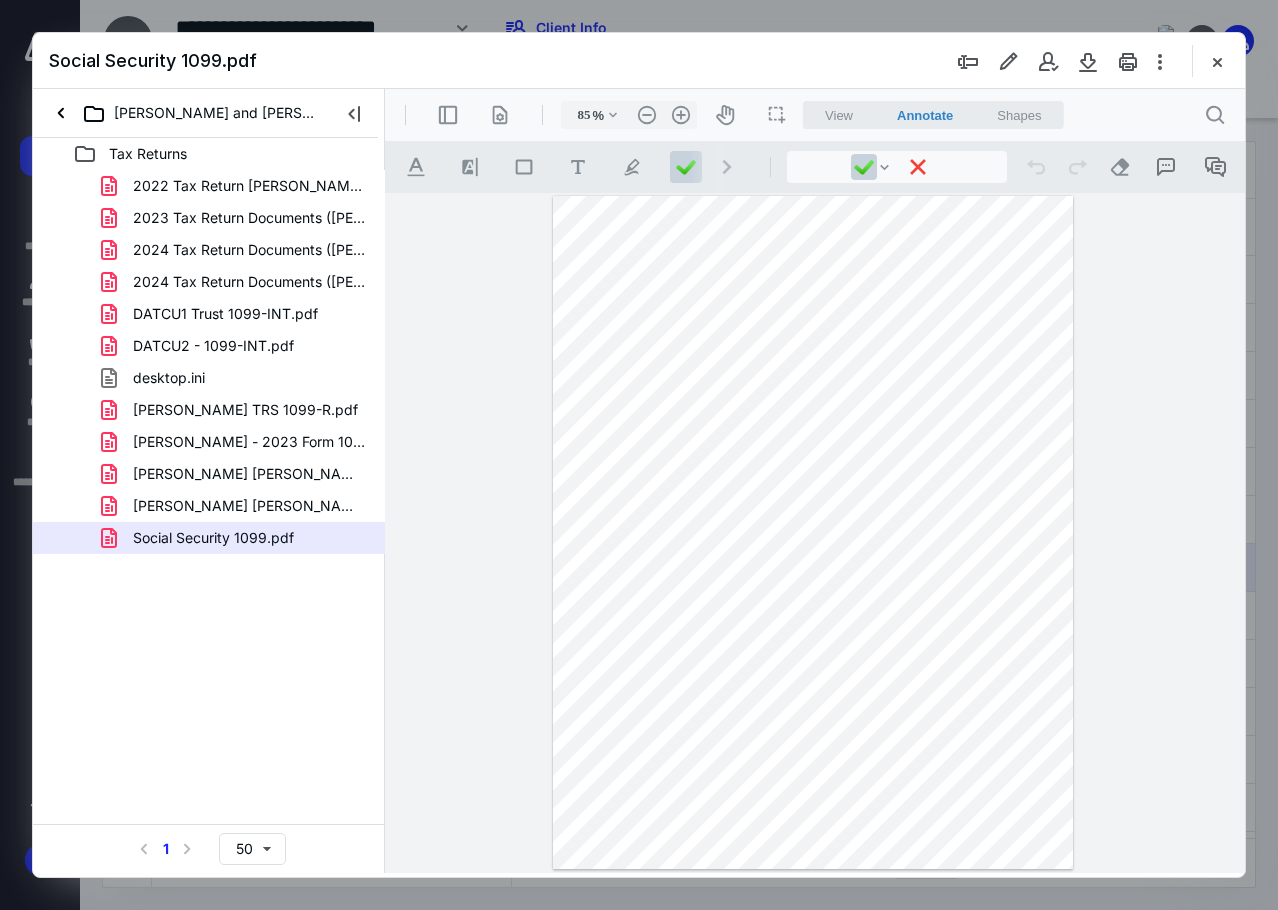 type on "*" 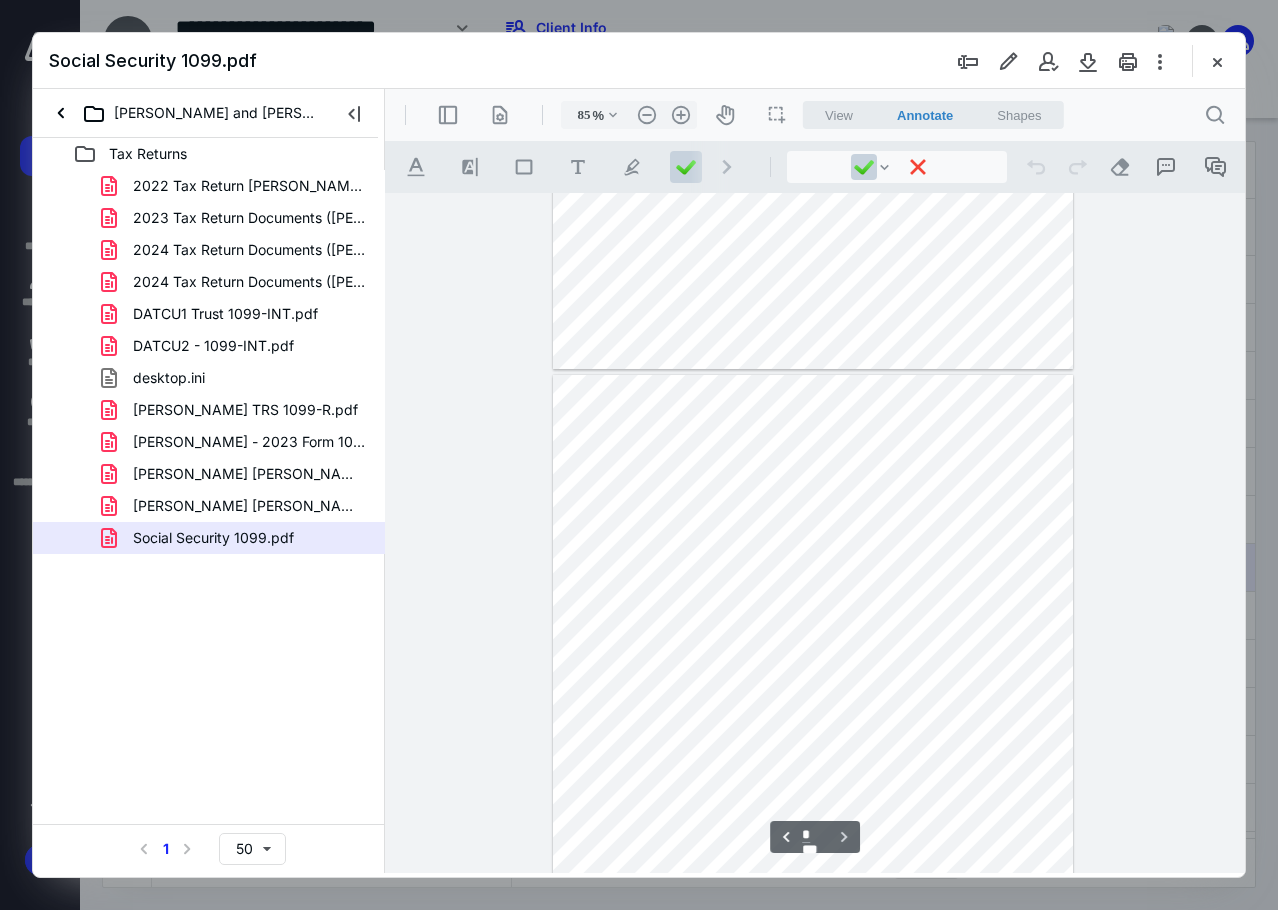 scroll, scrollTop: 600, scrollLeft: 0, axis: vertical 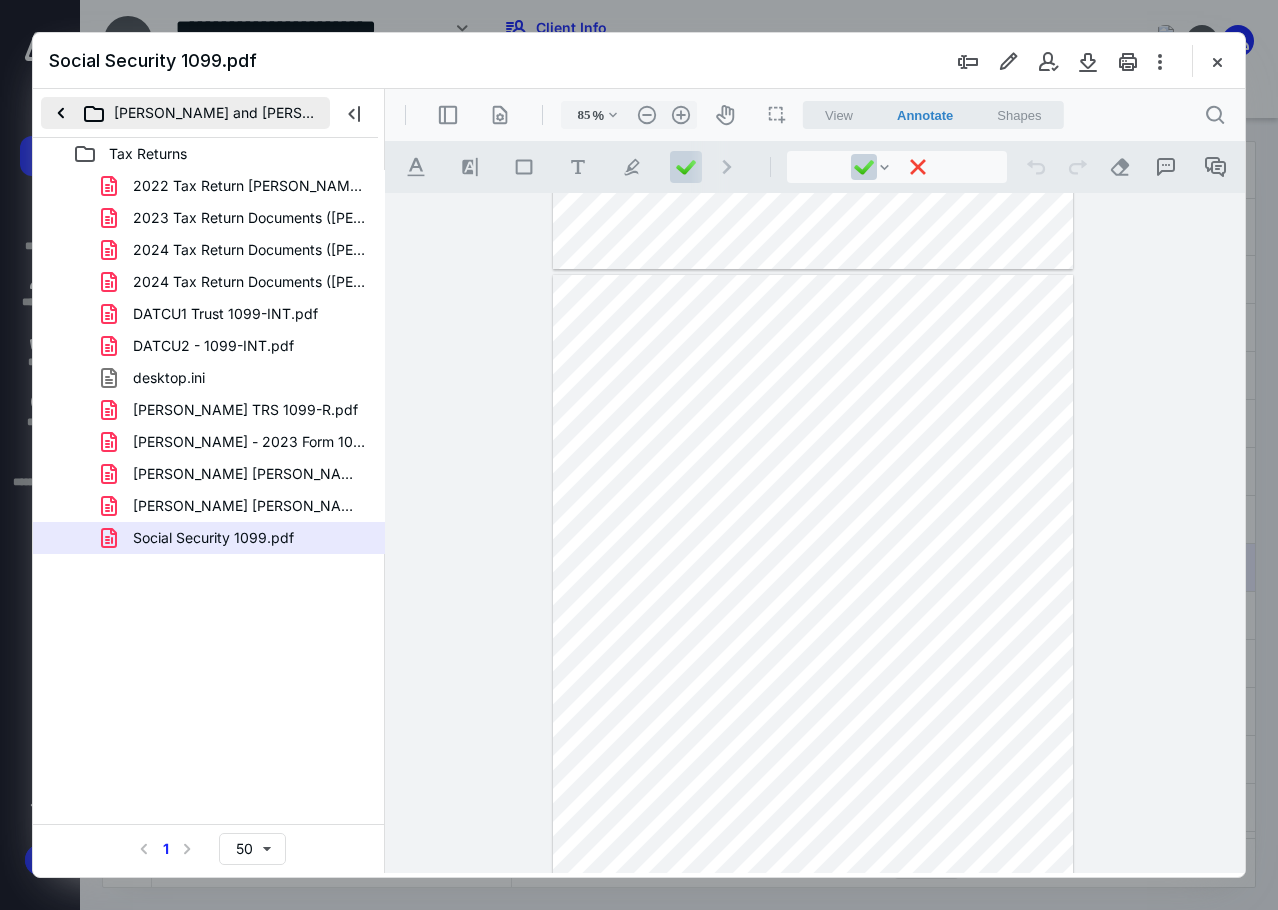 click on "[PERSON_NAME] and [PERSON_NAME]" at bounding box center [185, 113] 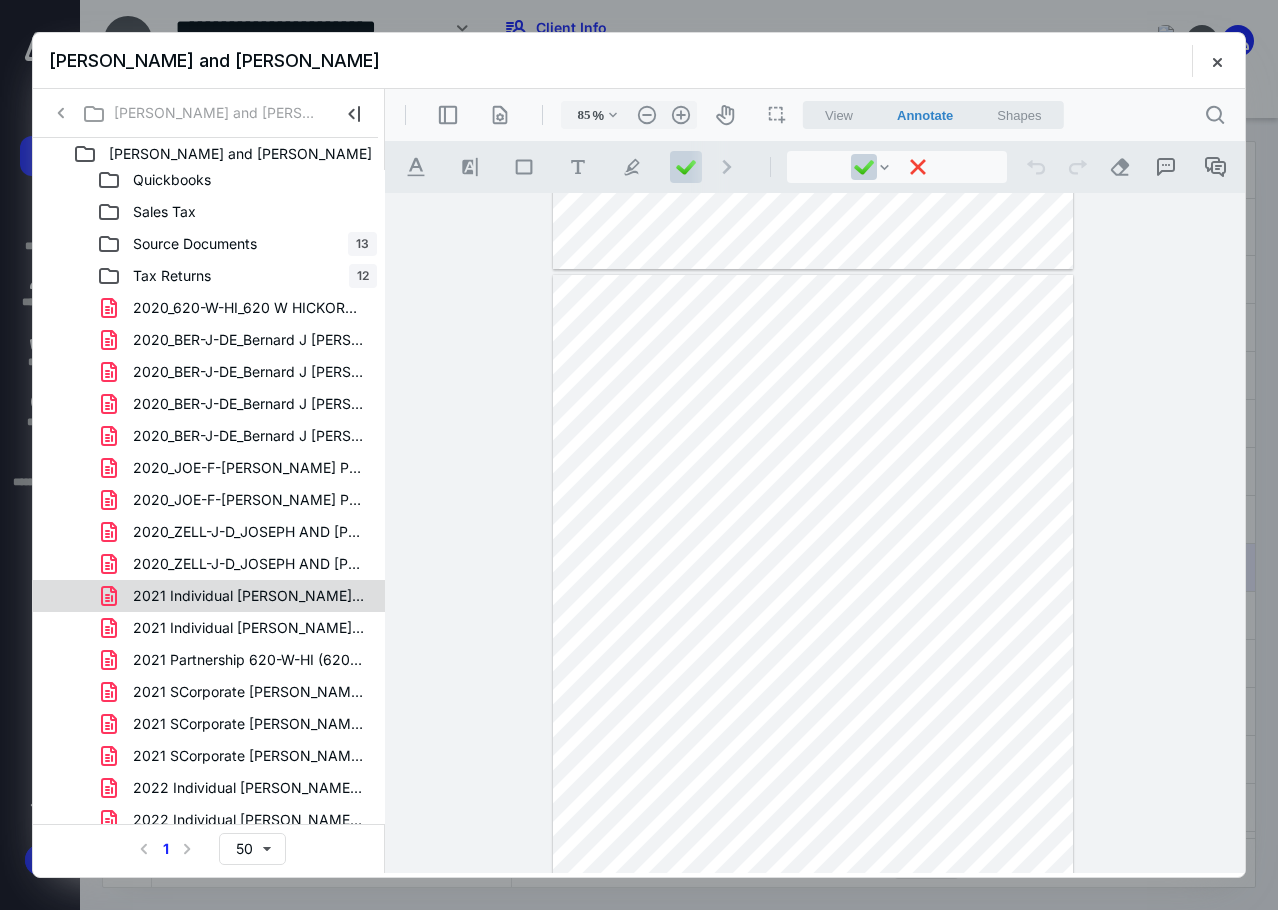 scroll, scrollTop: 98, scrollLeft: 0, axis: vertical 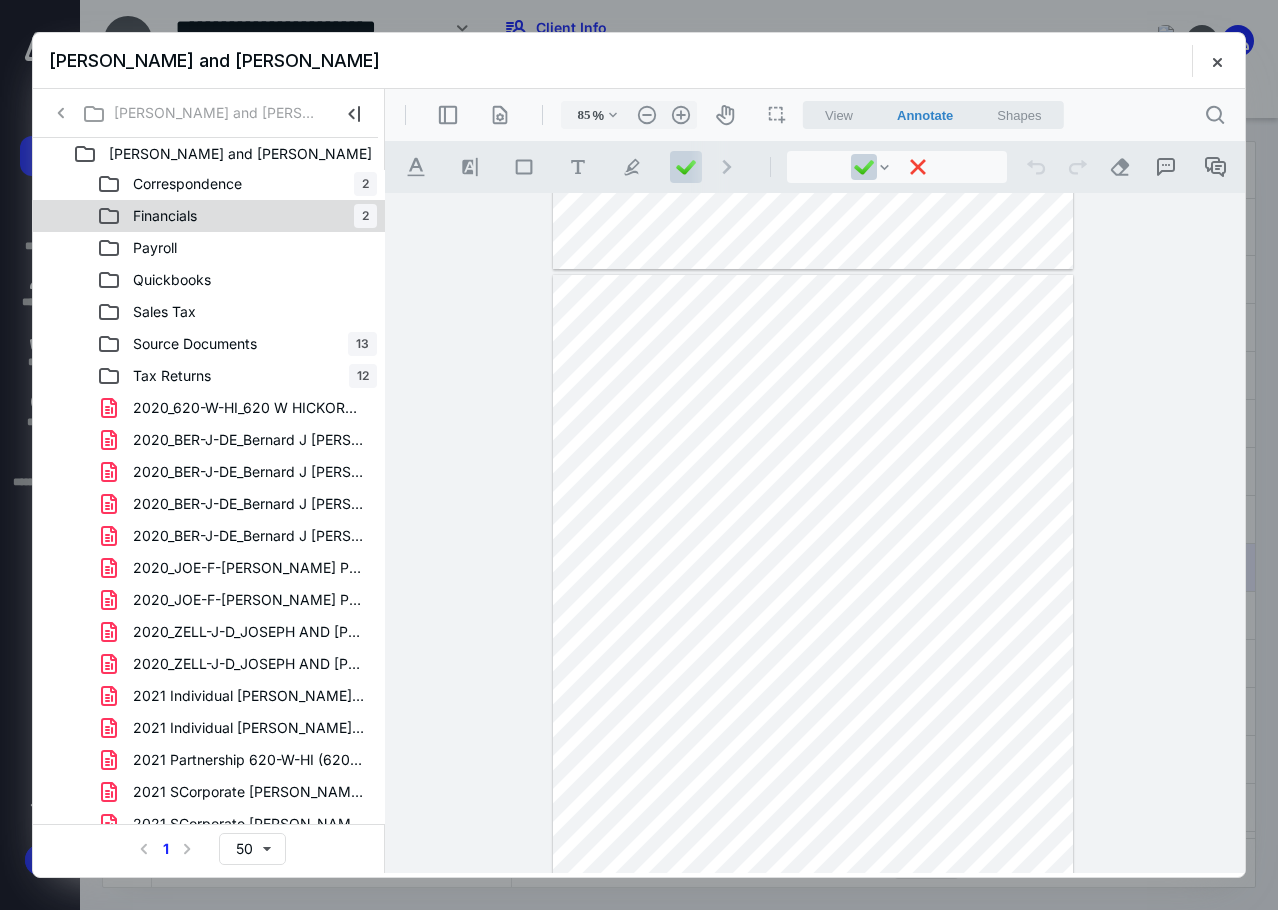 click on "Financials 2" at bounding box center [237, 216] 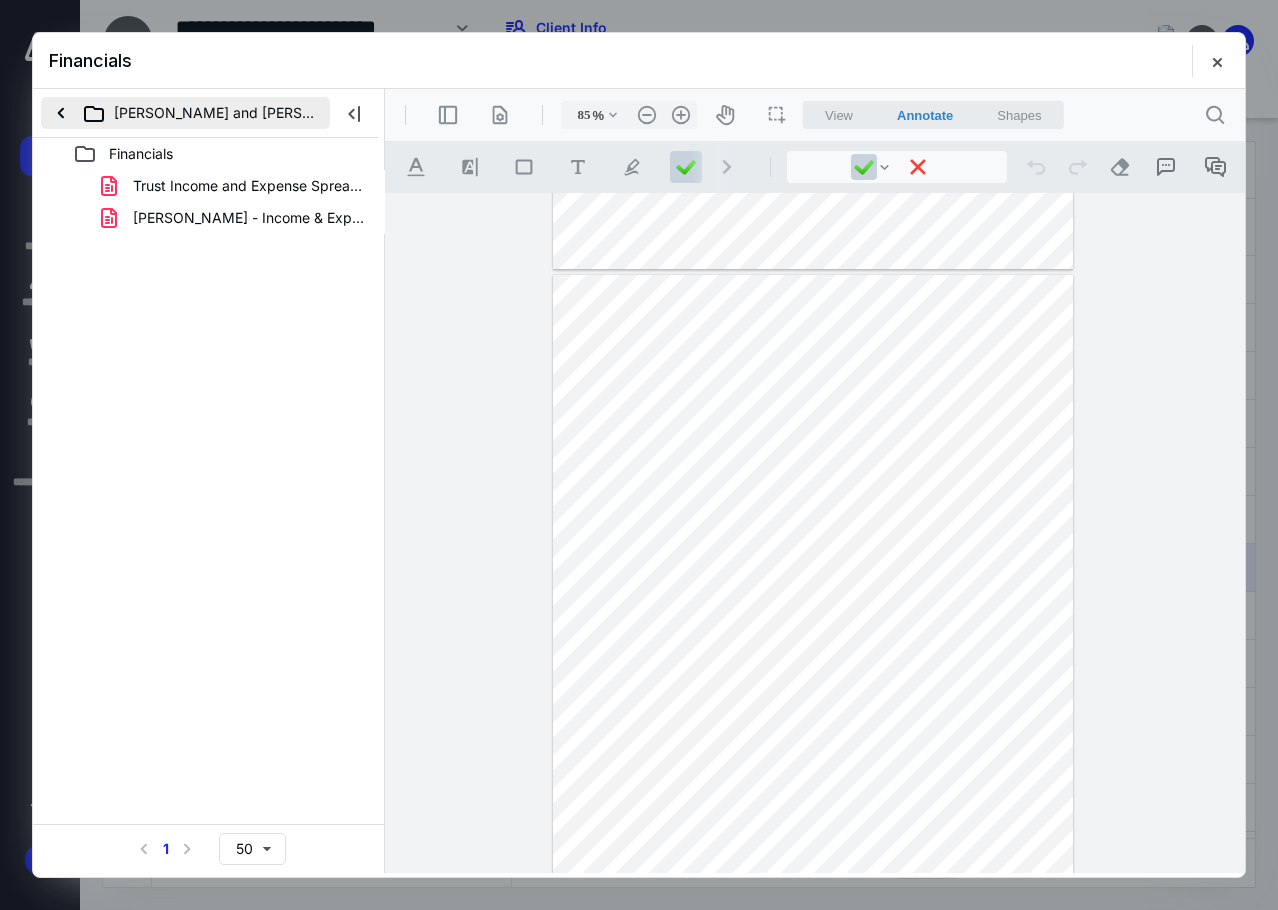 click on "[PERSON_NAME] and [PERSON_NAME]" at bounding box center (185, 113) 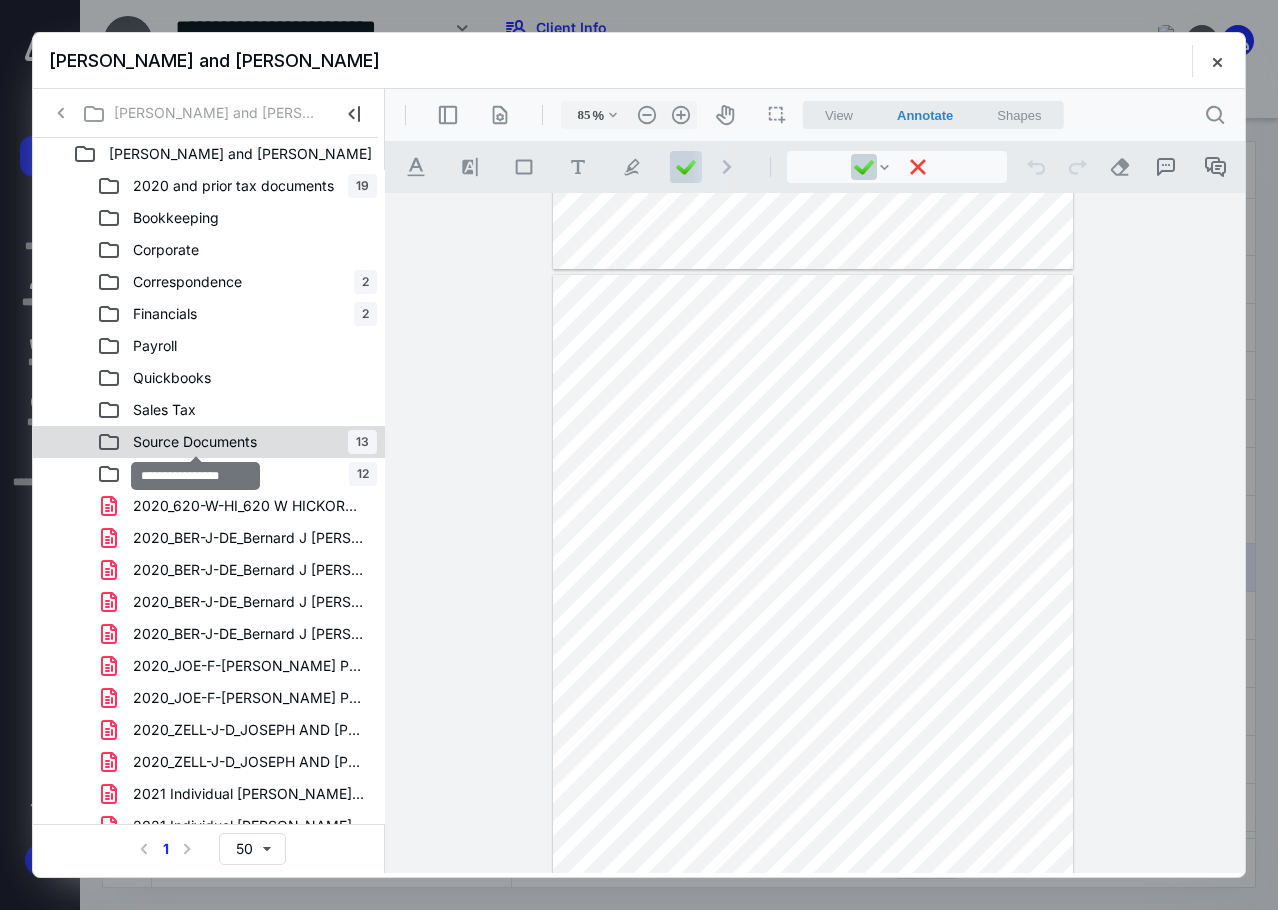click on "Source Documents" at bounding box center [195, 442] 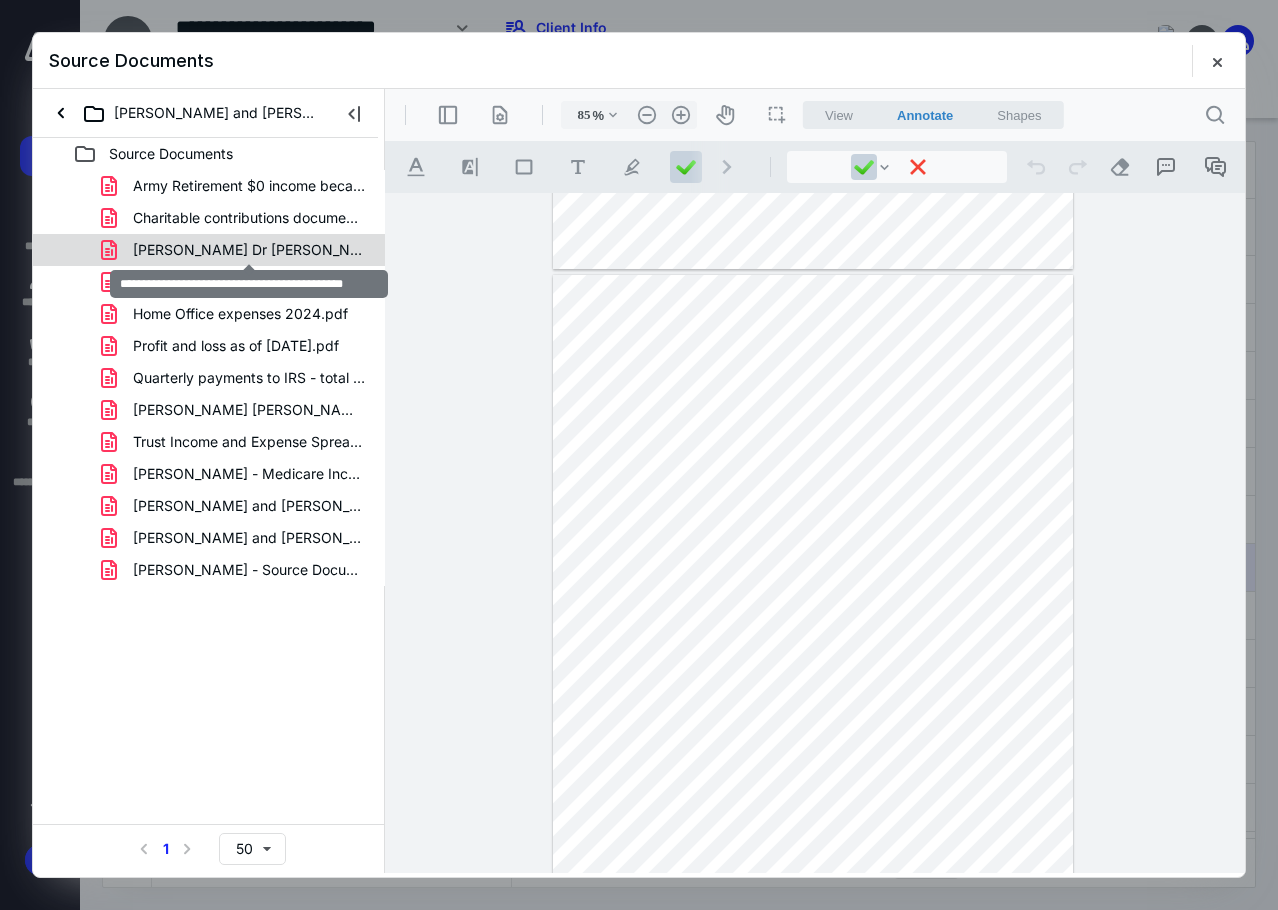 click on "[PERSON_NAME] Dr [PERSON_NAME], Taxes, Insurance.pdf" at bounding box center [249, 250] 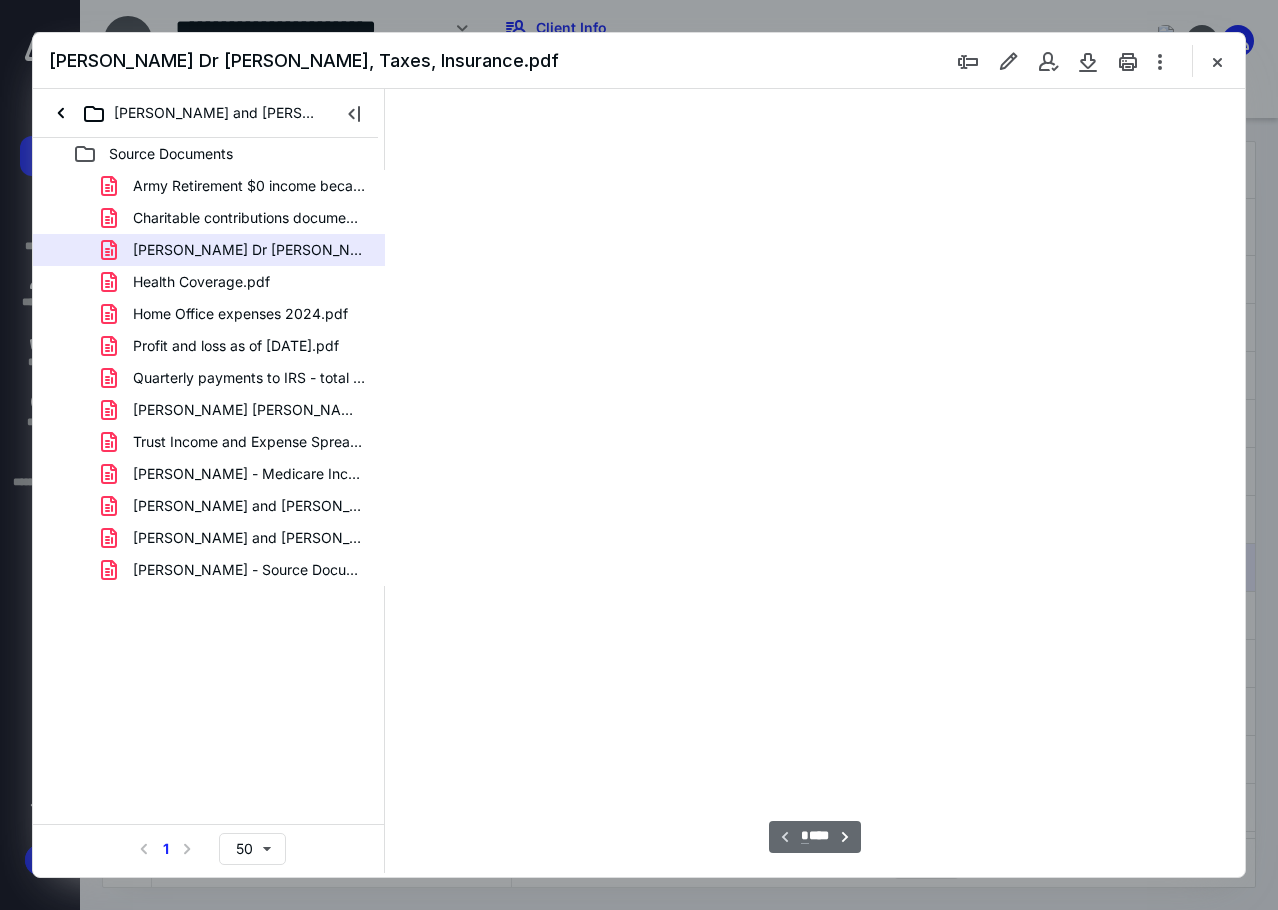 type on "67" 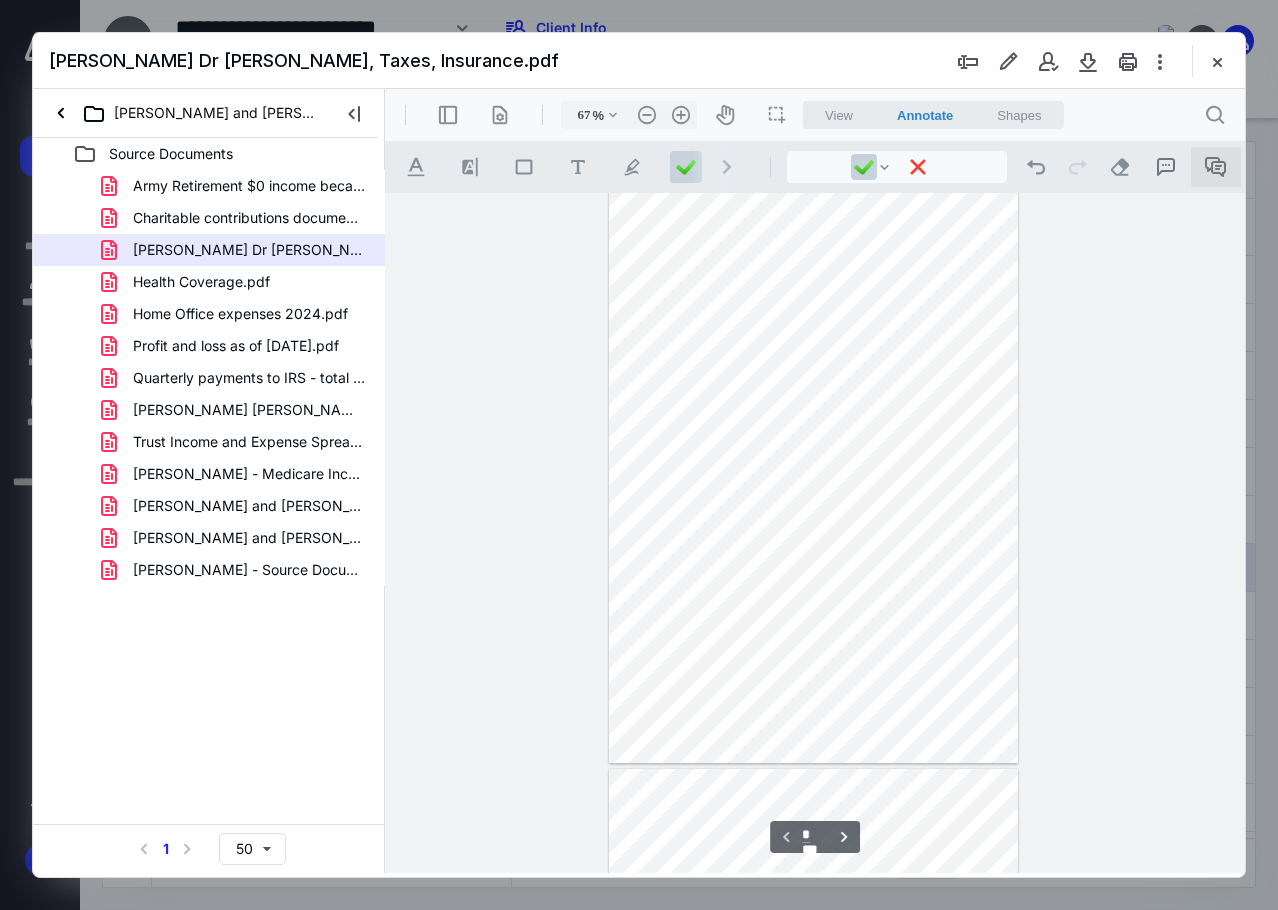 click 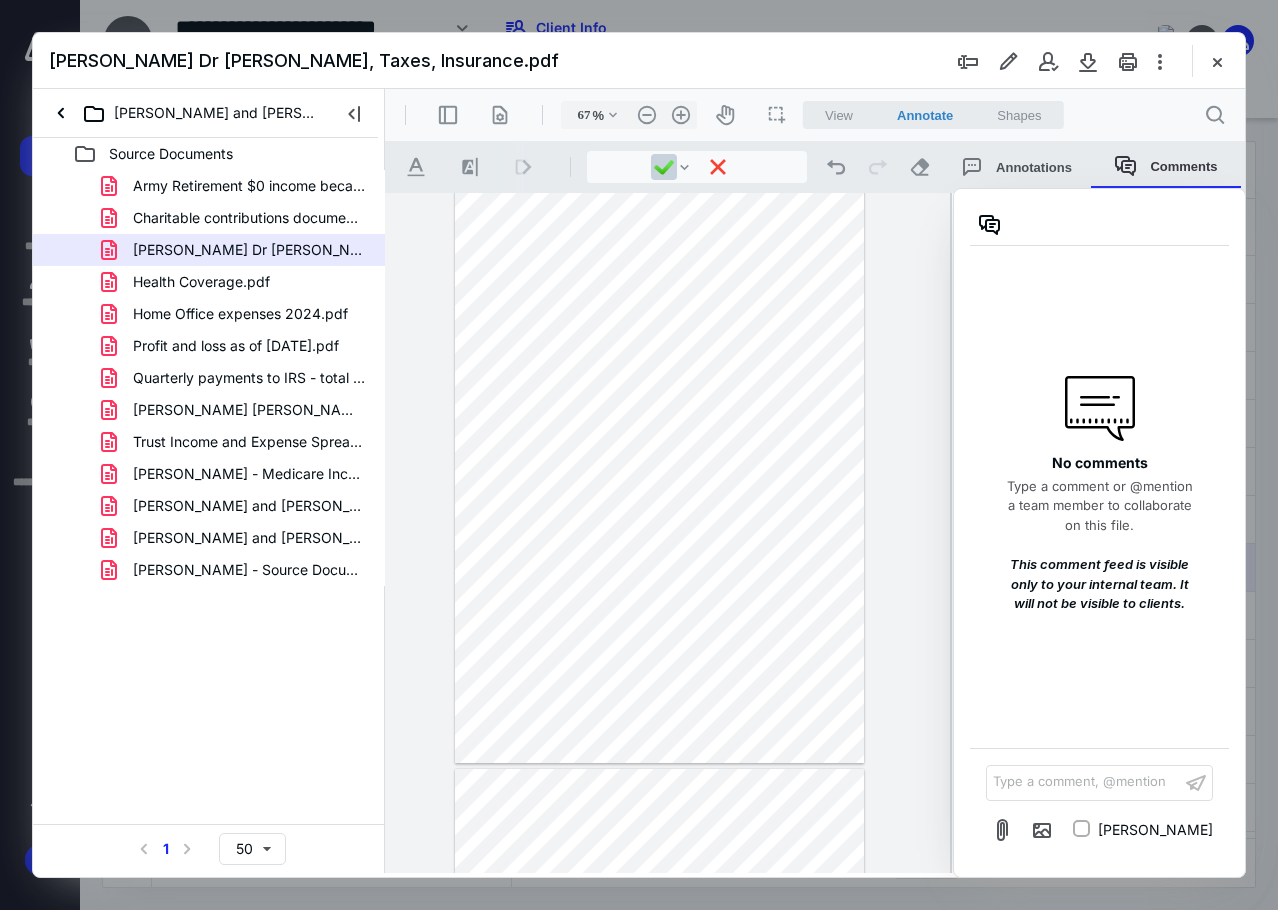 click on "Type a comment, @mention ﻿" at bounding box center [1083, 782] 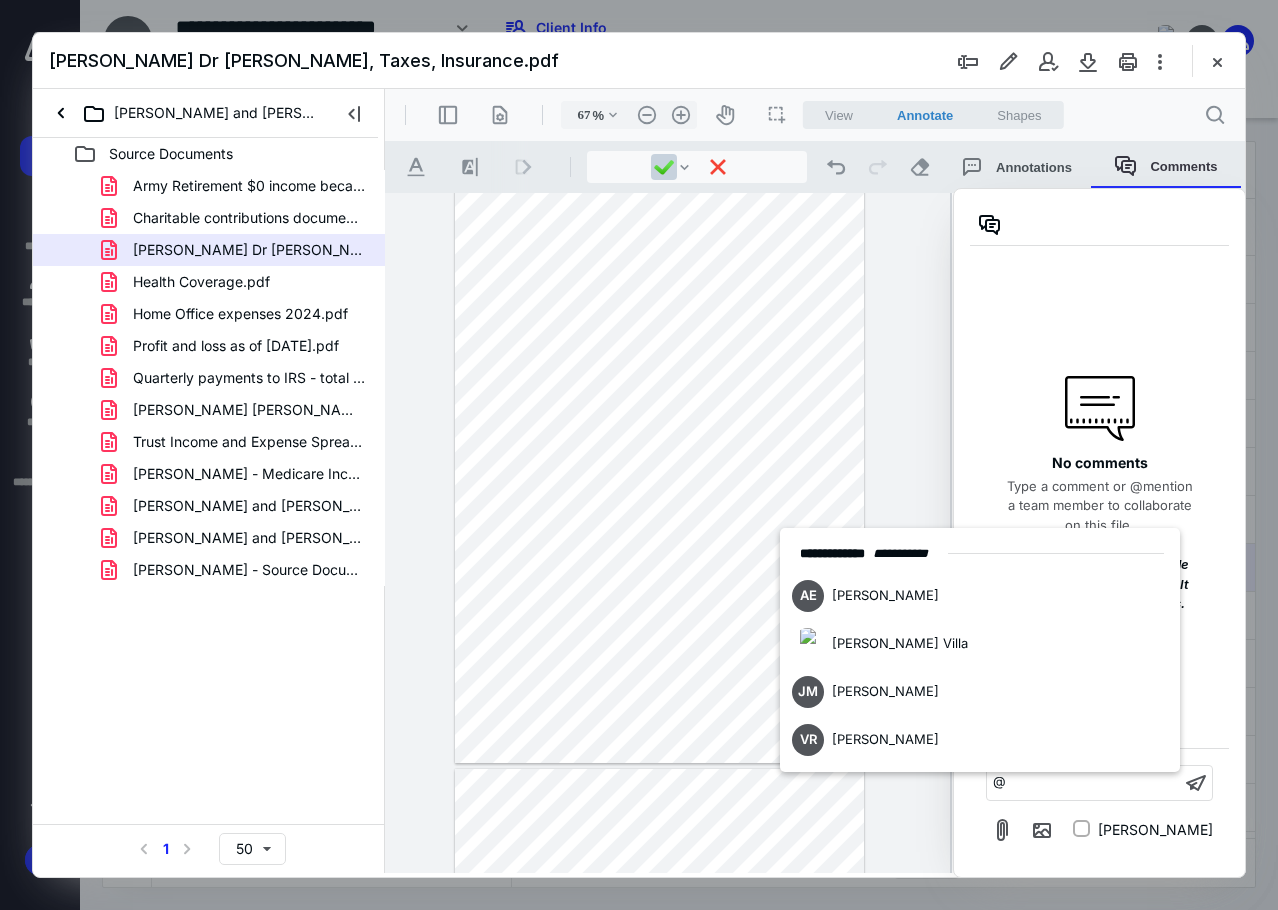 type 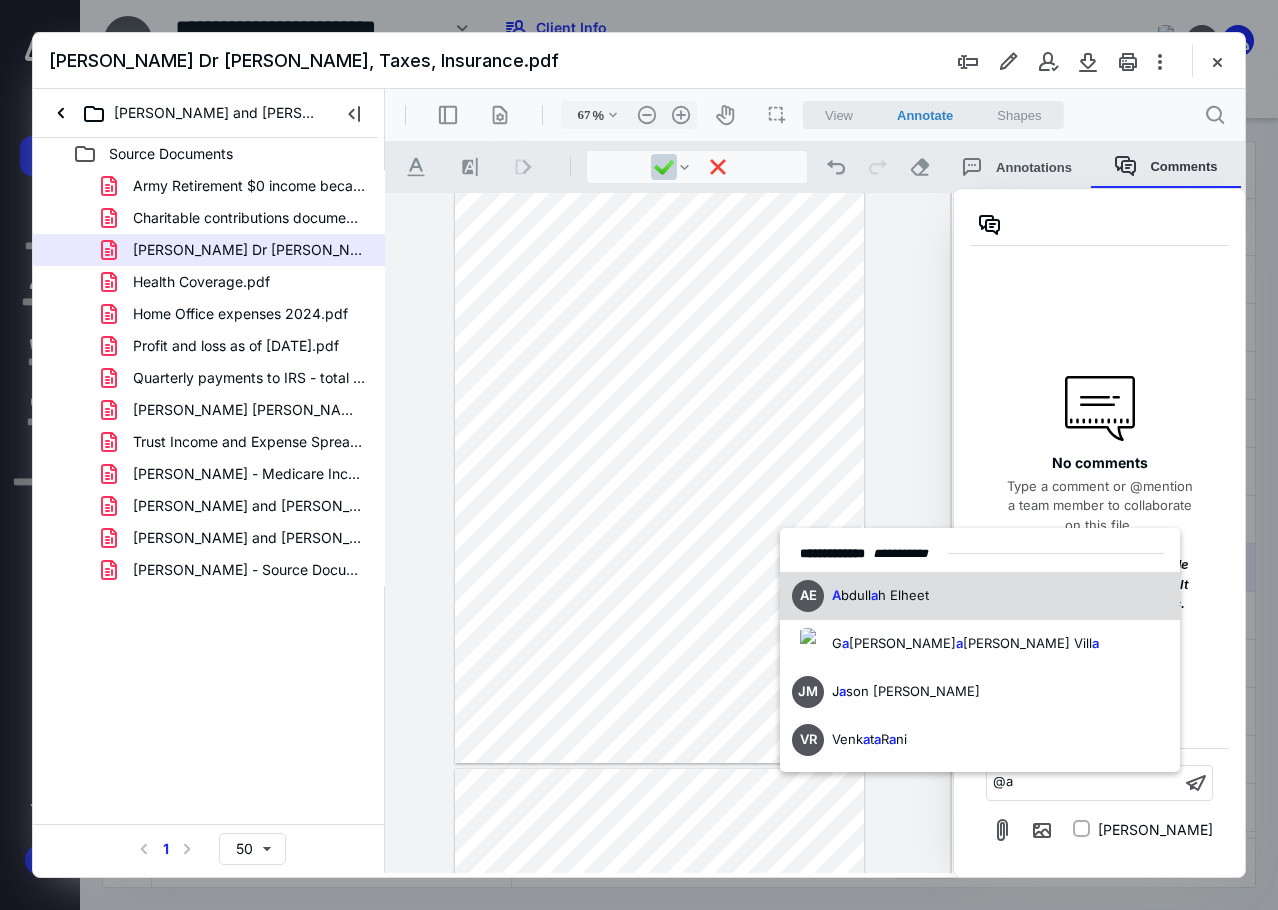 click on "AE A bdull a h Elheet" at bounding box center [980, 596] 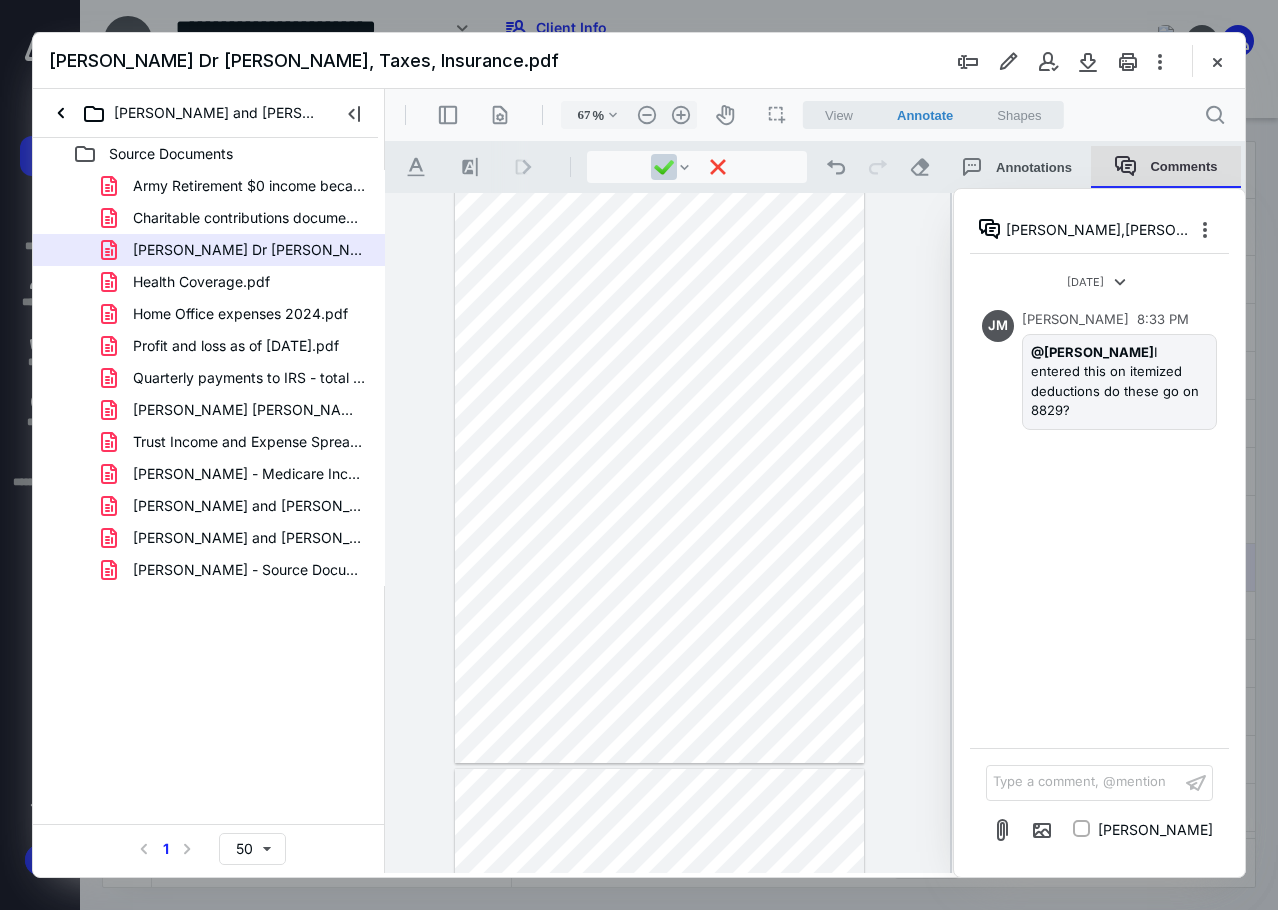 click on "Comments" at bounding box center (1166, 167) 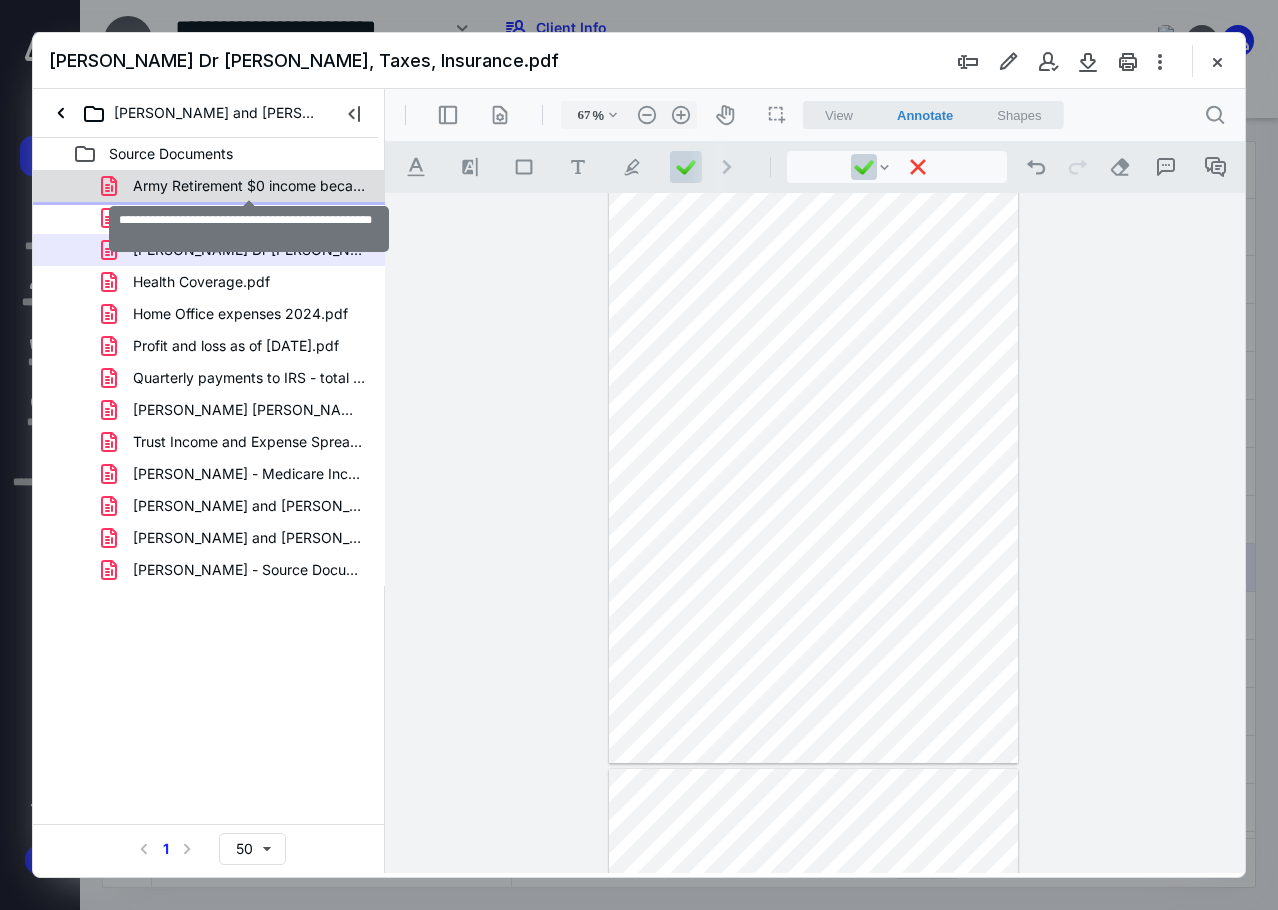 click on "Army Retirement $0 income because of VA set off.pdf" at bounding box center [249, 186] 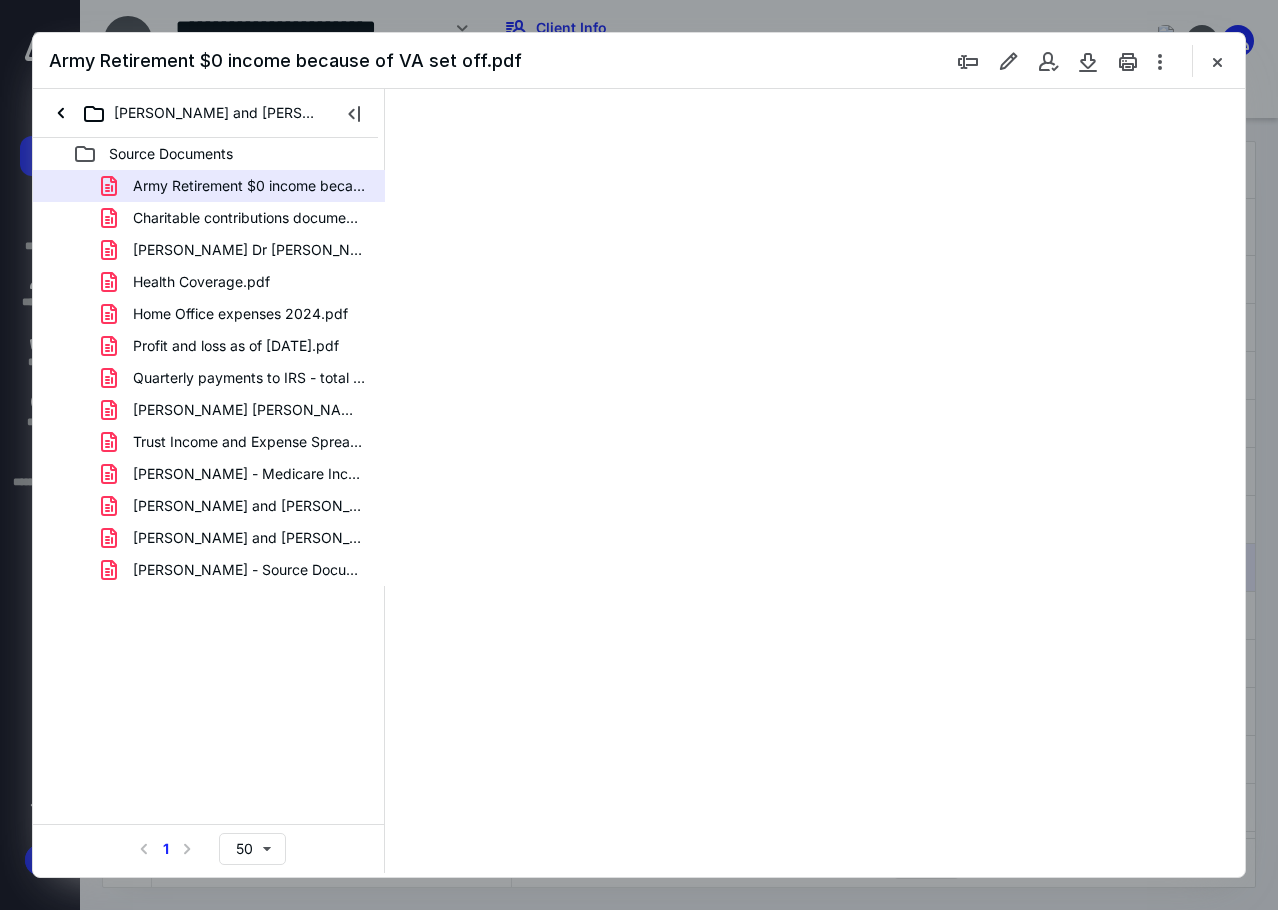 type on "85" 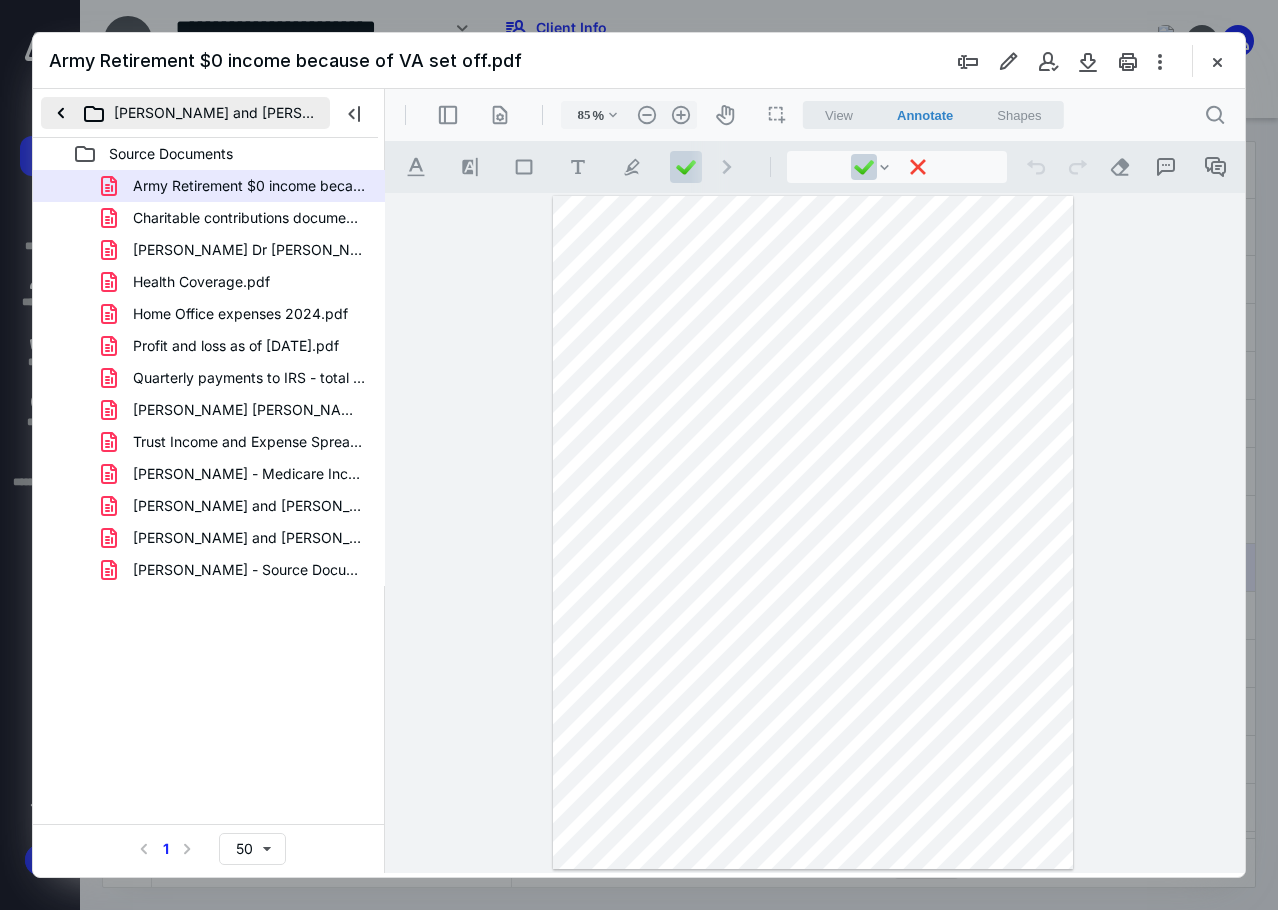 click on "[PERSON_NAME] and [PERSON_NAME]" at bounding box center [185, 113] 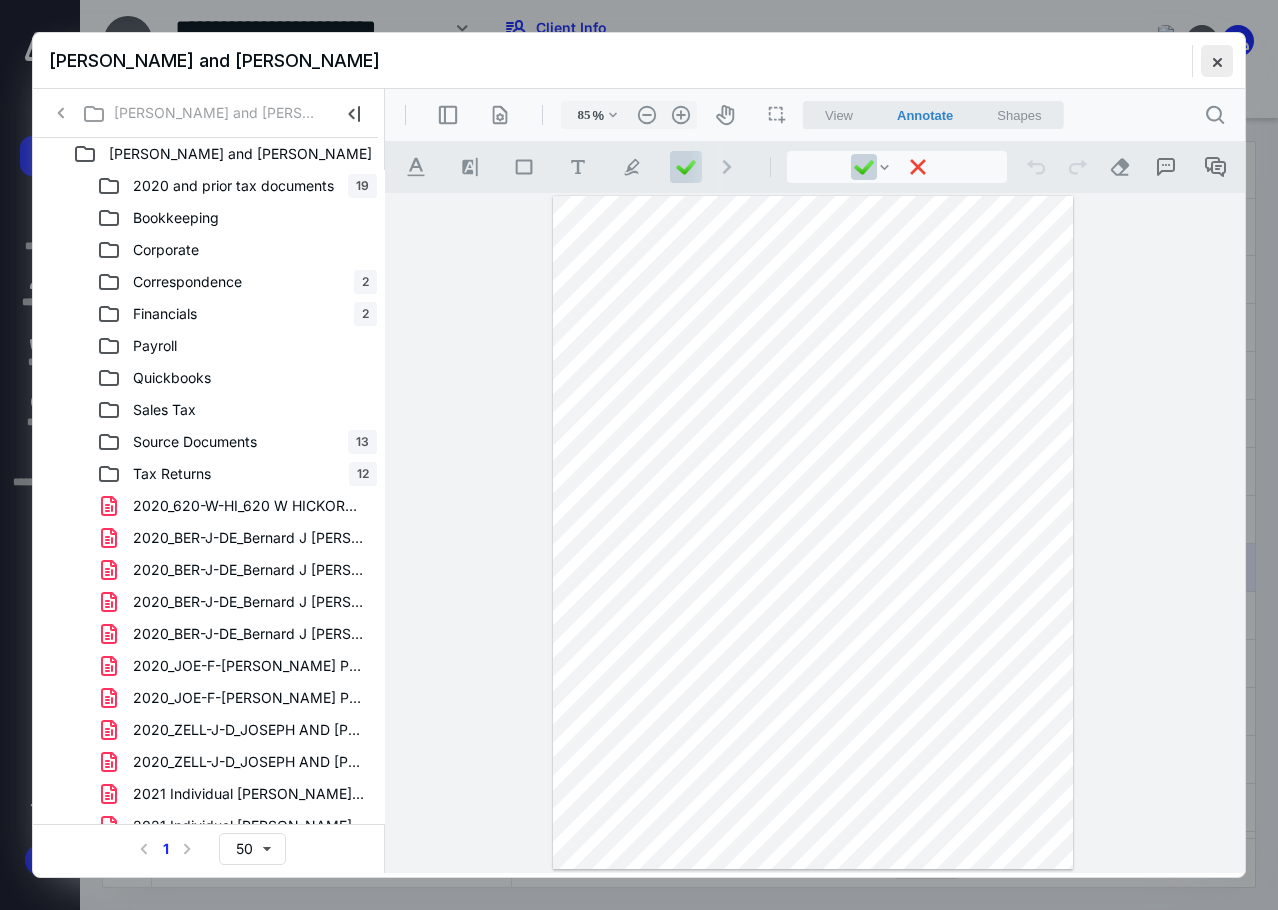 click at bounding box center (1217, 61) 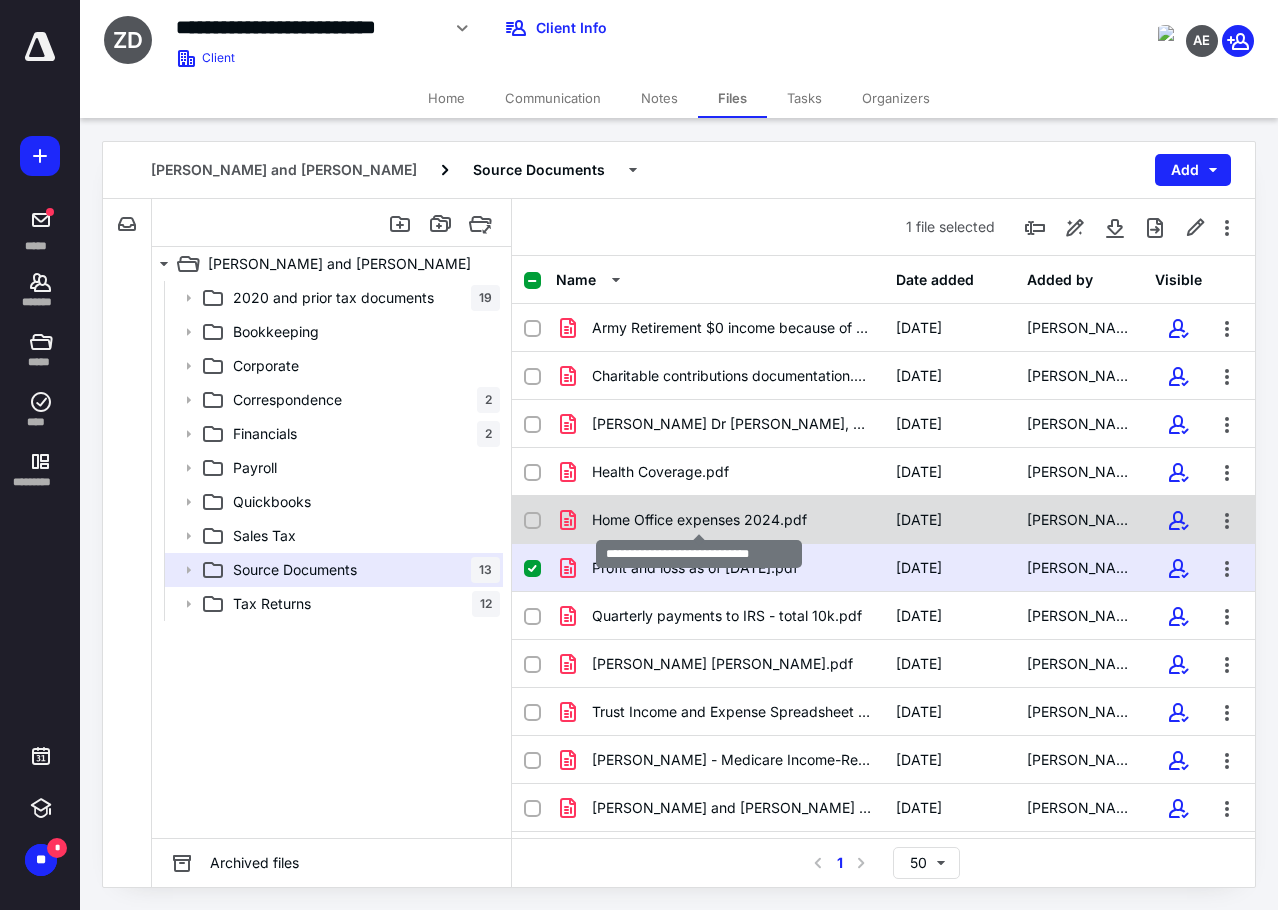 click on "Home Office expenses 2024.pdf" at bounding box center [699, 520] 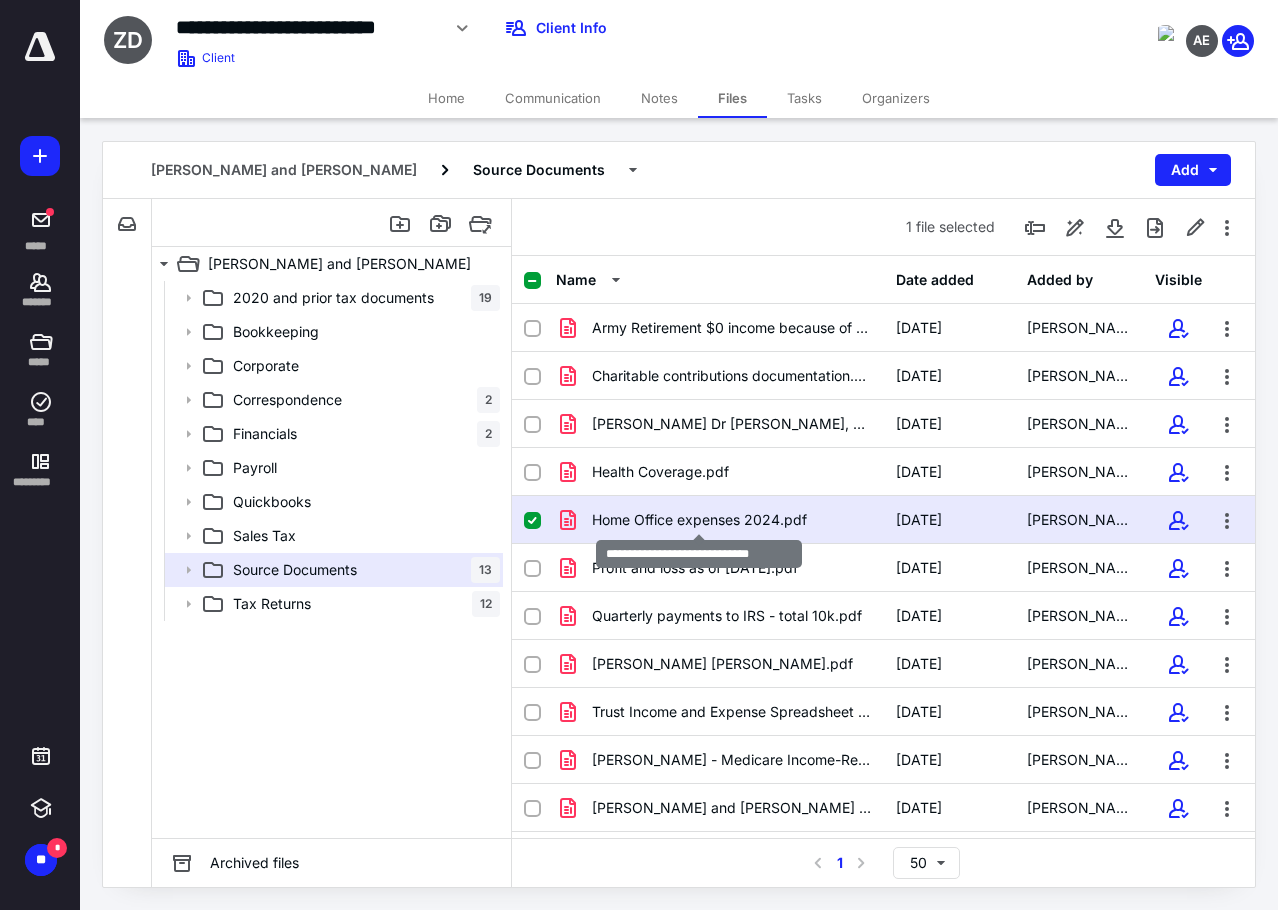 click on "Home Office expenses 2024.pdf" at bounding box center (699, 520) 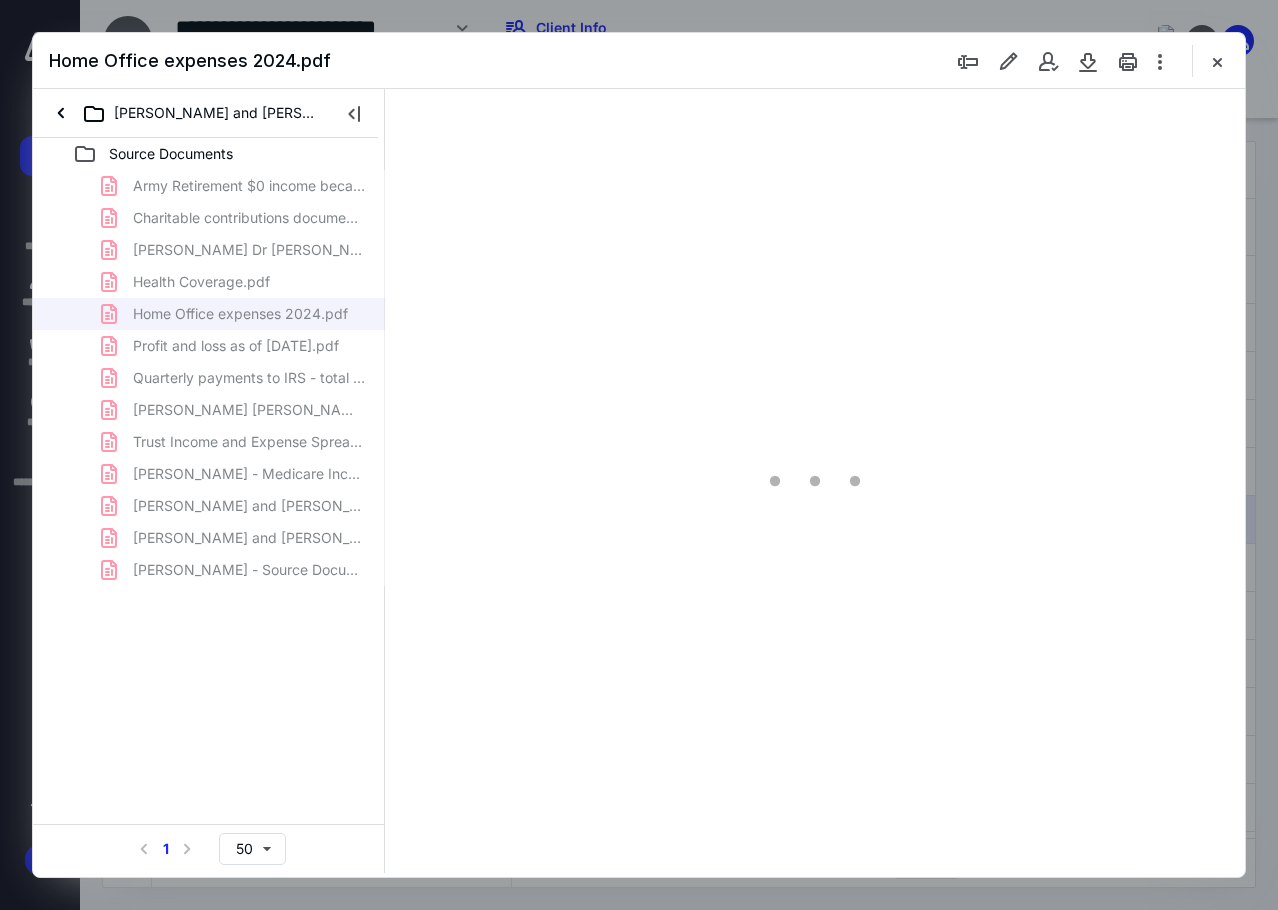 scroll, scrollTop: 0, scrollLeft: 0, axis: both 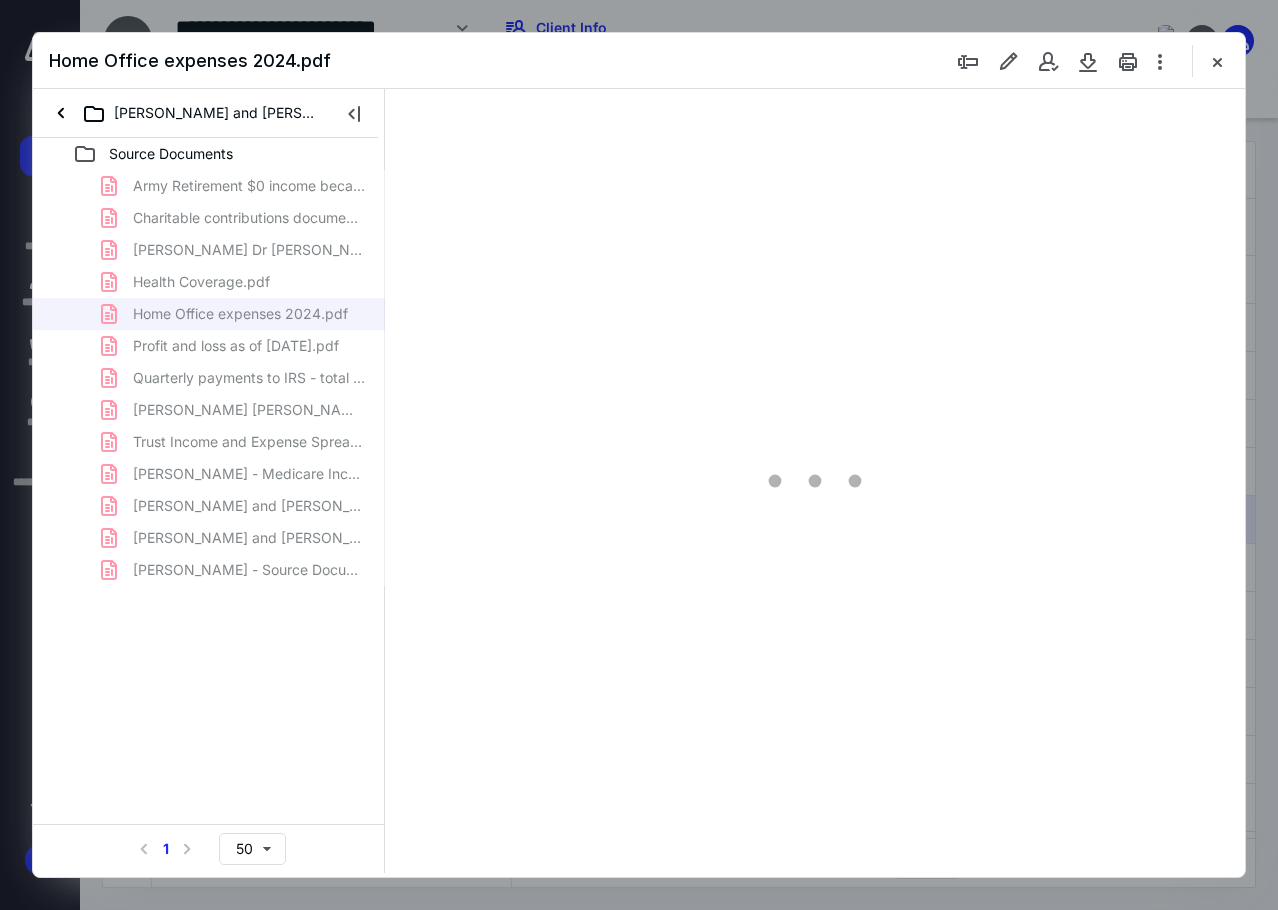 type on "85" 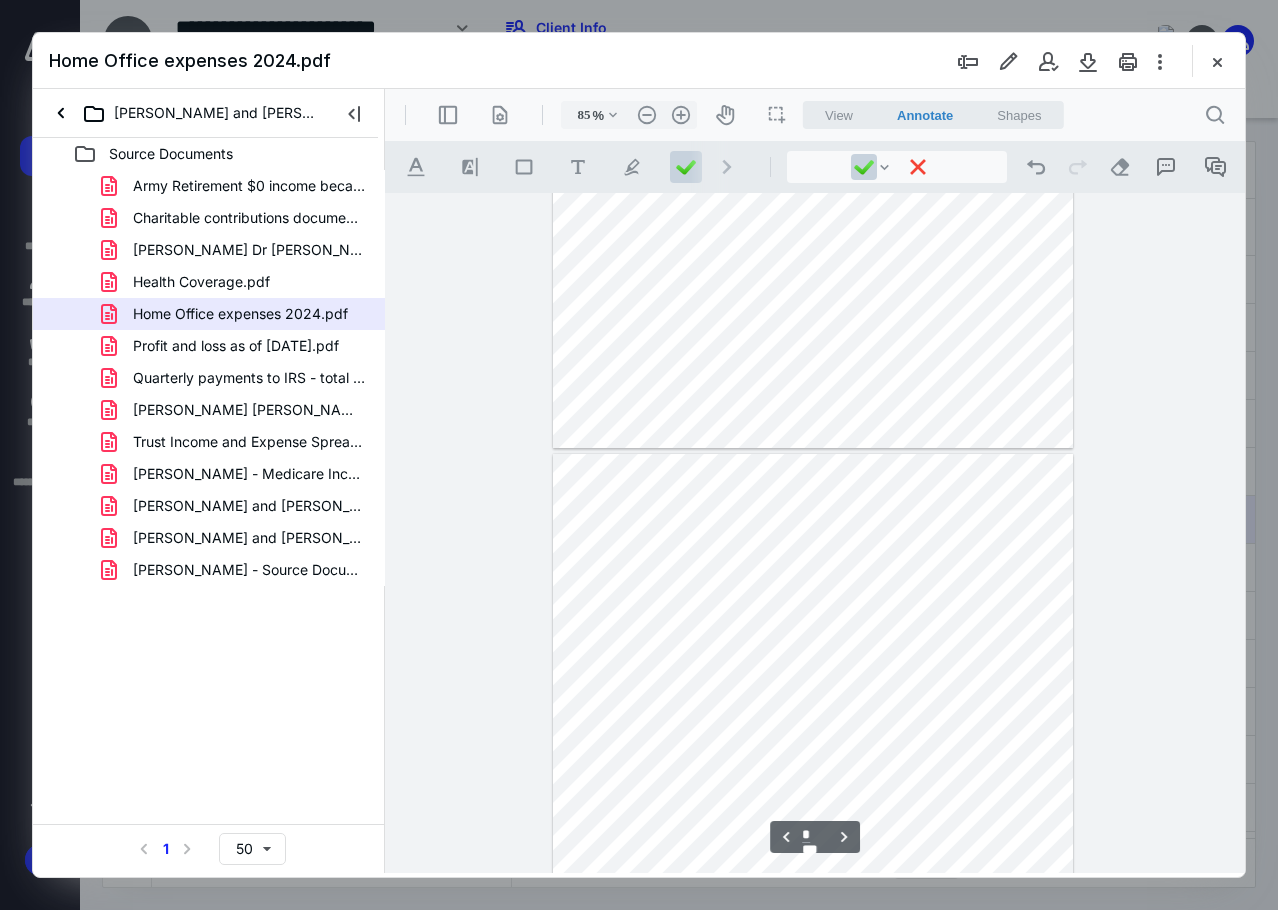 scroll, scrollTop: 1200, scrollLeft: 0, axis: vertical 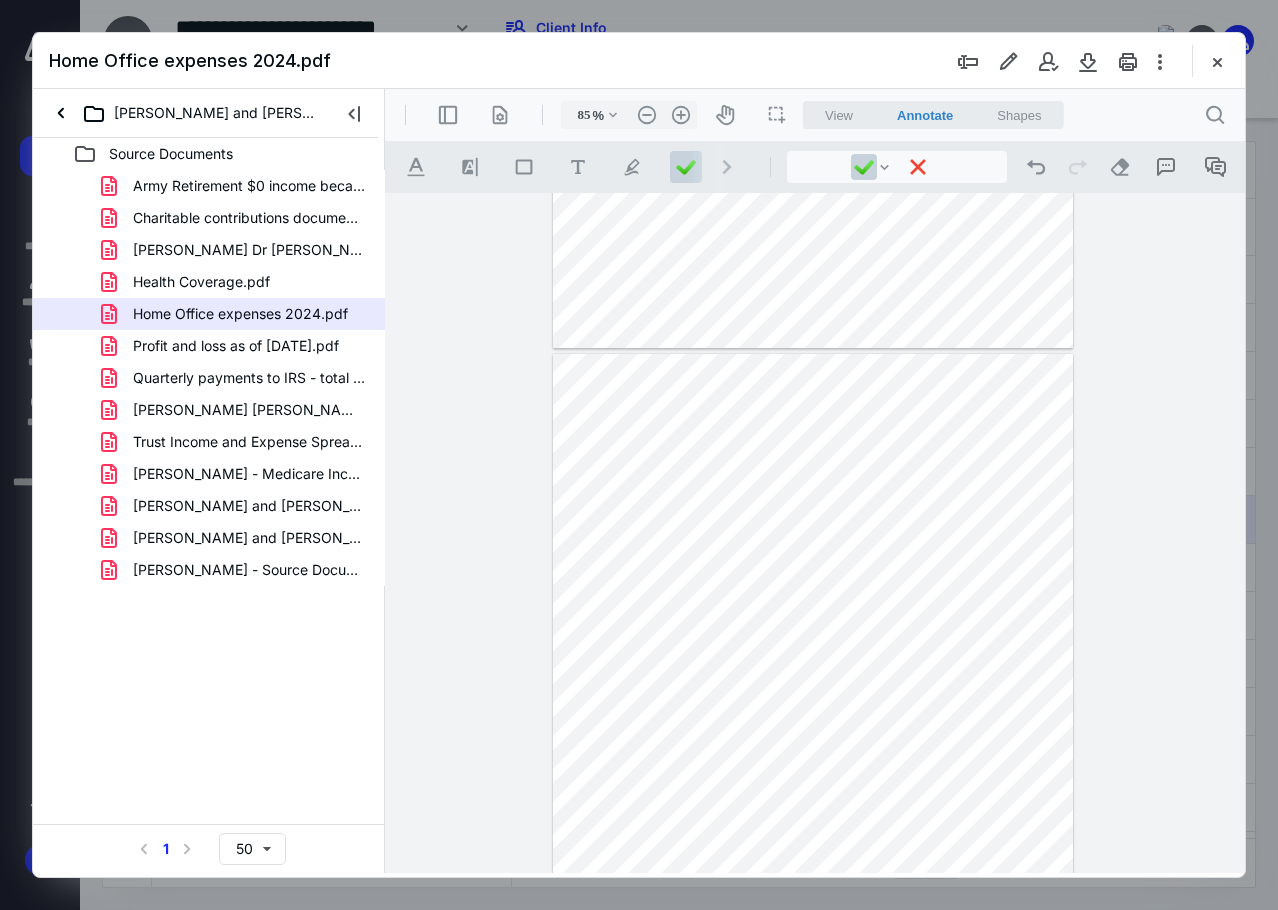 click at bounding box center [813, 690] 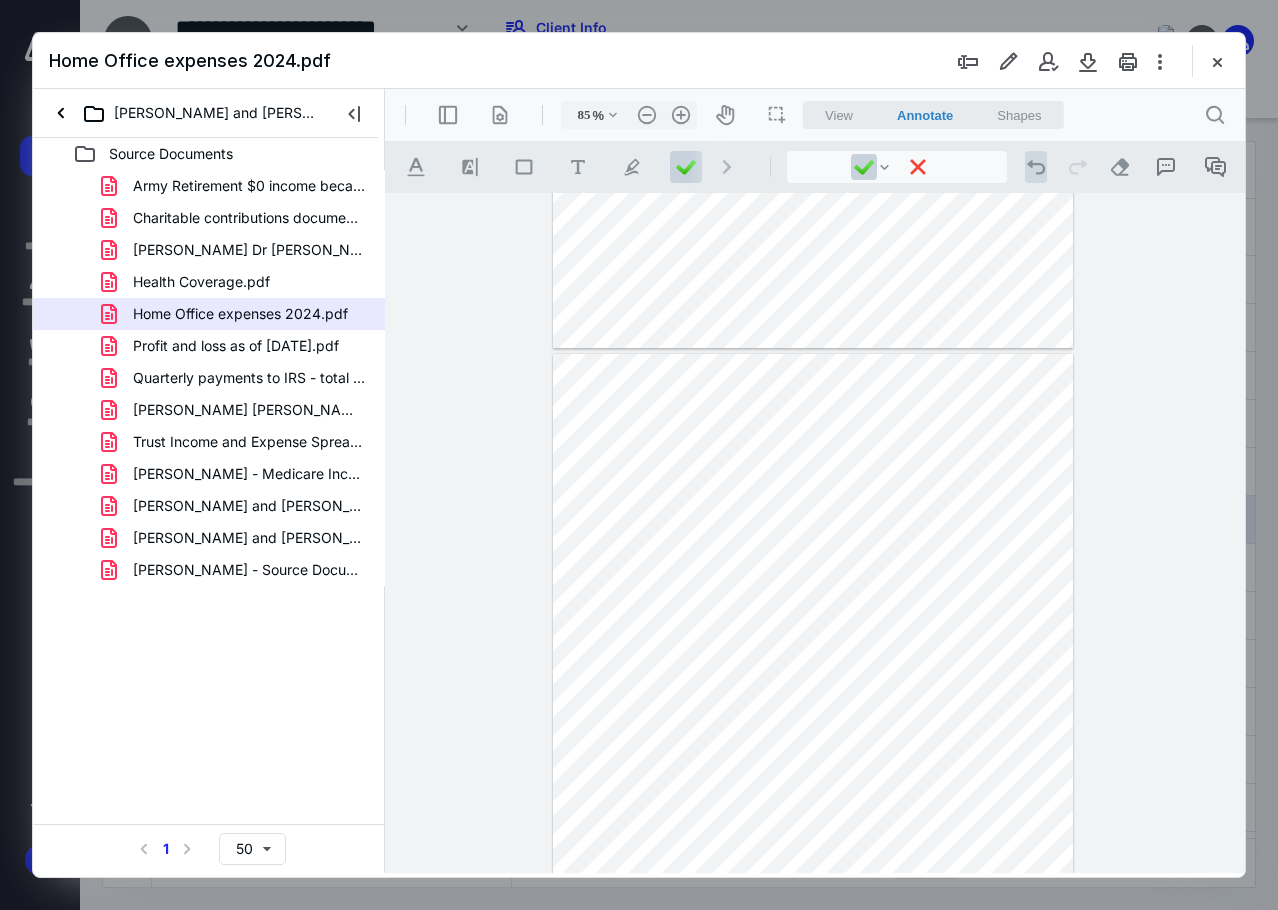 click on ".cls-1{fill:#abb0c4;} icon - operation - undo" at bounding box center [1036, 167] 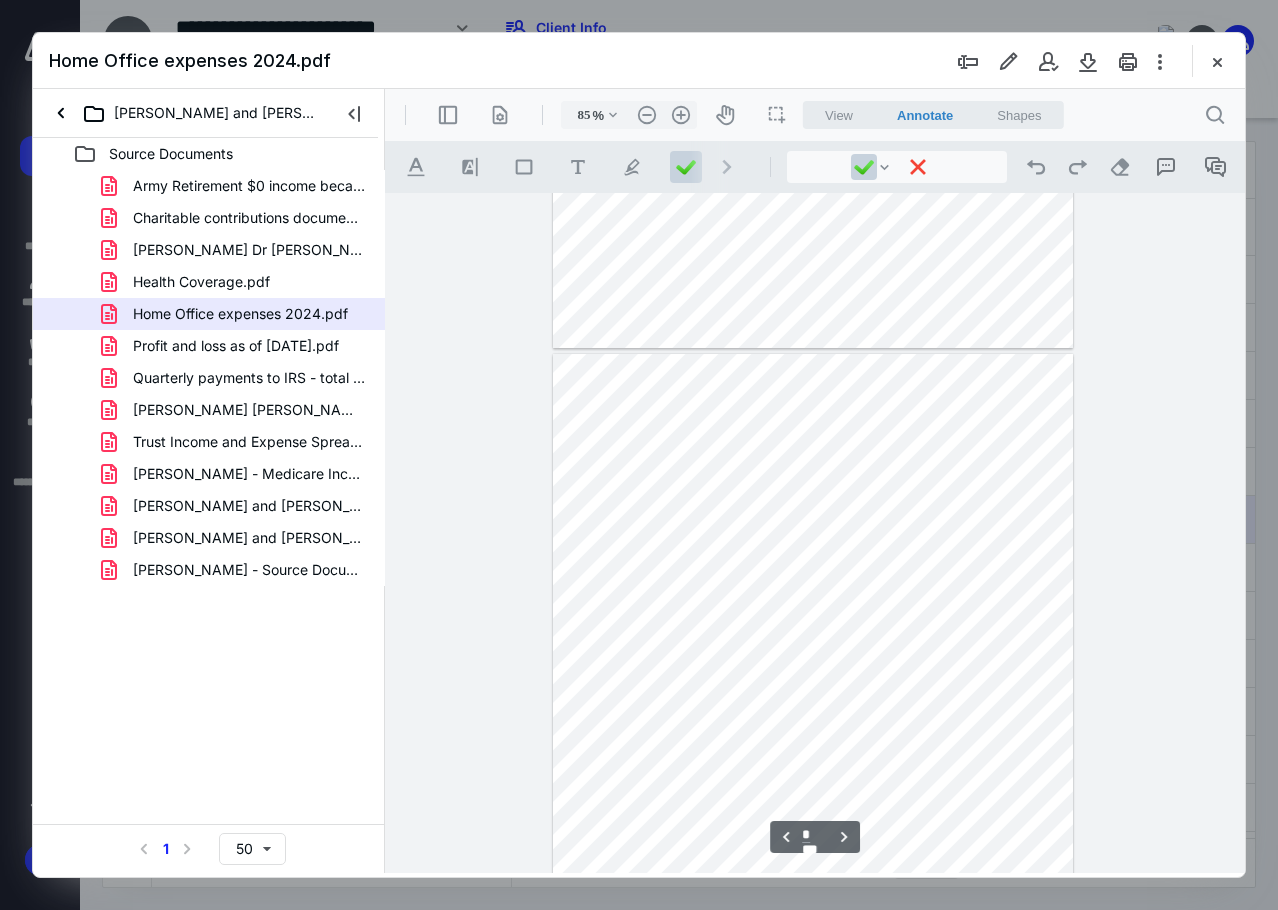 scroll, scrollTop: 900, scrollLeft: 0, axis: vertical 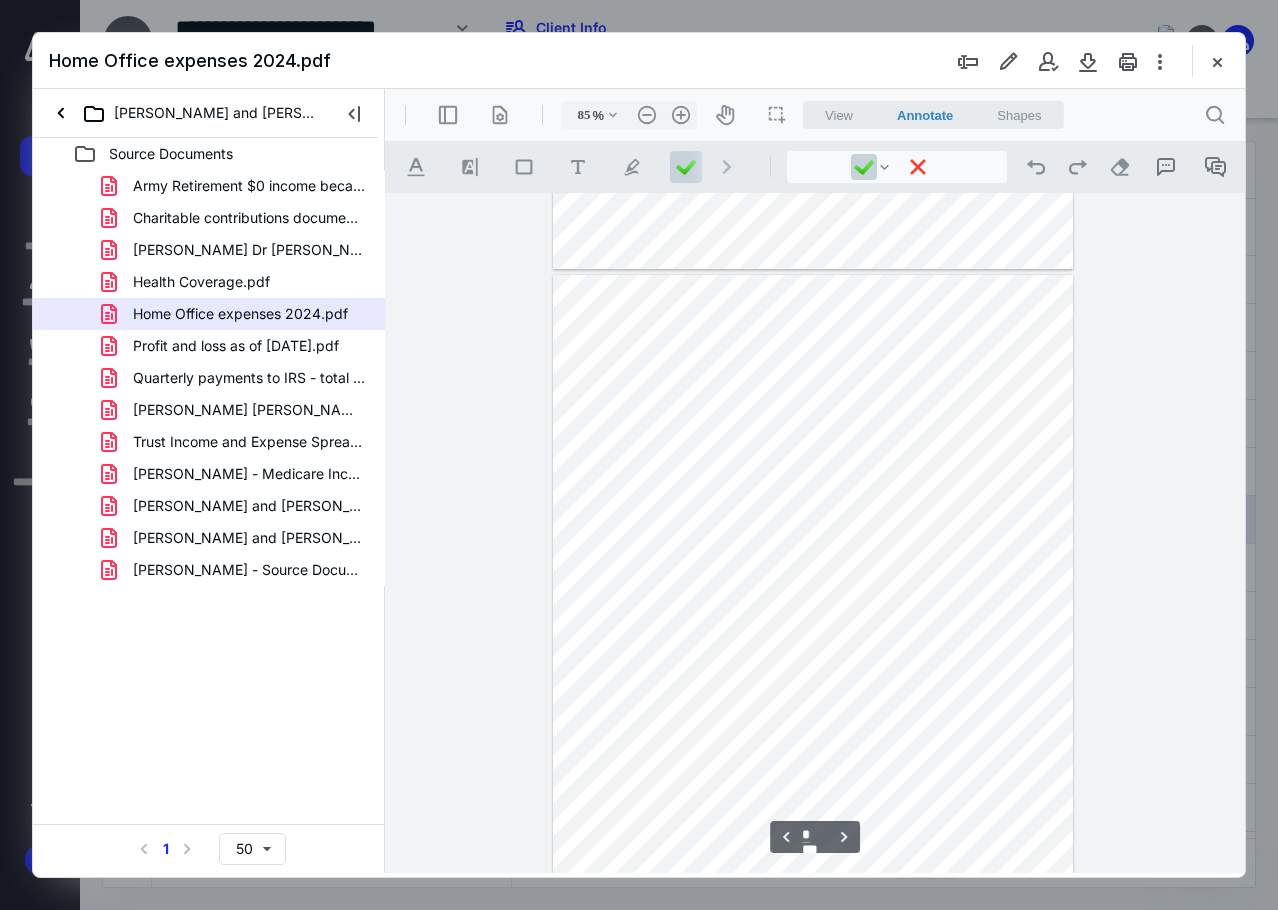 type on "*" 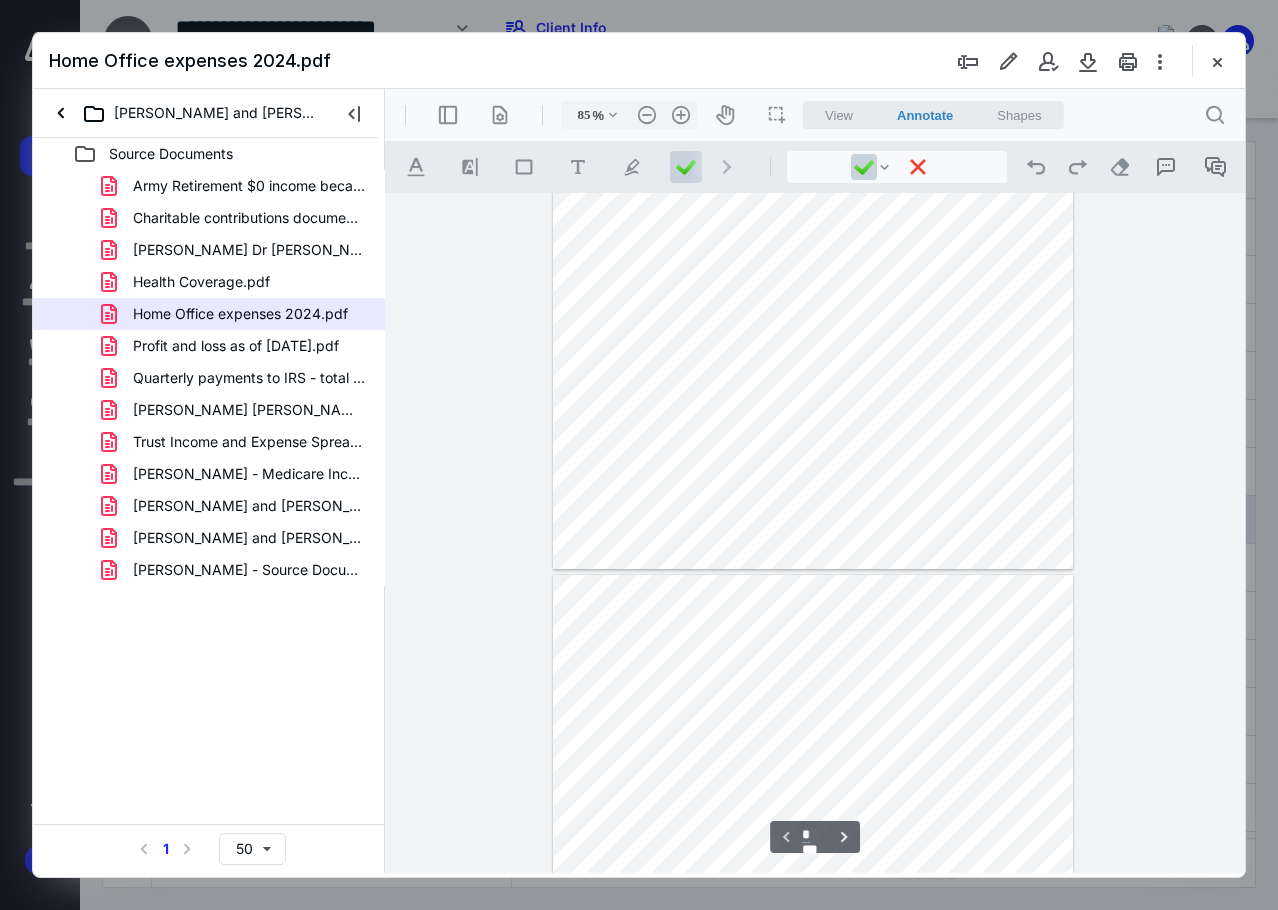 scroll, scrollTop: 0, scrollLeft: 0, axis: both 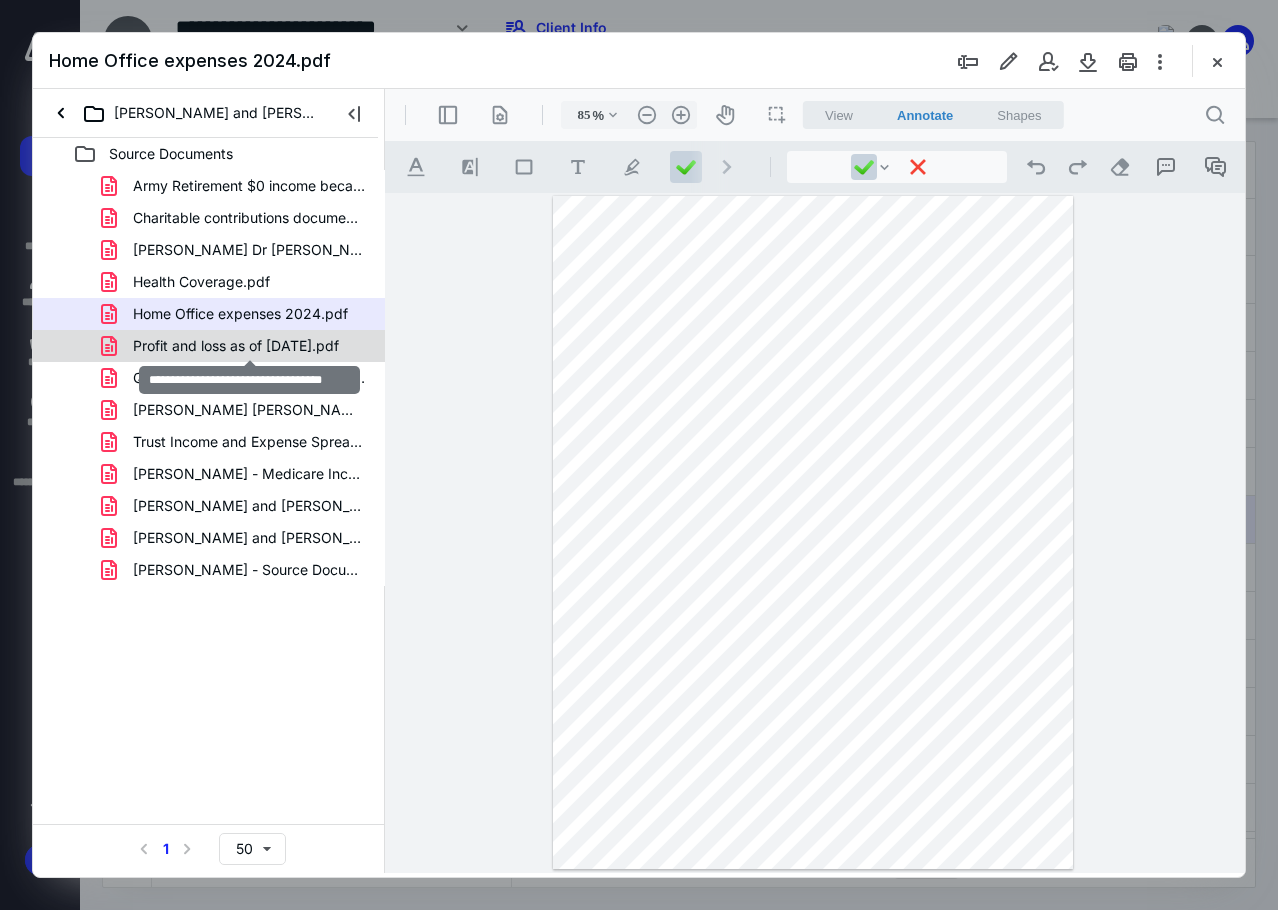 click on "Profit and loss as of [DATE].pdf" at bounding box center (236, 346) 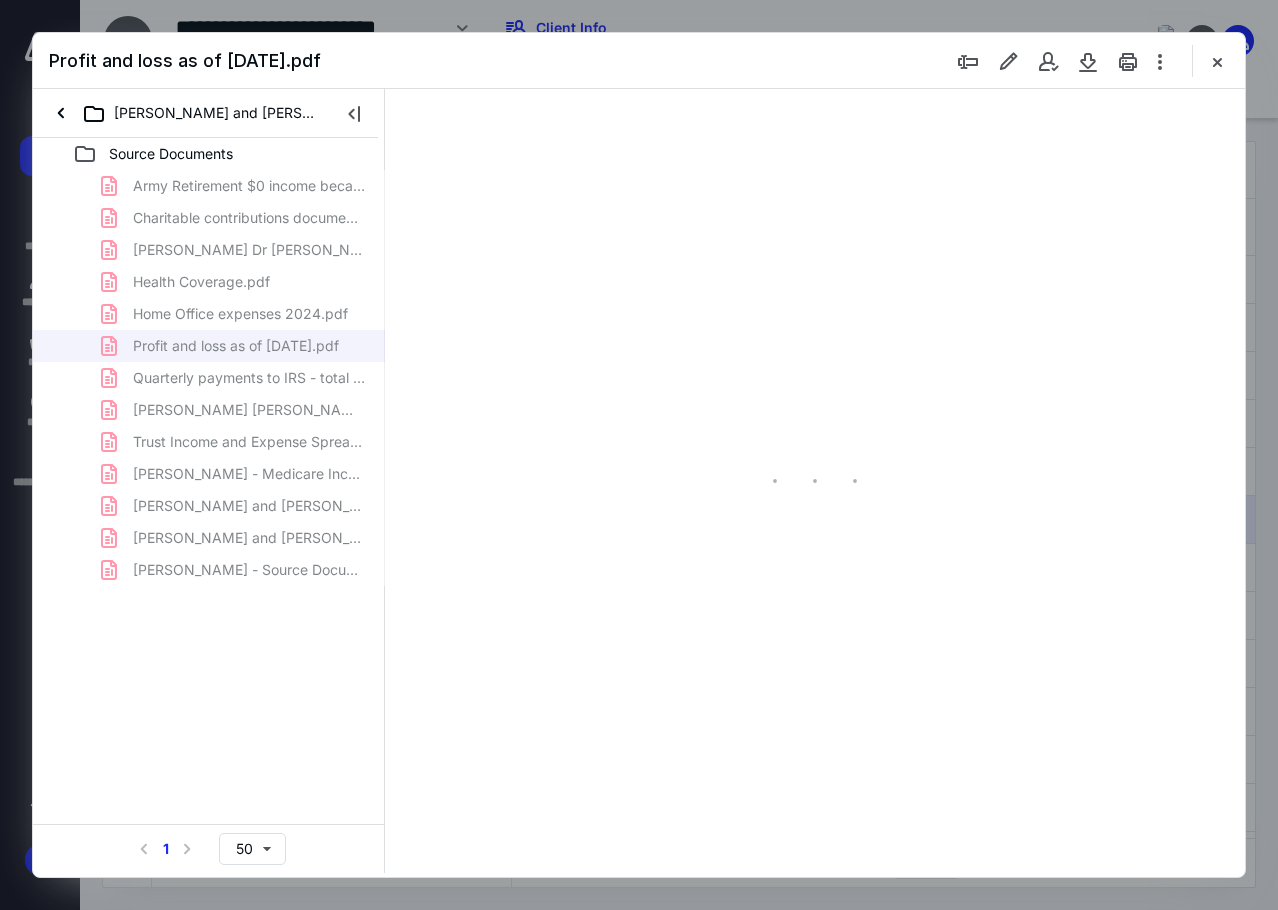 type on "85" 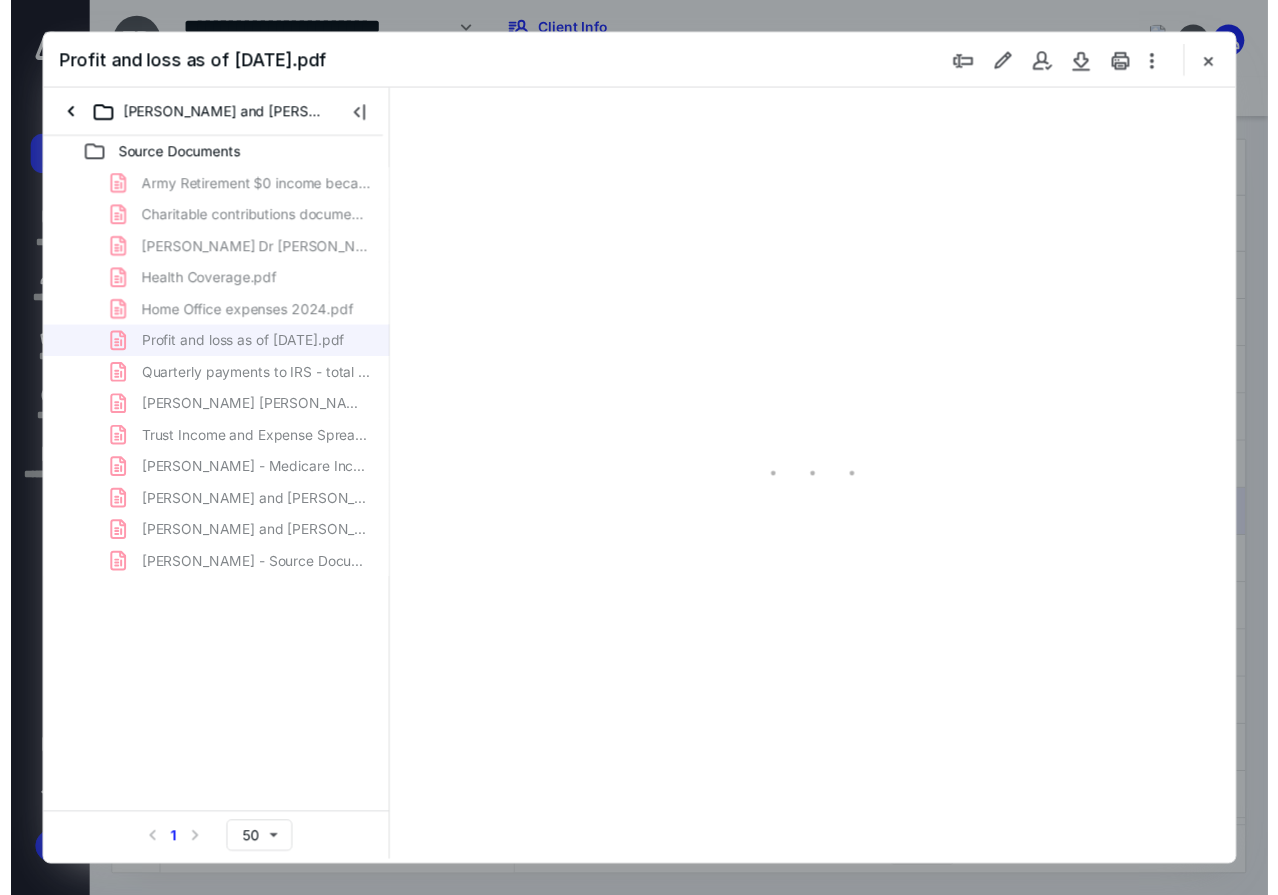scroll, scrollTop: 107, scrollLeft: 0, axis: vertical 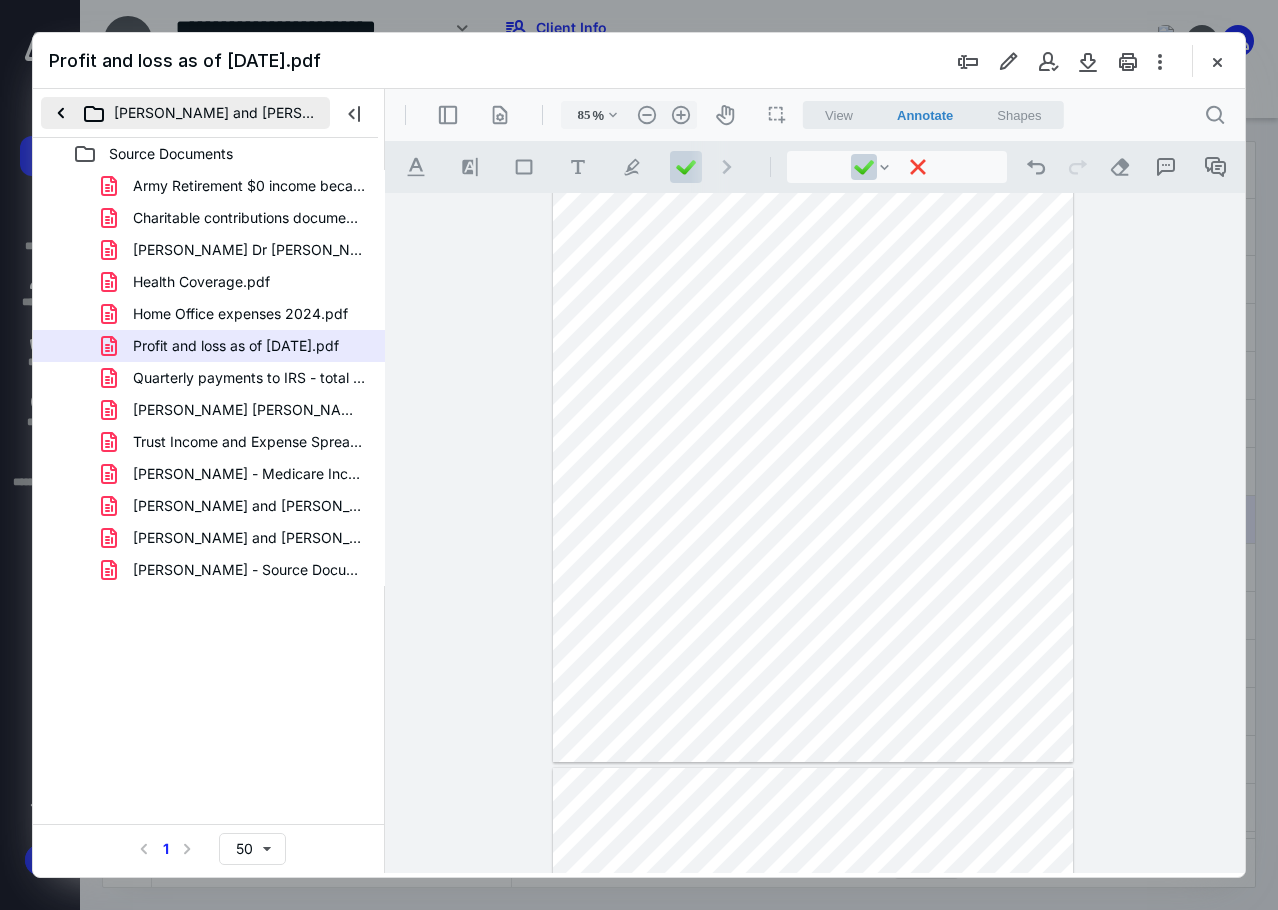 click on "[PERSON_NAME] and [PERSON_NAME]" at bounding box center [185, 113] 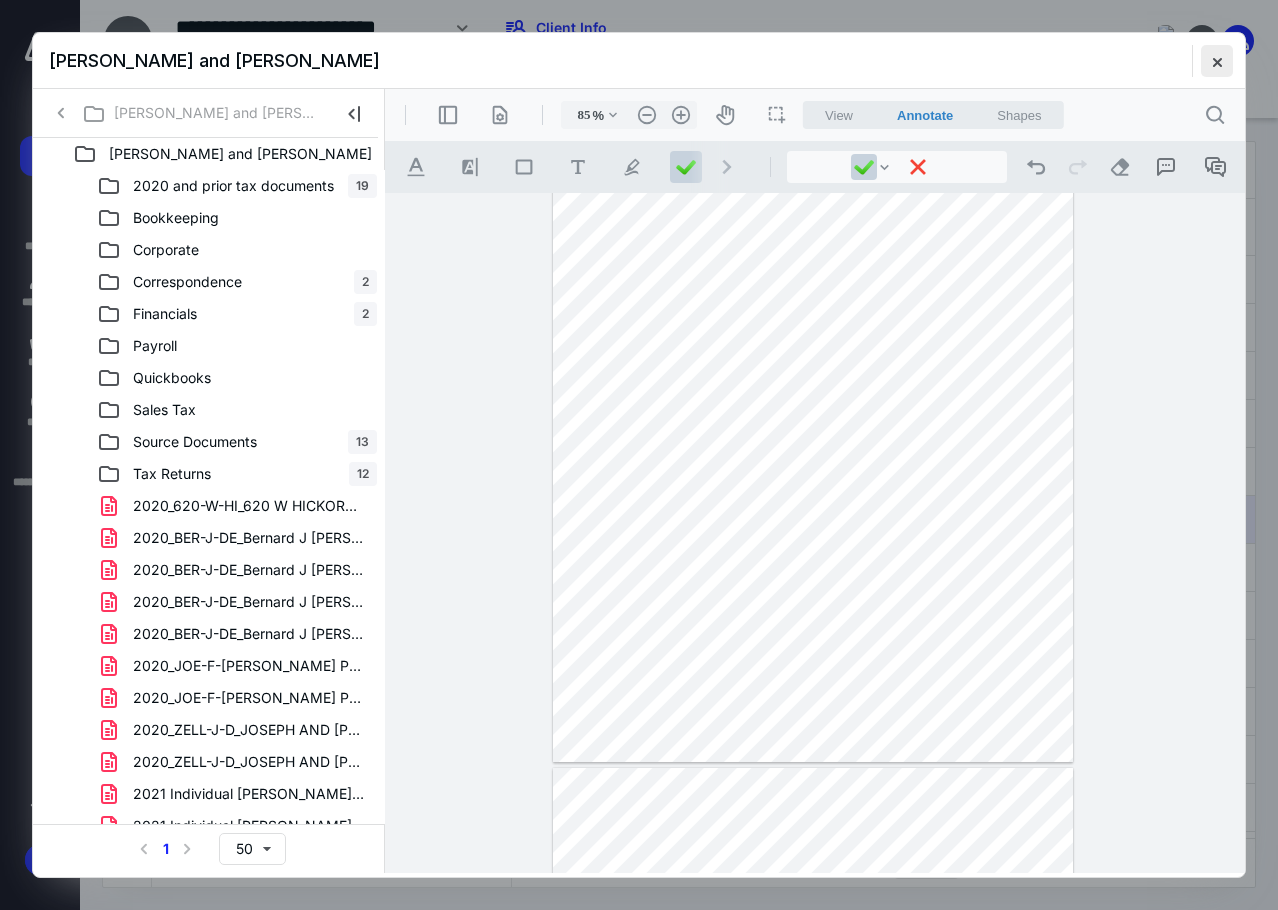 click at bounding box center [1217, 61] 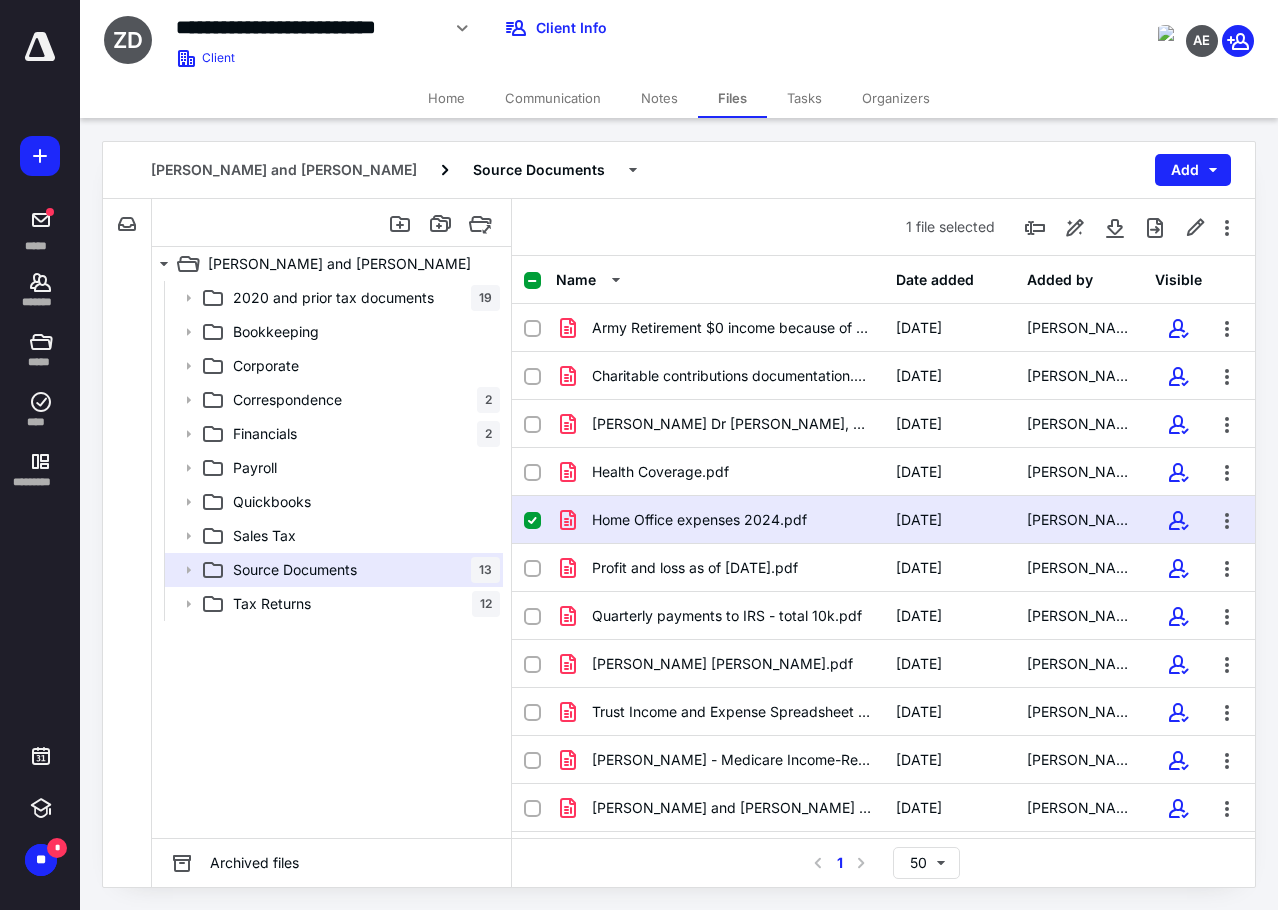 click on "Tasks" at bounding box center [804, 98] 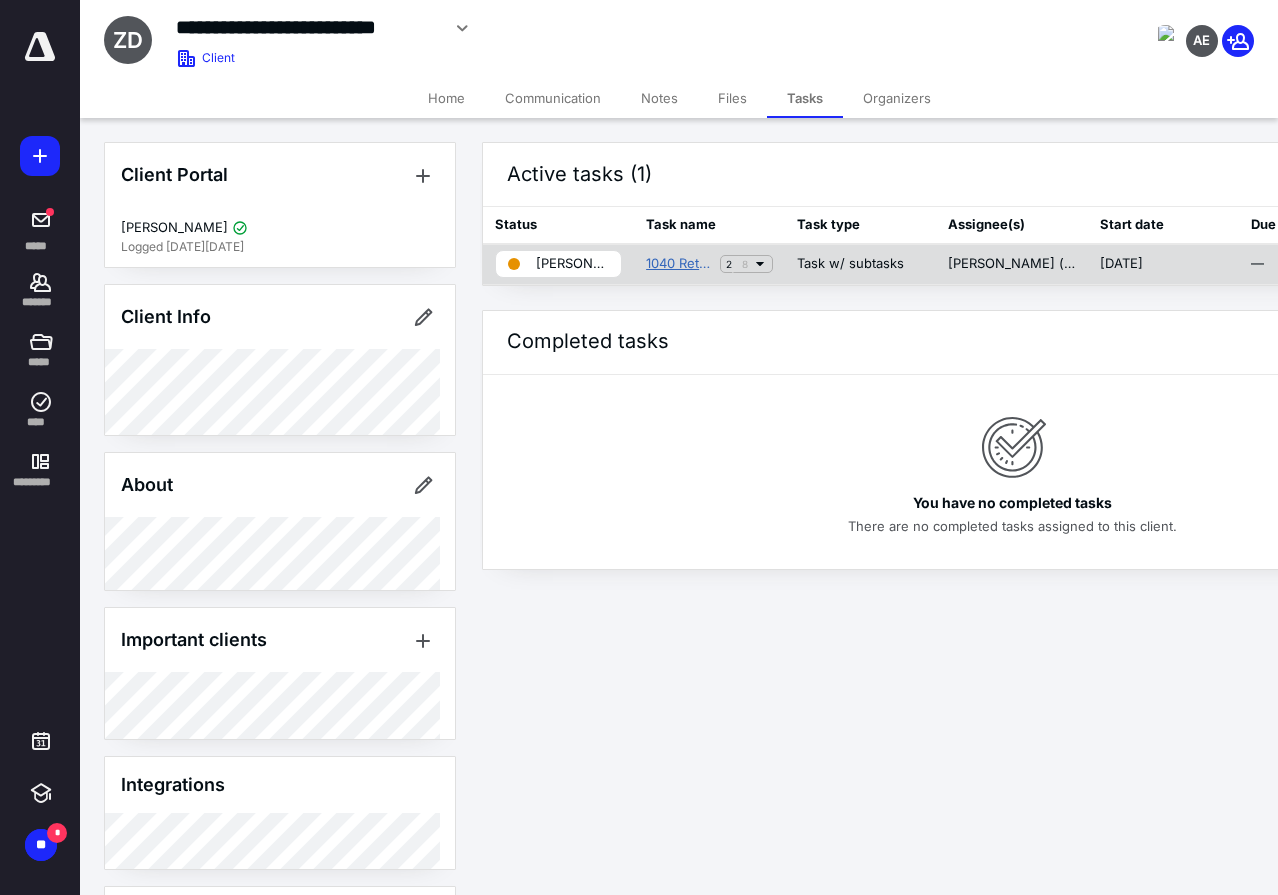click on "1040 Return (copy)" at bounding box center (679, 264) 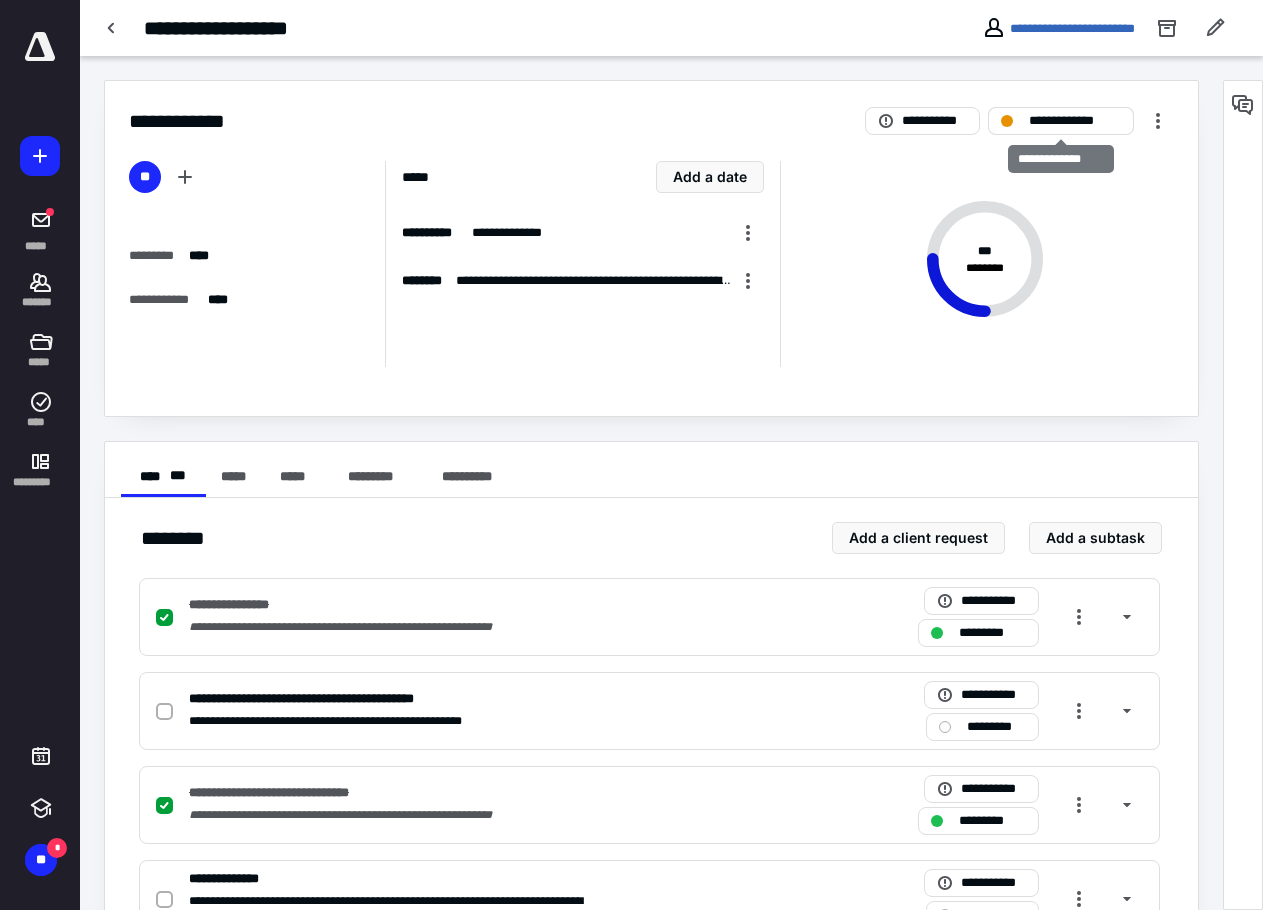 click on "**********" at bounding box center [1061, 121] 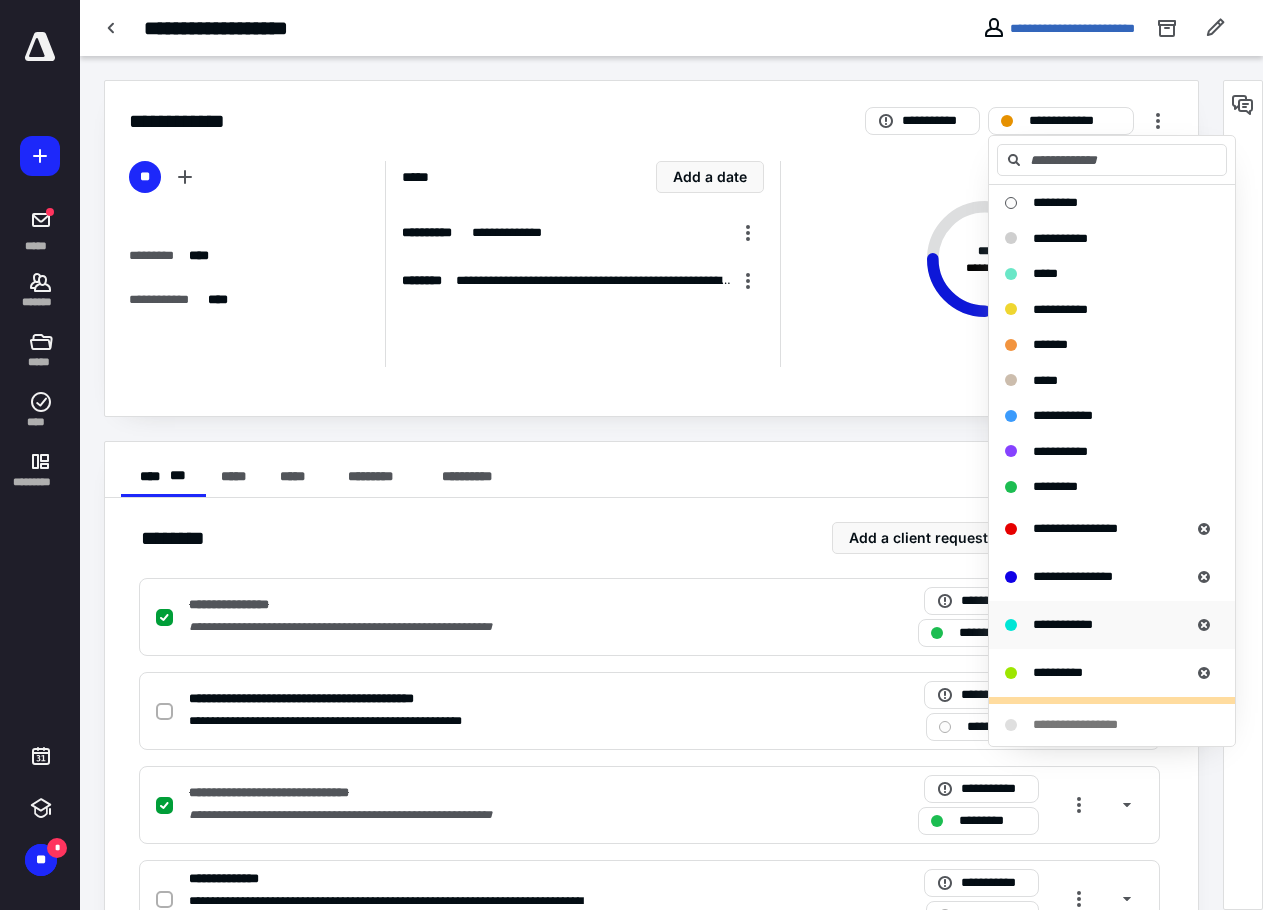 click on "**********" at bounding box center (1063, 624) 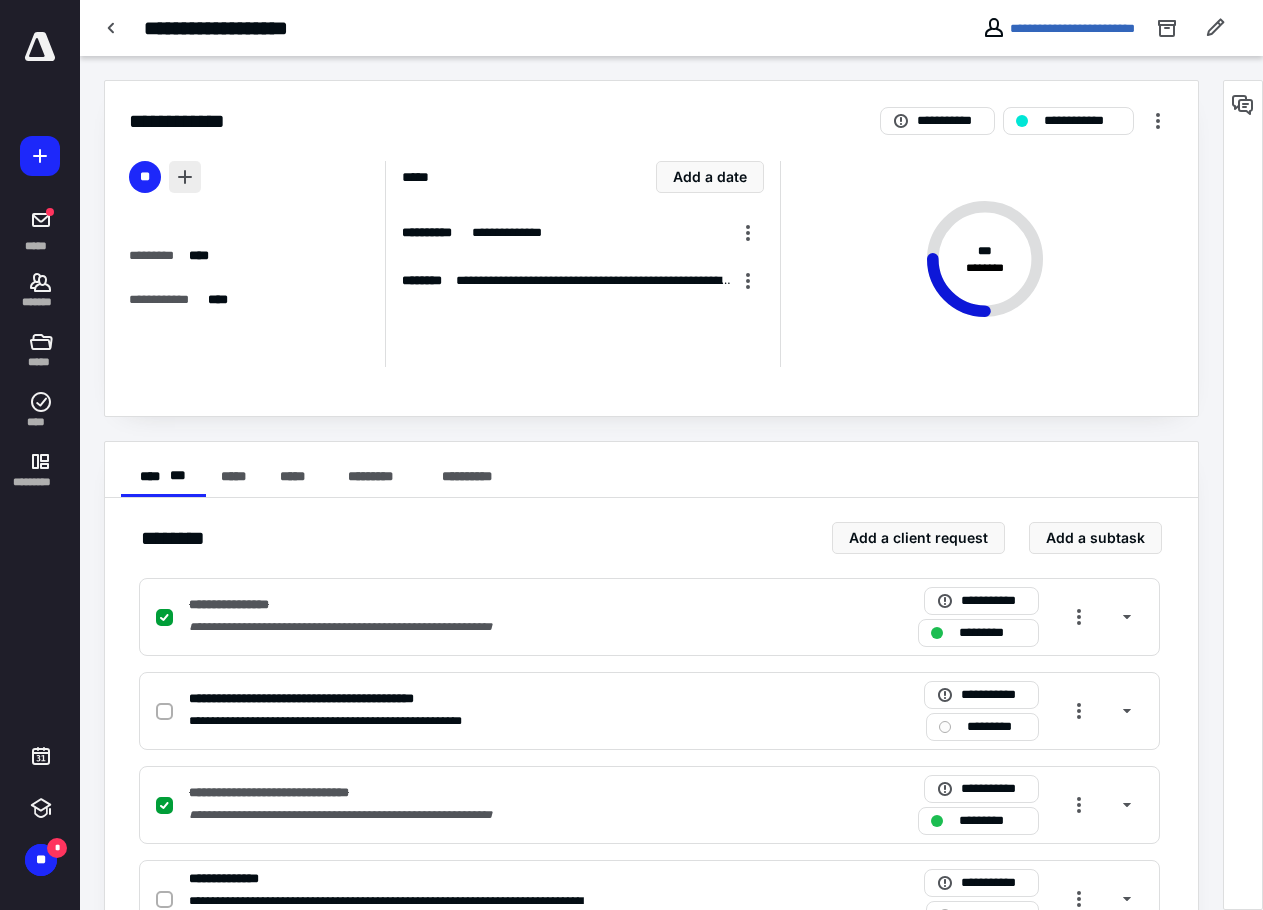 click at bounding box center (185, 177) 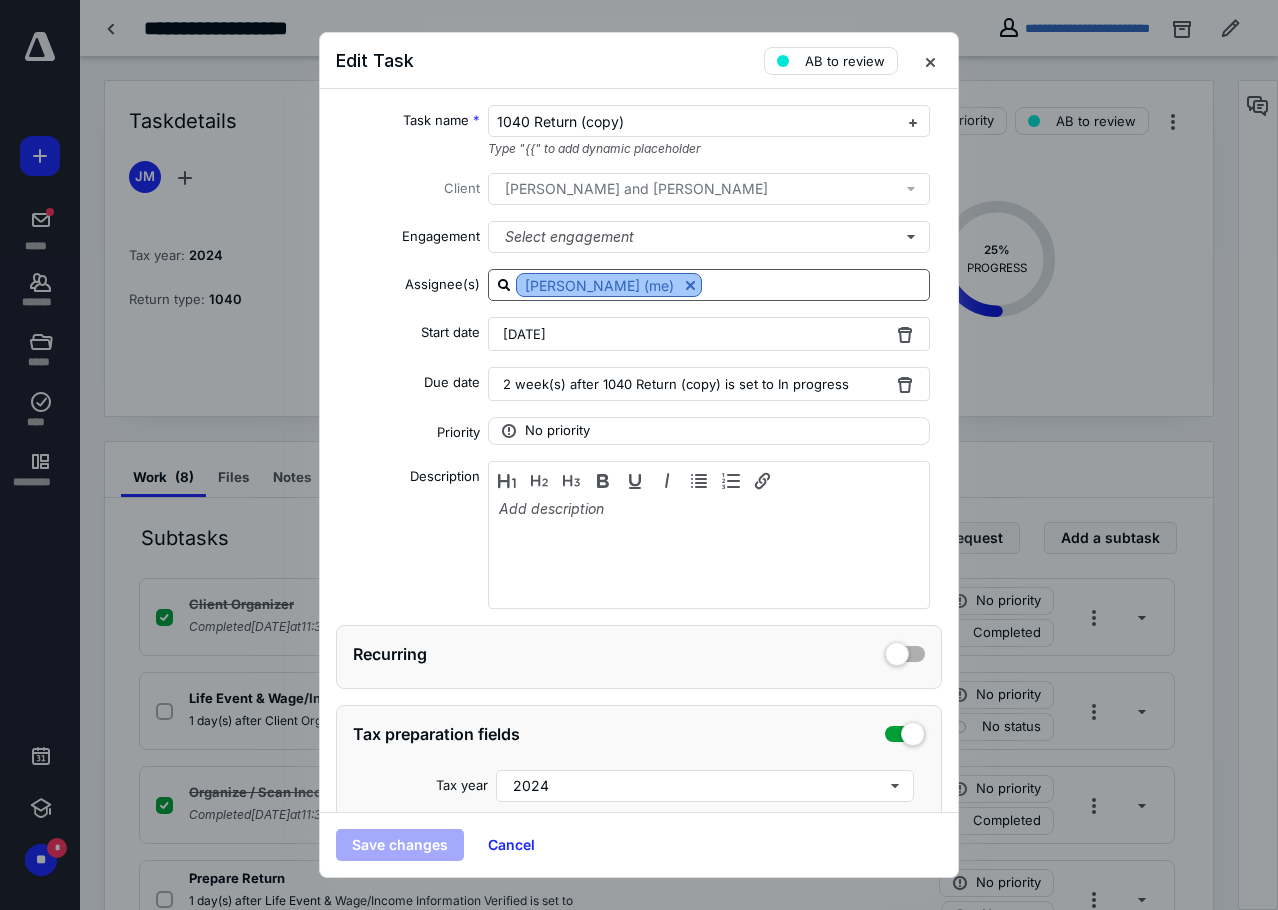 click at bounding box center (690, 285) 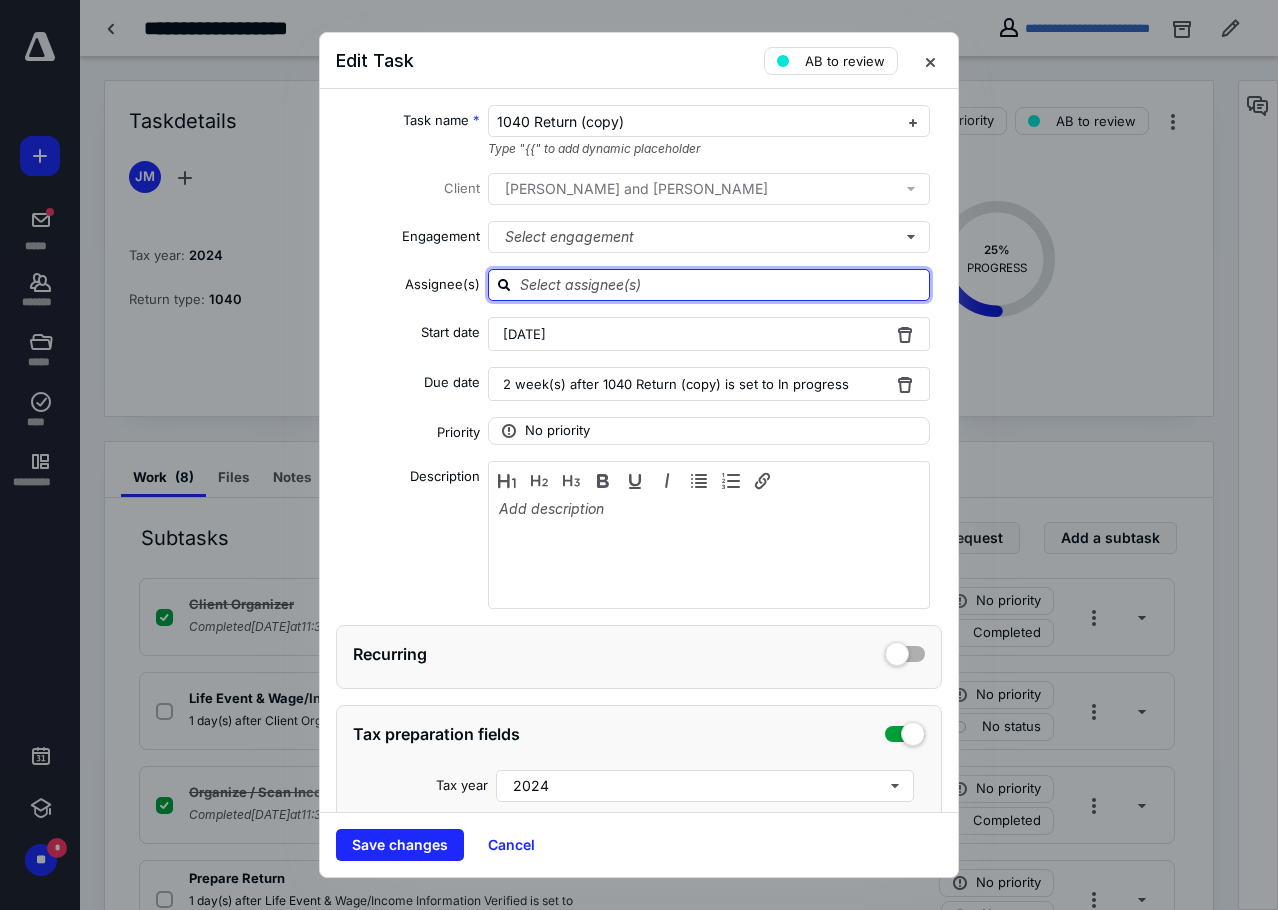 click at bounding box center (721, 284) 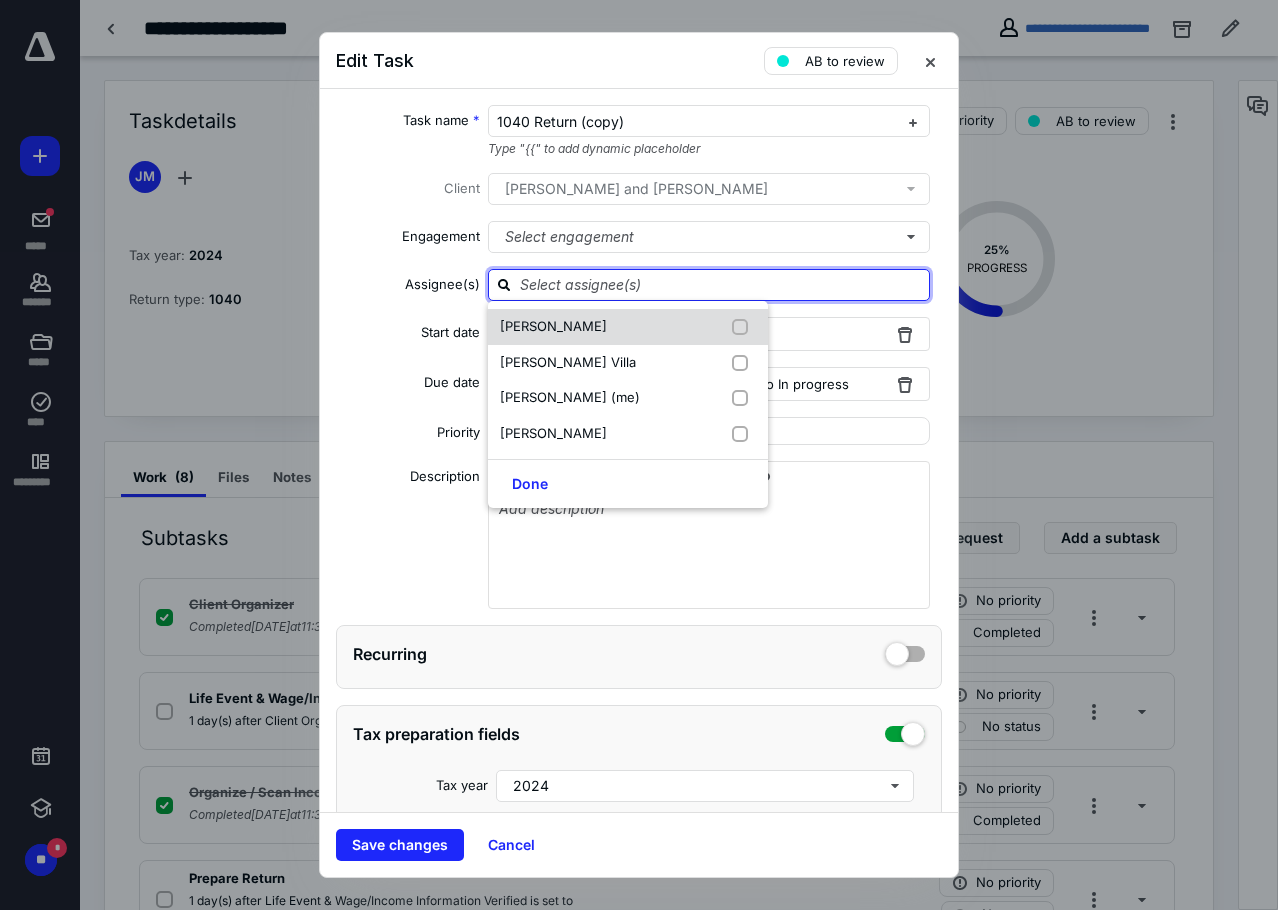 click at bounding box center [744, 327] 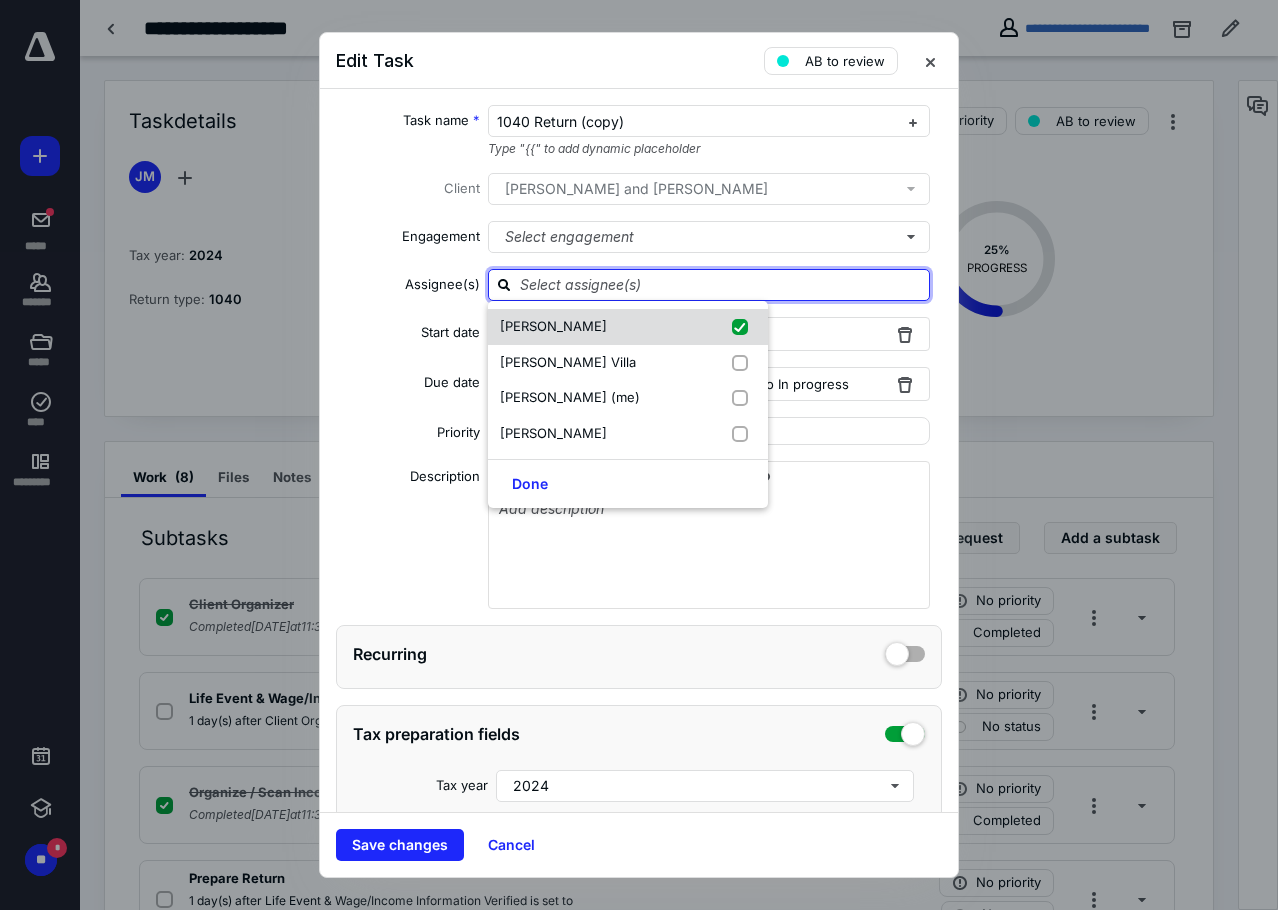 checkbox on "true" 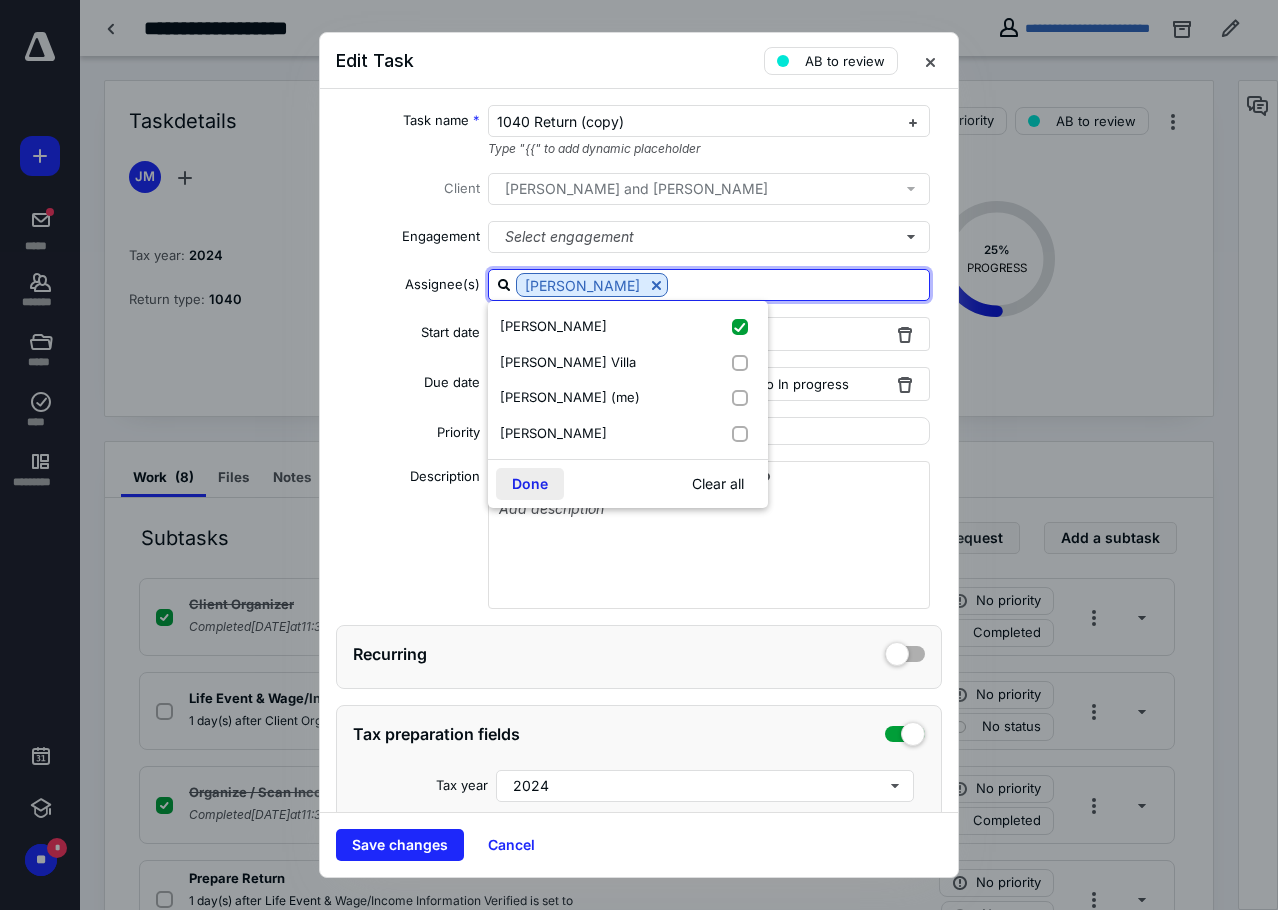 click on "Done" at bounding box center [530, 484] 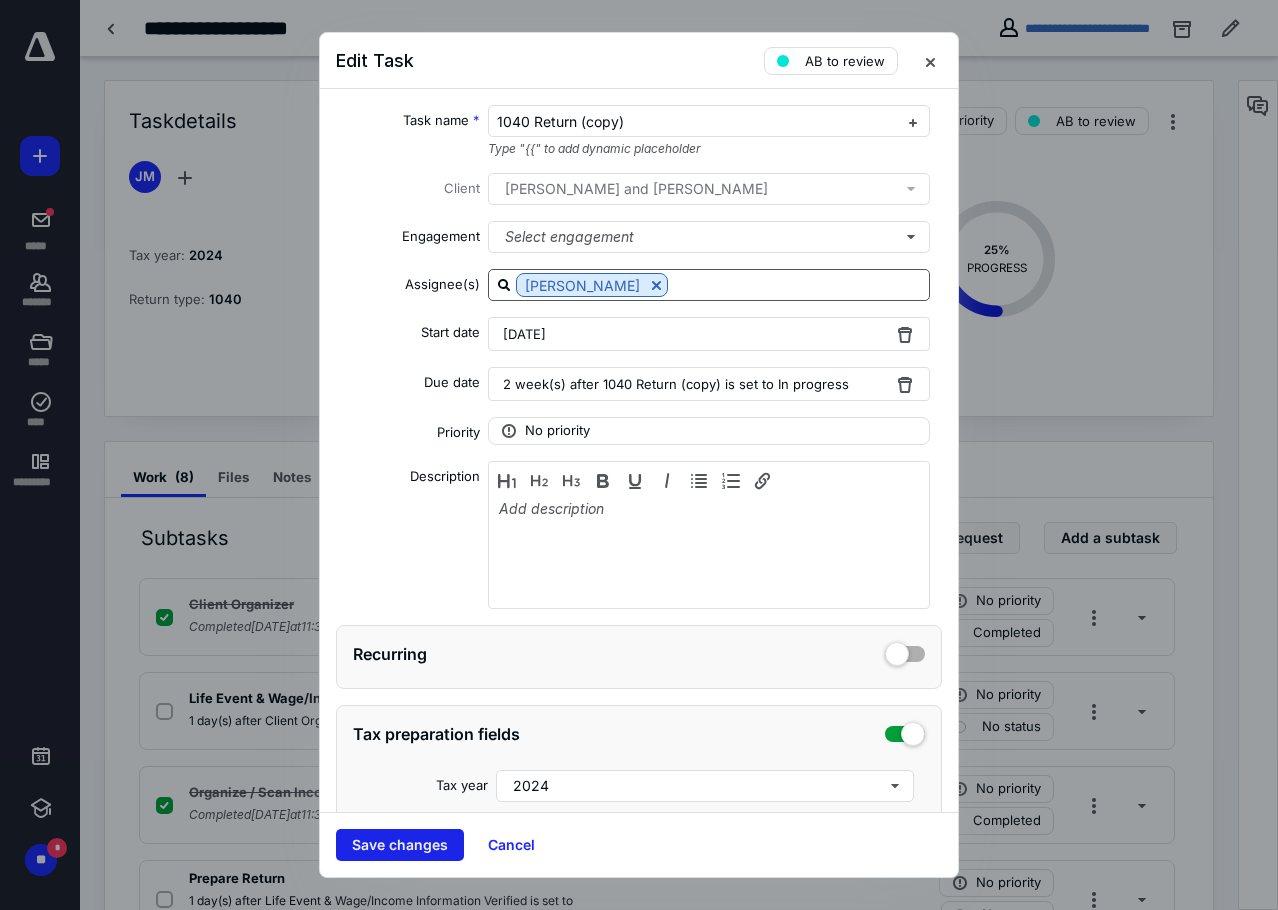 click on "Save changes" at bounding box center [400, 845] 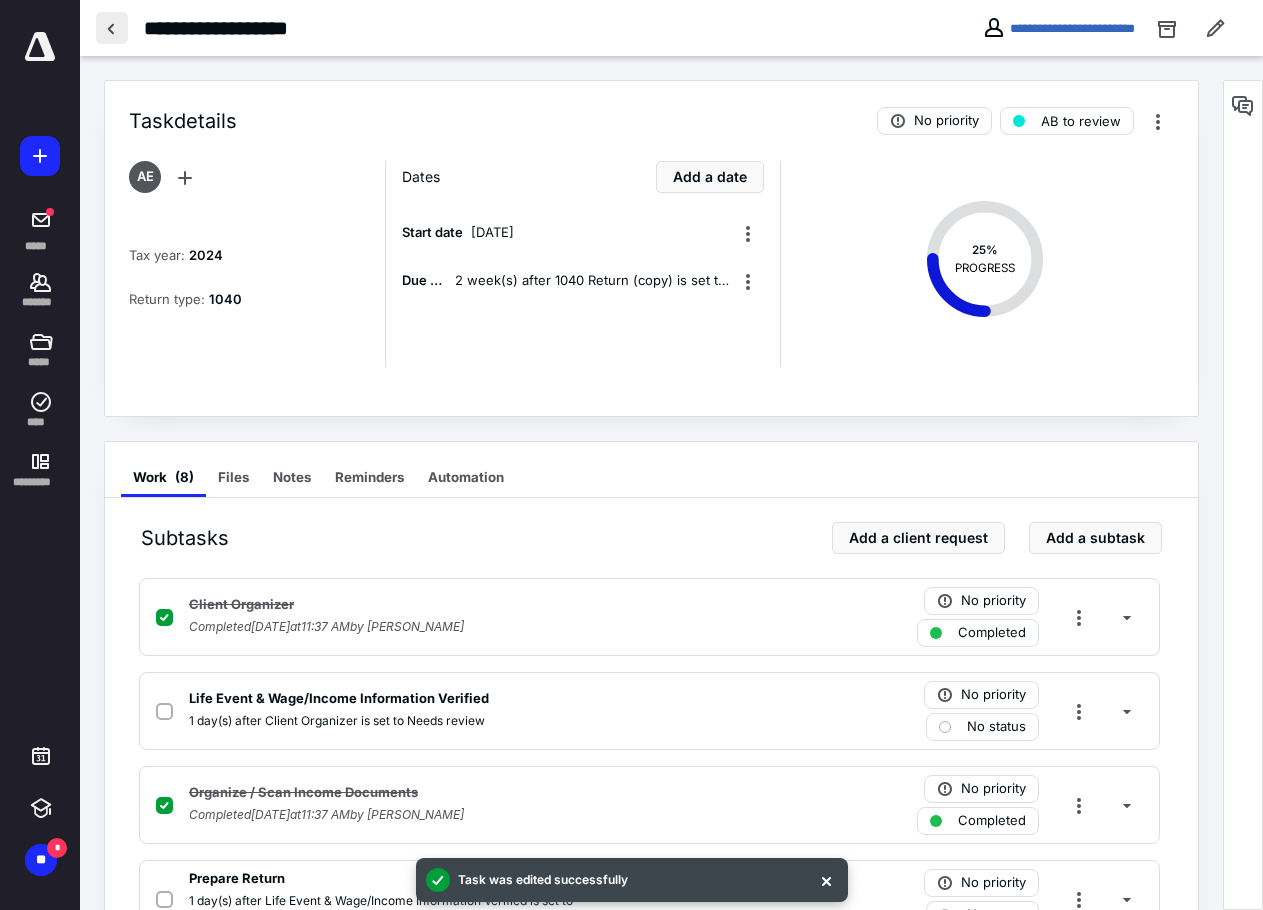 click at bounding box center (112, 28) 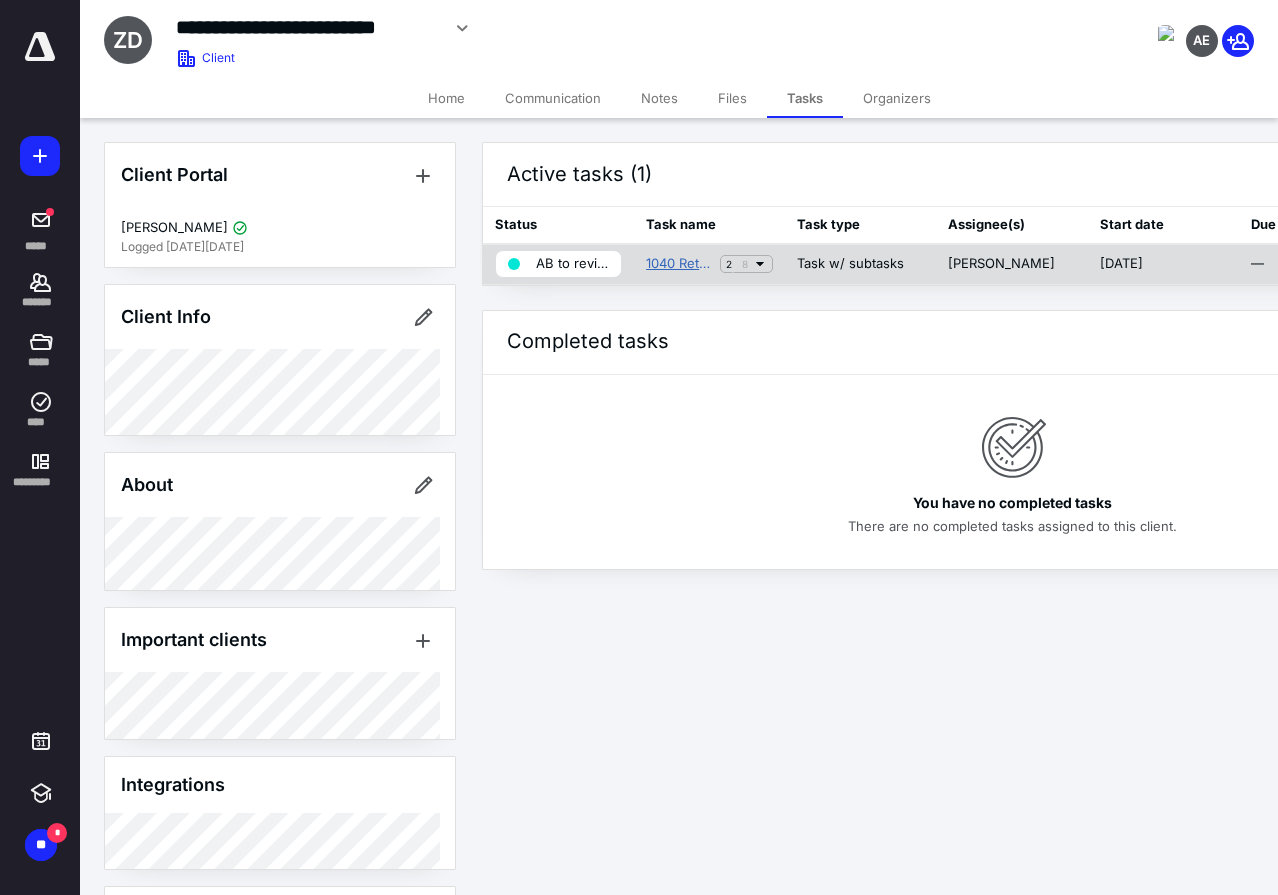 click on "1040 Return (copy)" at bounding box center [679, 264] 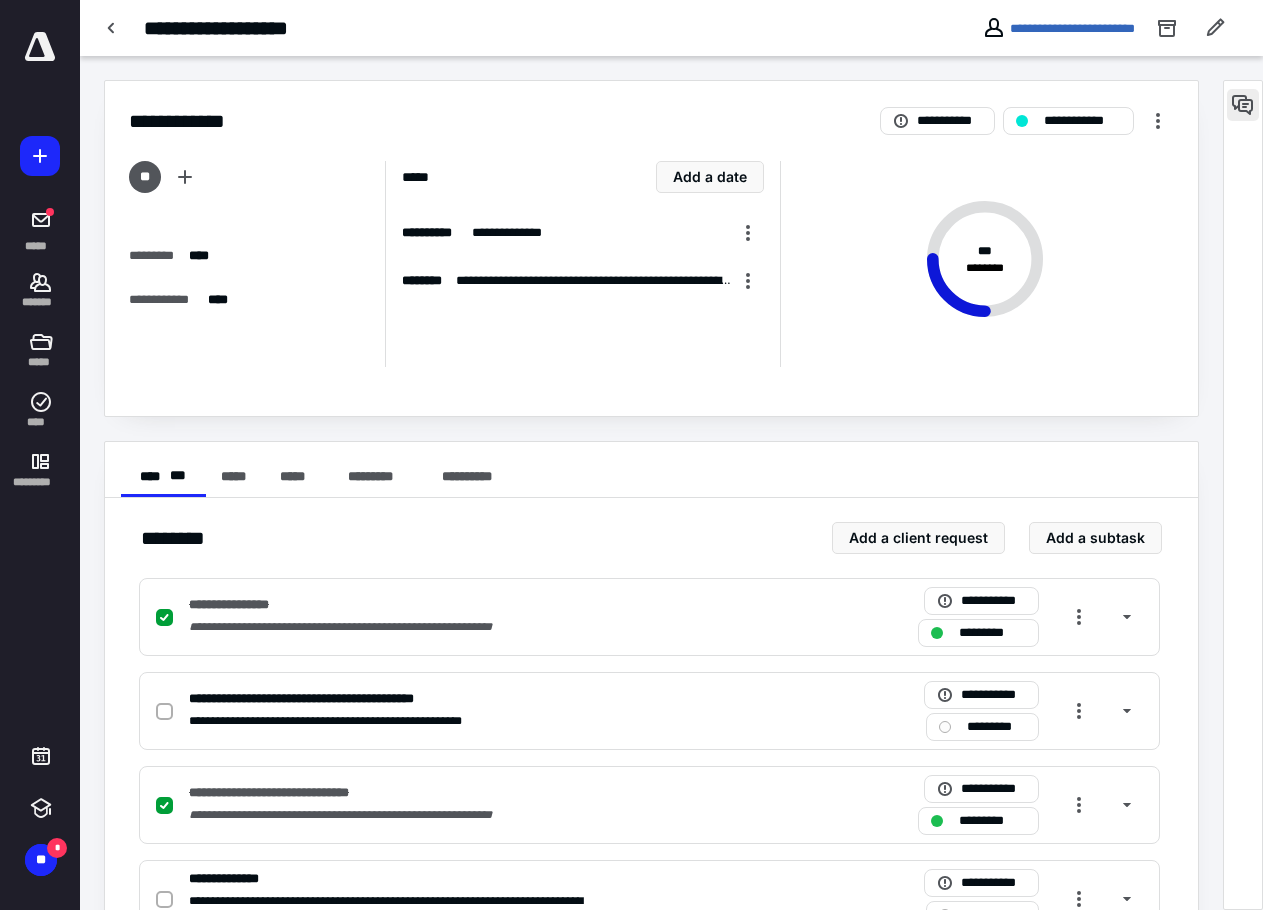 click at bounding box center [1243, 105] 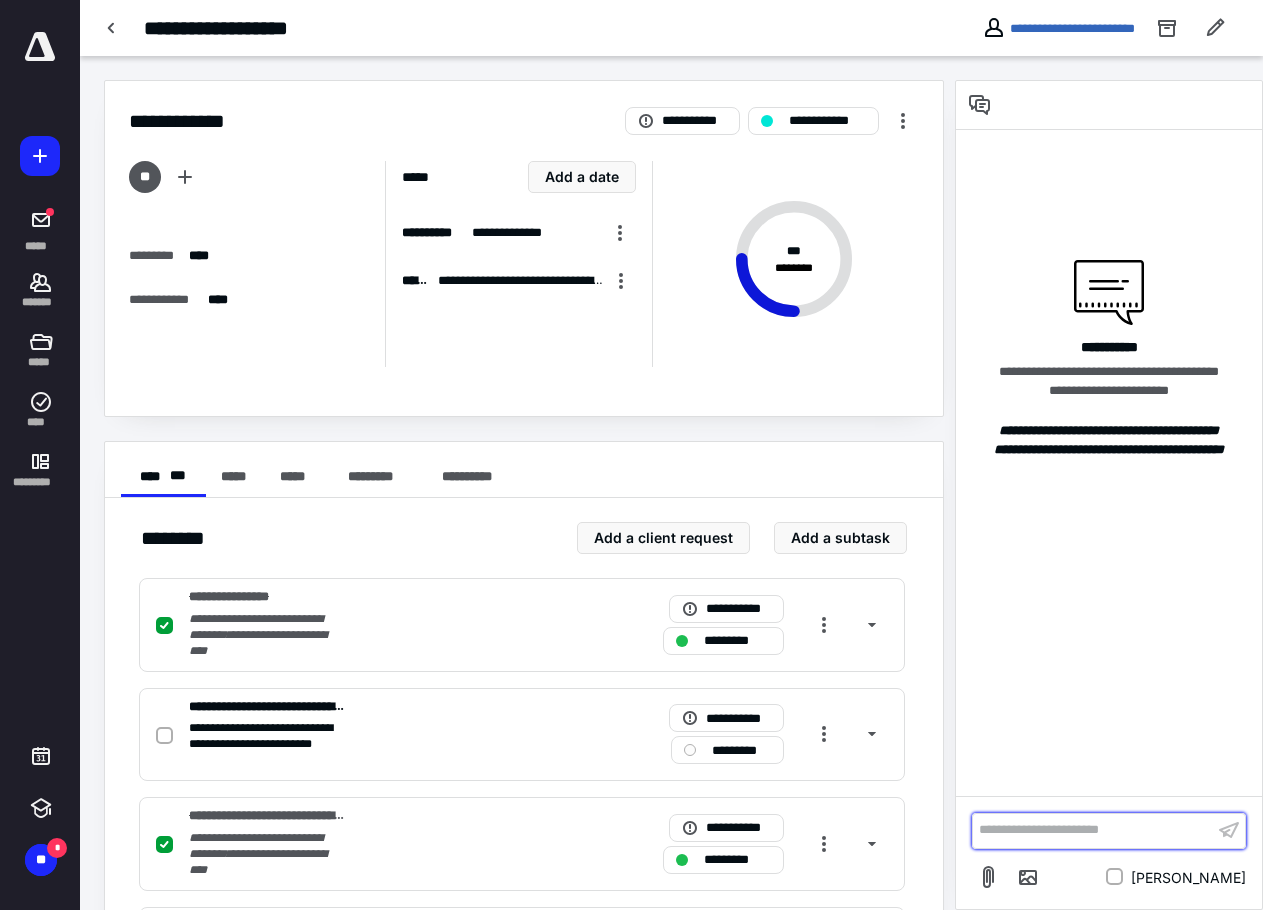 click on "**********" at bounding box center (1093, 830) 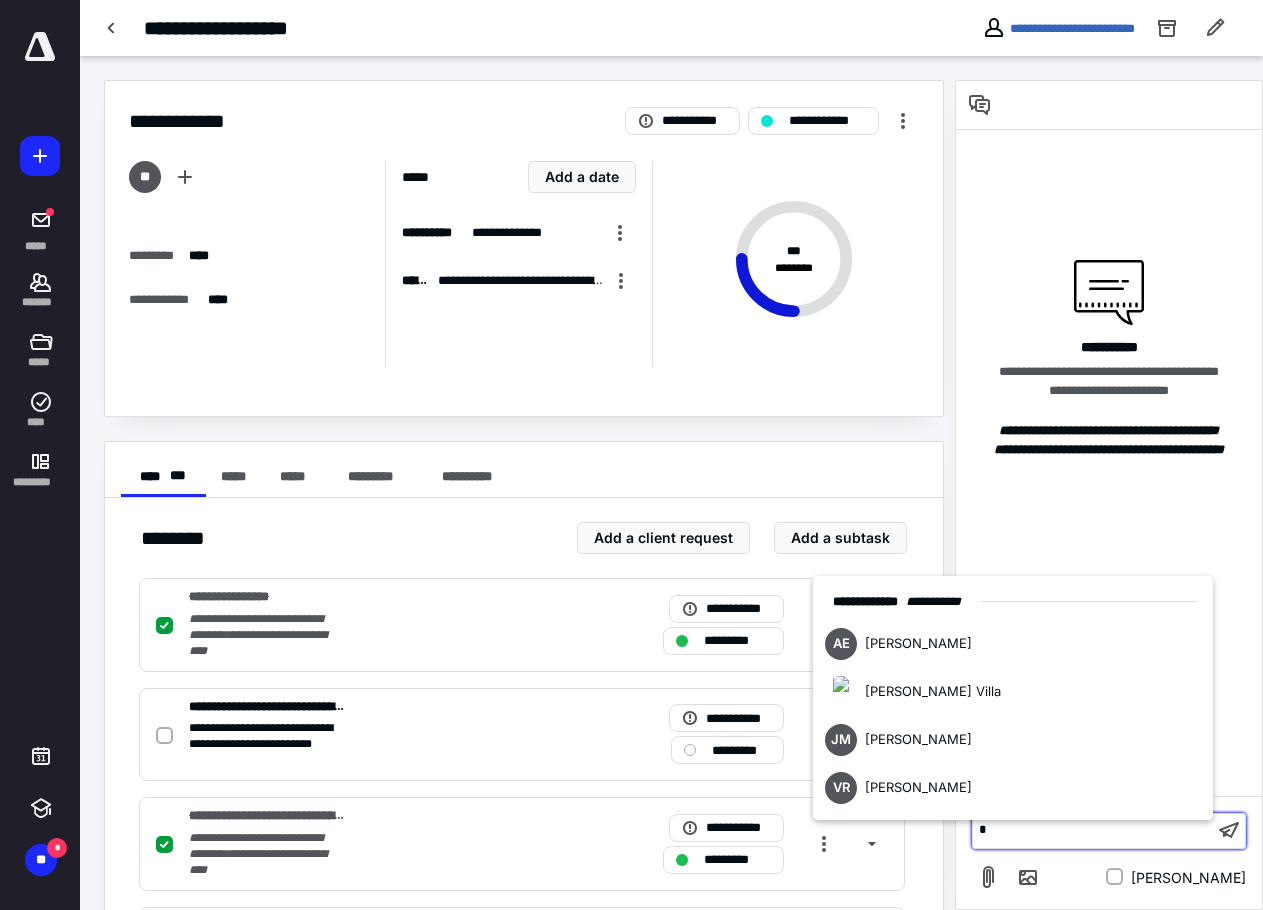type 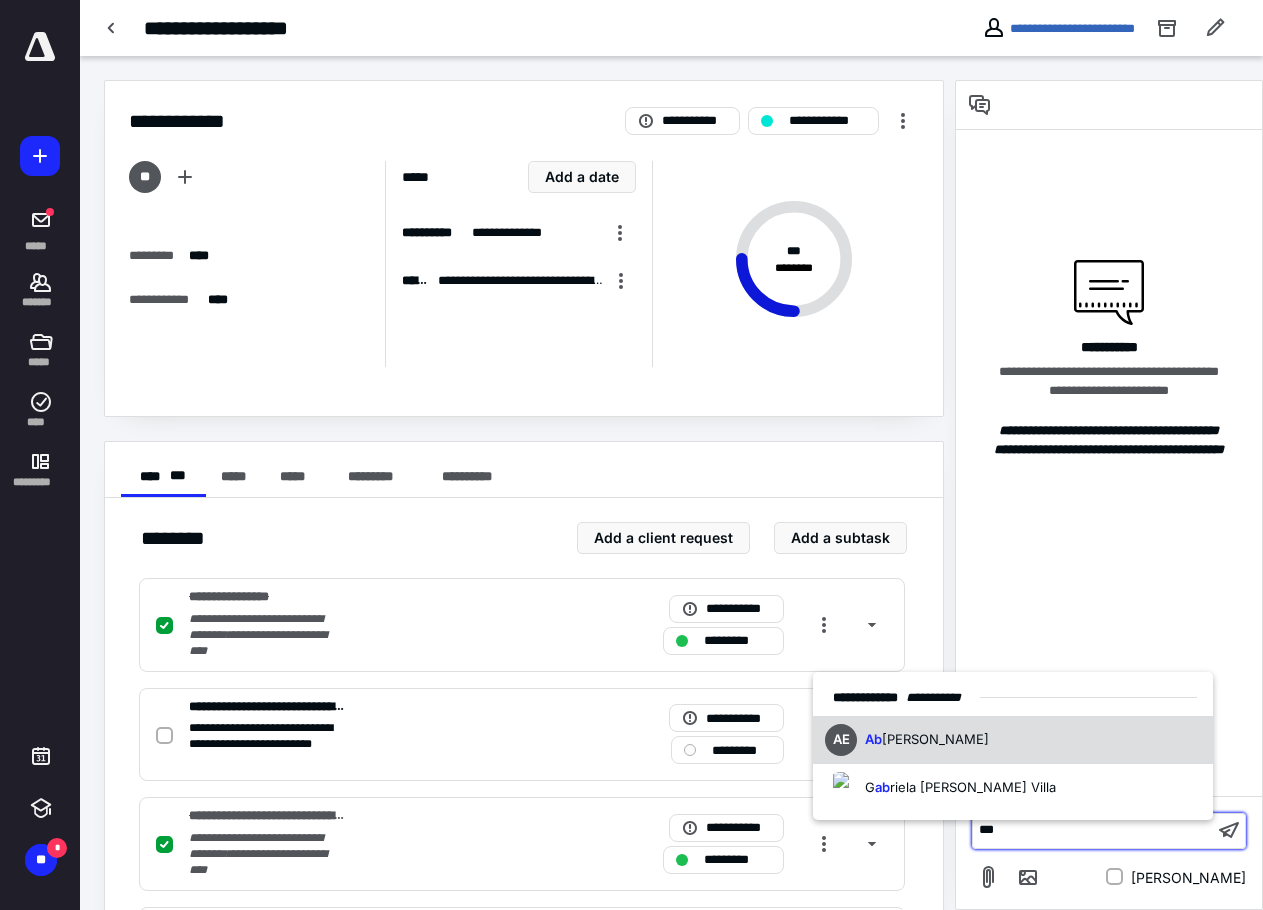 click on "AE Ab [PERSON_NAME]" at bounding box center (1013, 740) 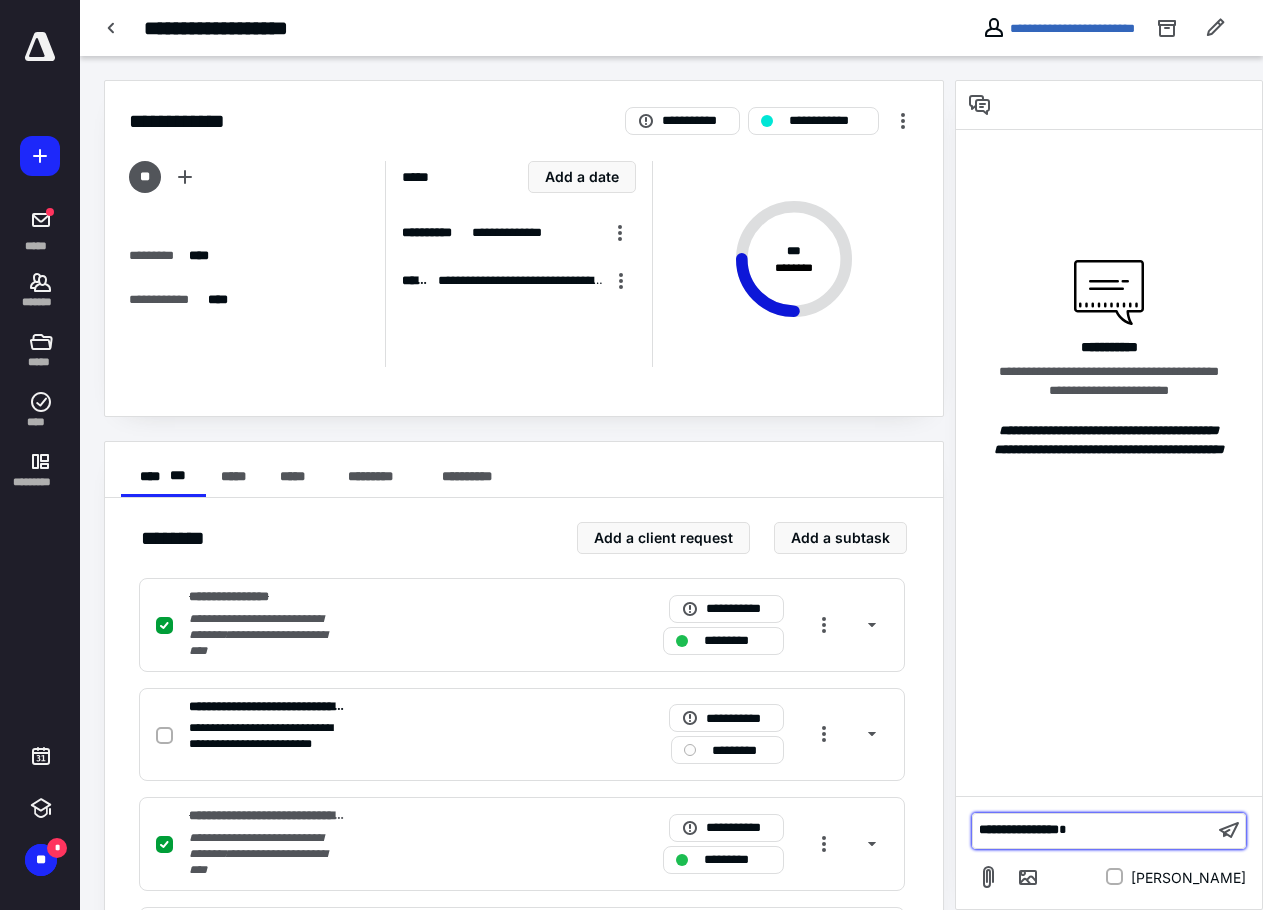 click on "**********" at bounding box center [1093, 830] 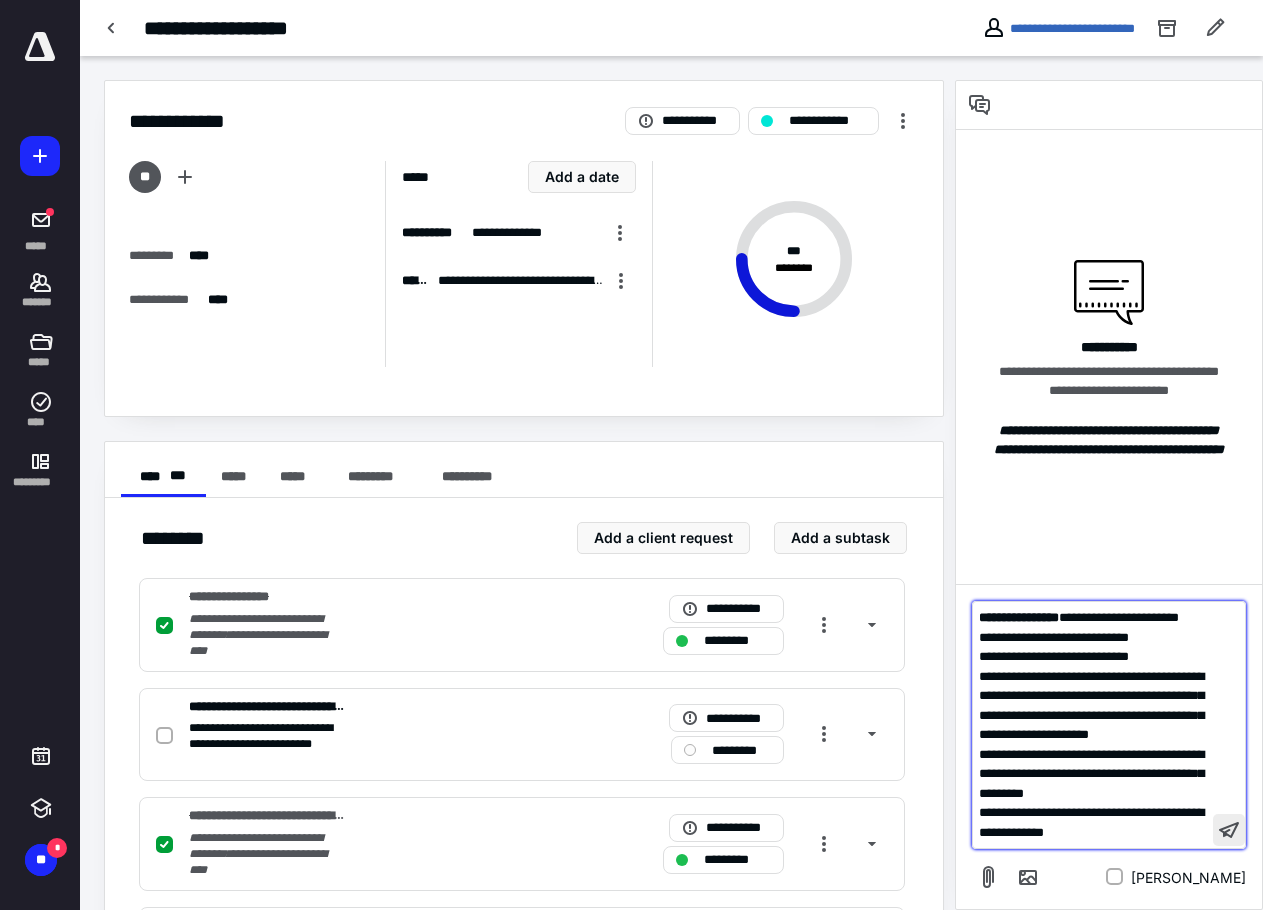 click on "**********" at bounding box center (1119, 617) 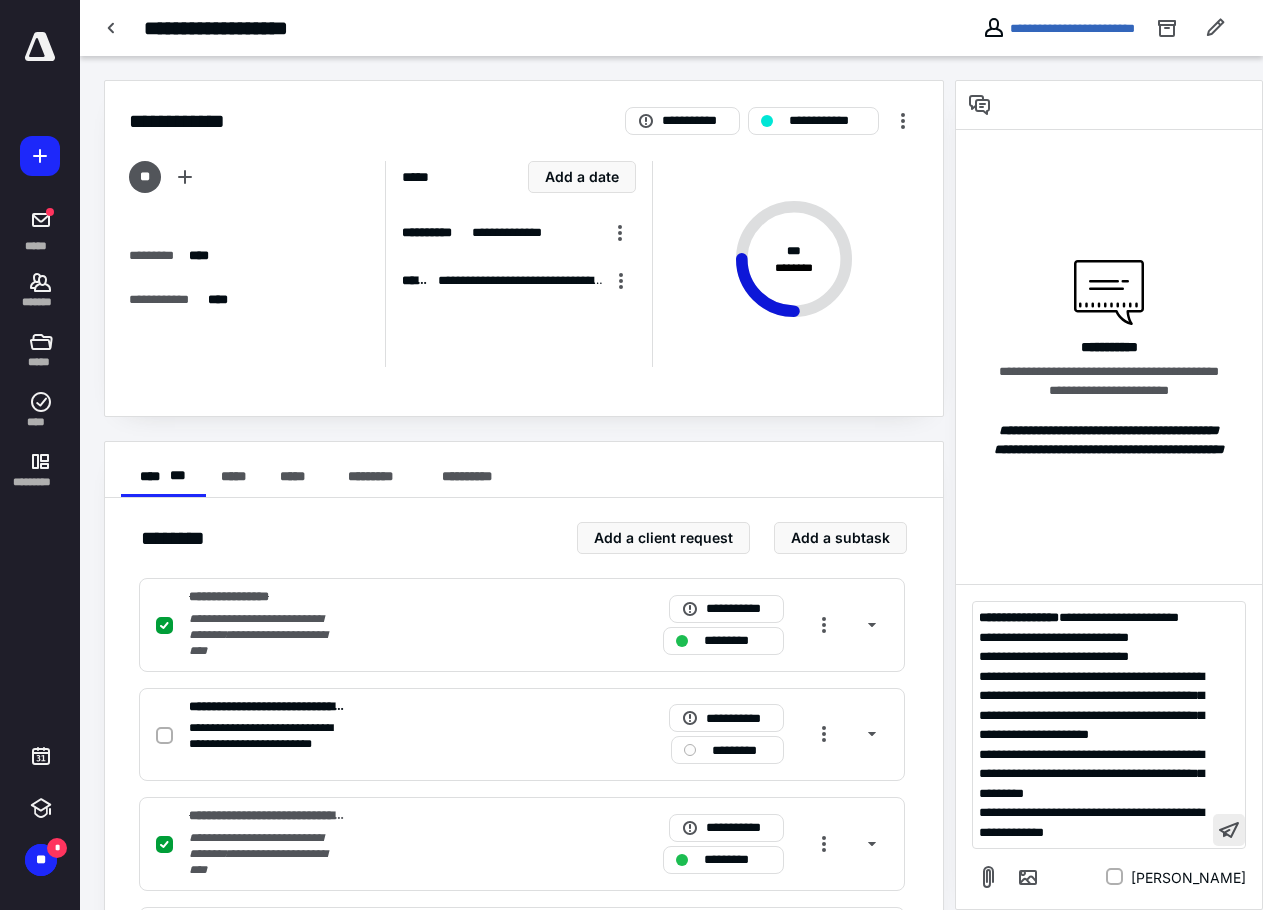 click at bounding box center [1229, 830] 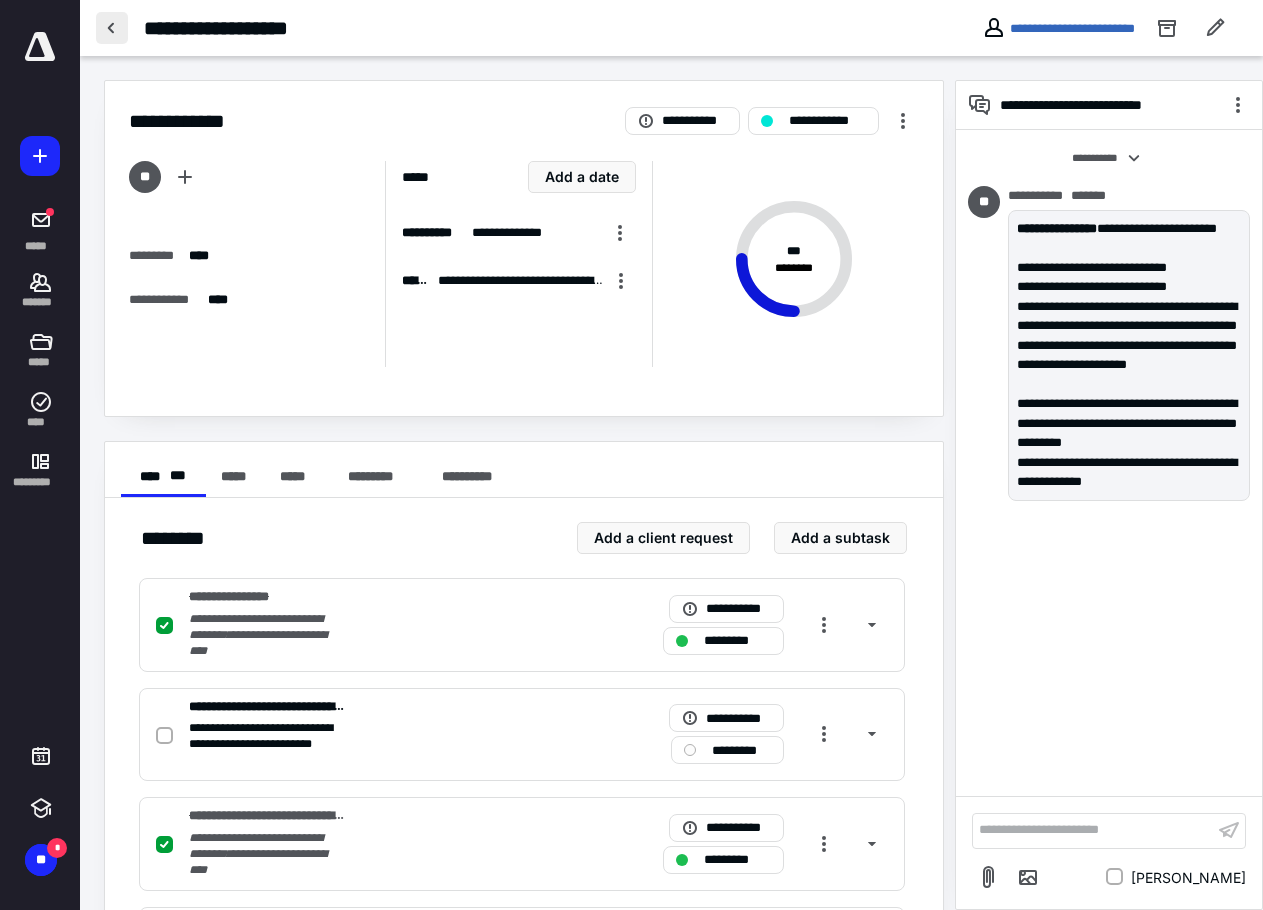 click at bounding box center (112, 28) 